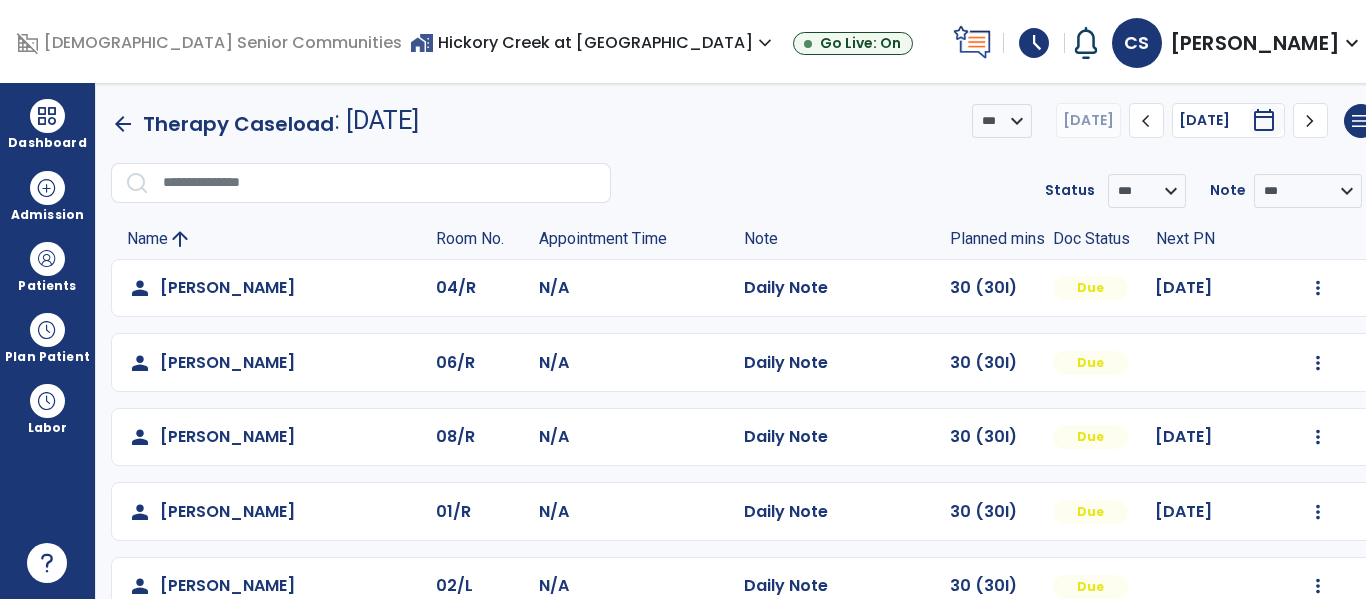 scroll, scrollTop: 0, scrollLeft: 0, axis: both 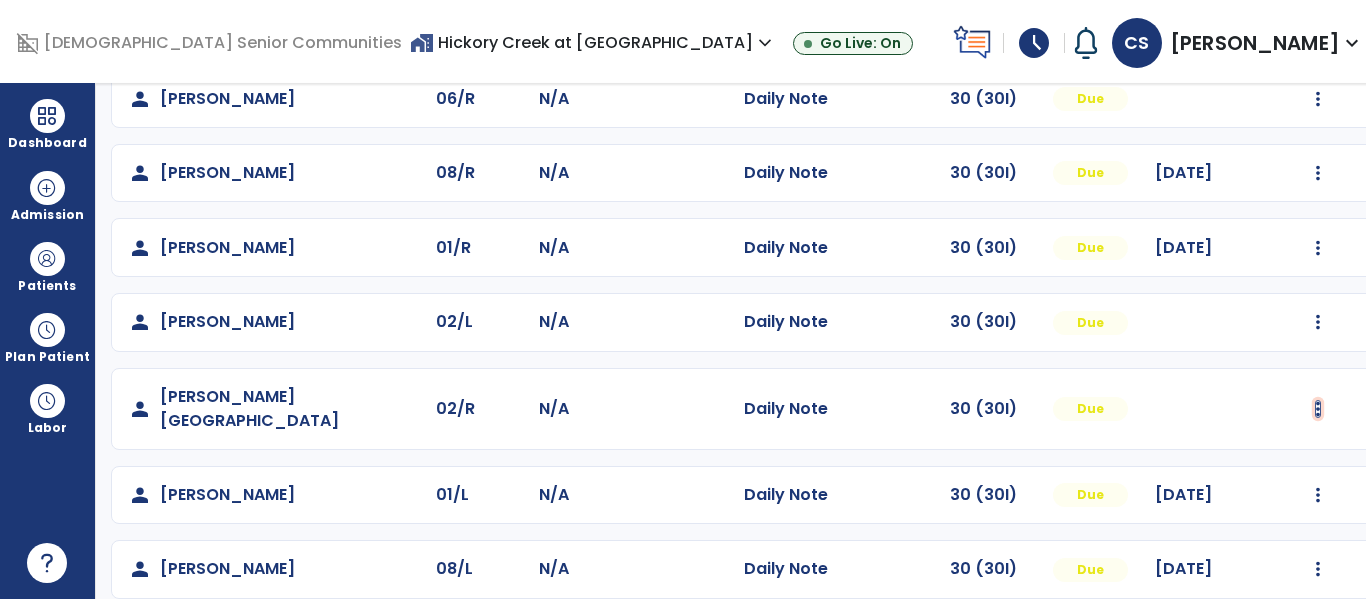 click at bounding box center (1318, 24) 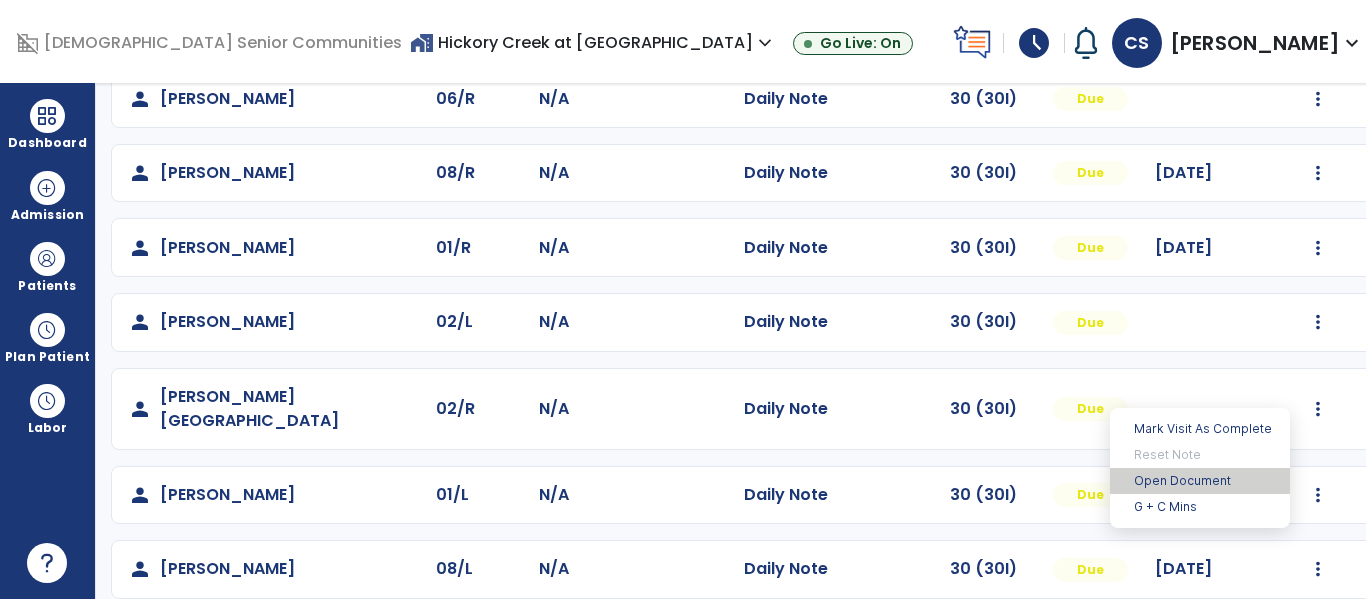 click on "Open Document" at bounding box center (1200, 481) 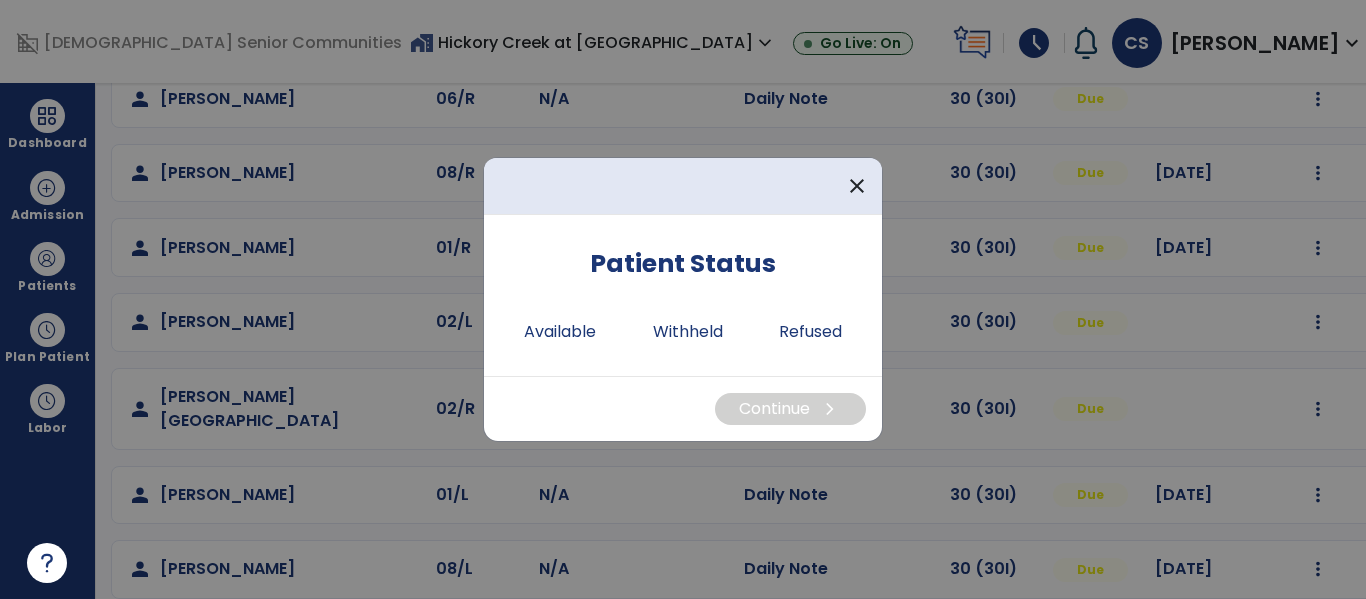 click on "Patient Status" at bounding box center [683, 267] 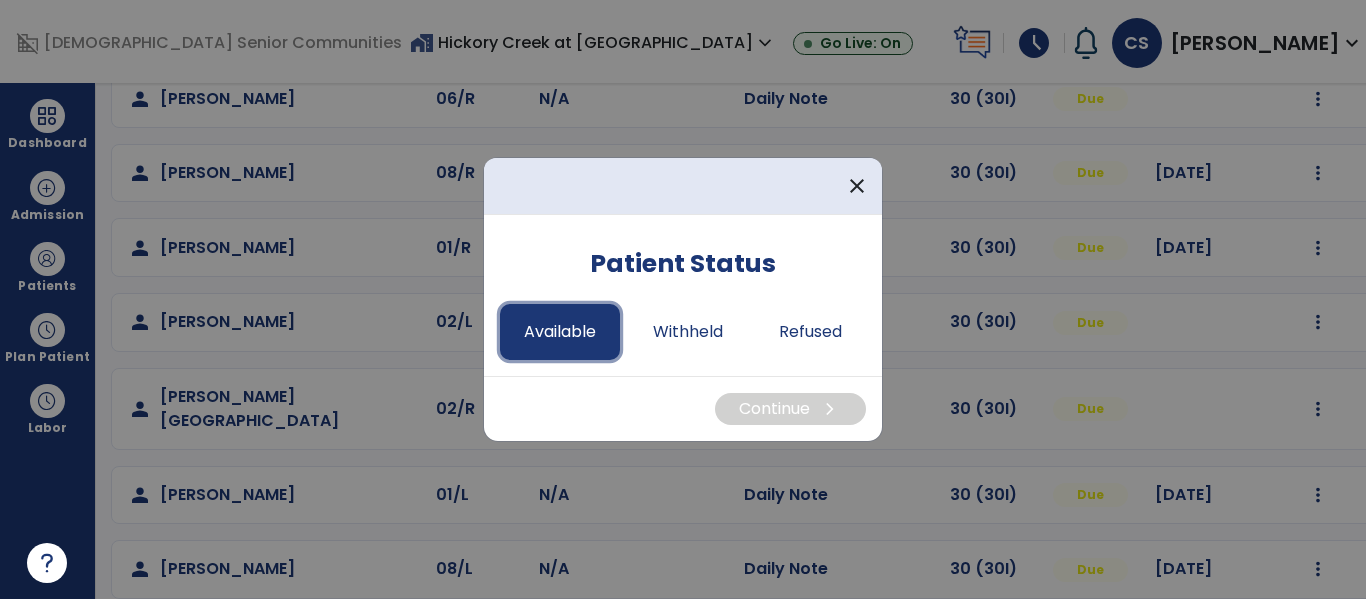 click on "Available" at bounding box center (560, 332) 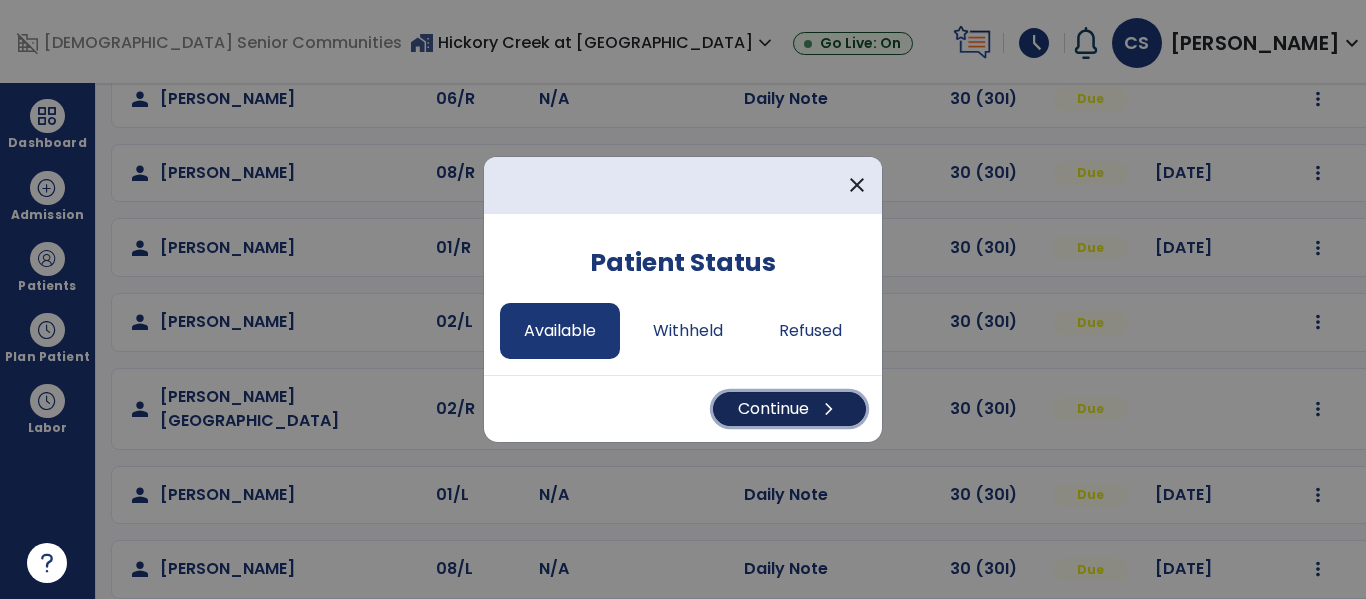 click on "chevron_right" at bounding box center [829, 409] 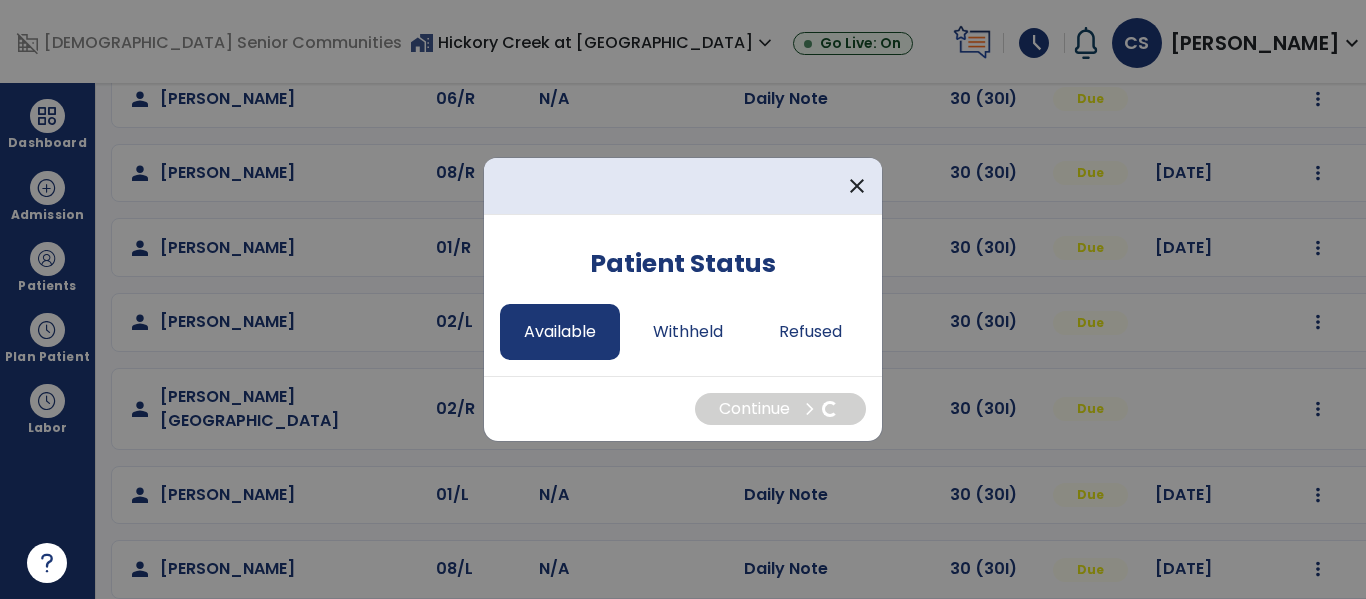 select on "*" 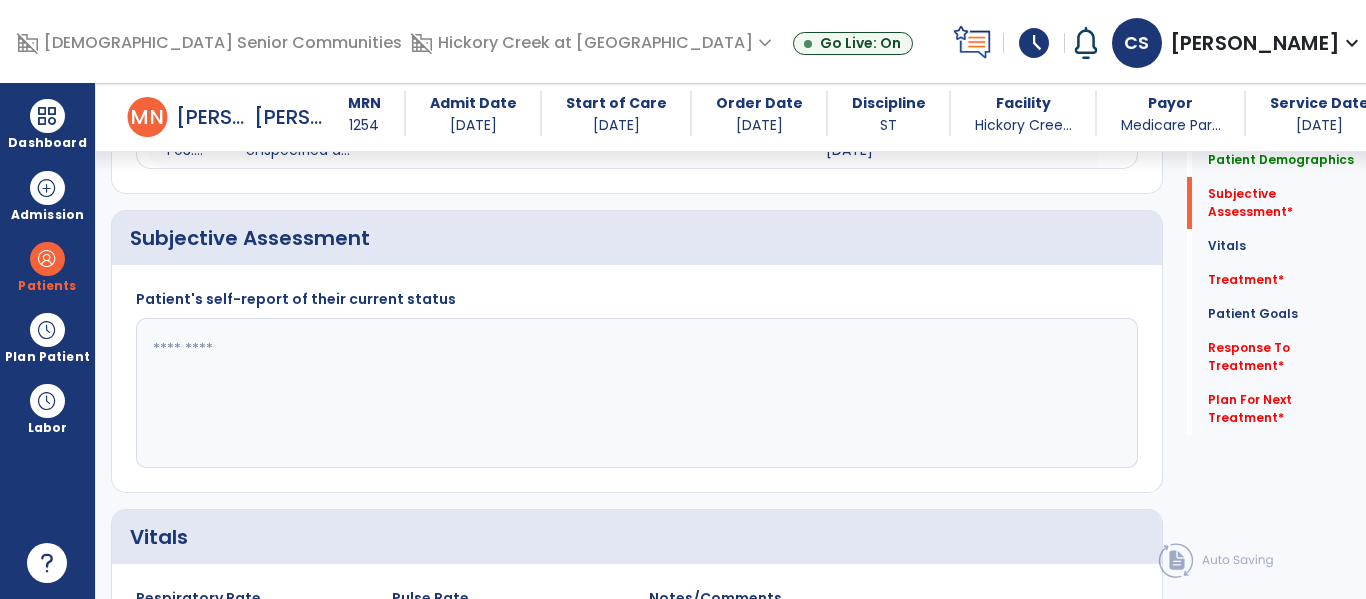 scroll, scrollTop: 561, scrollLeft: 0, axis: vertical 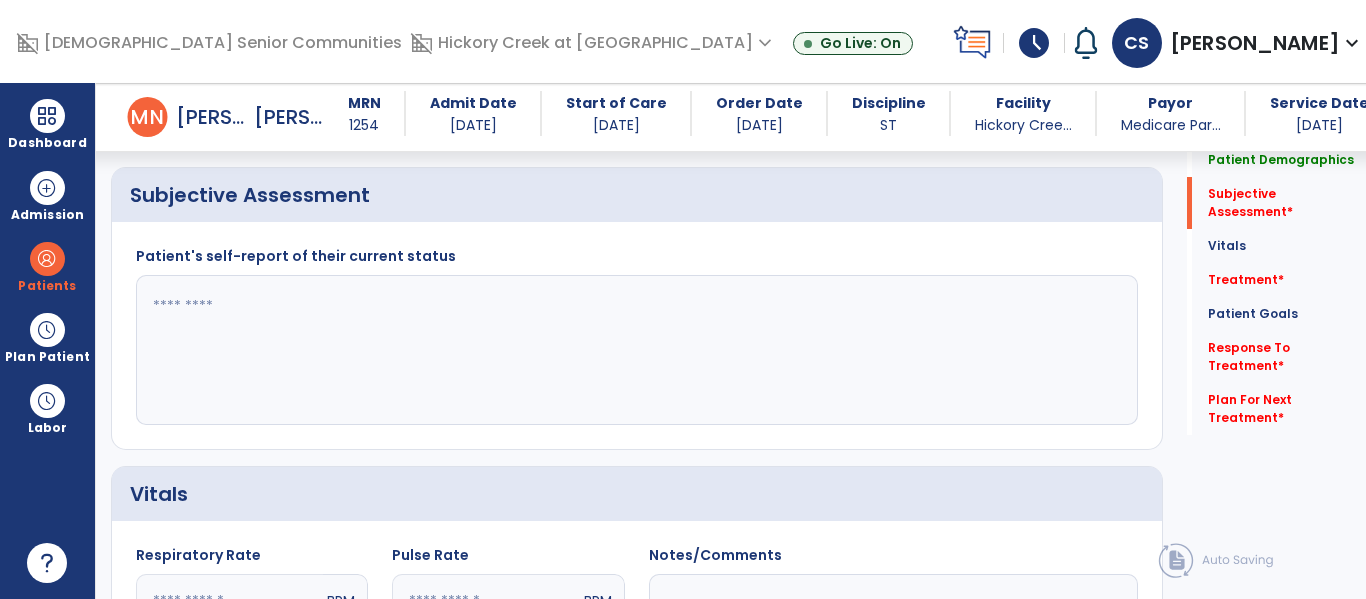 click 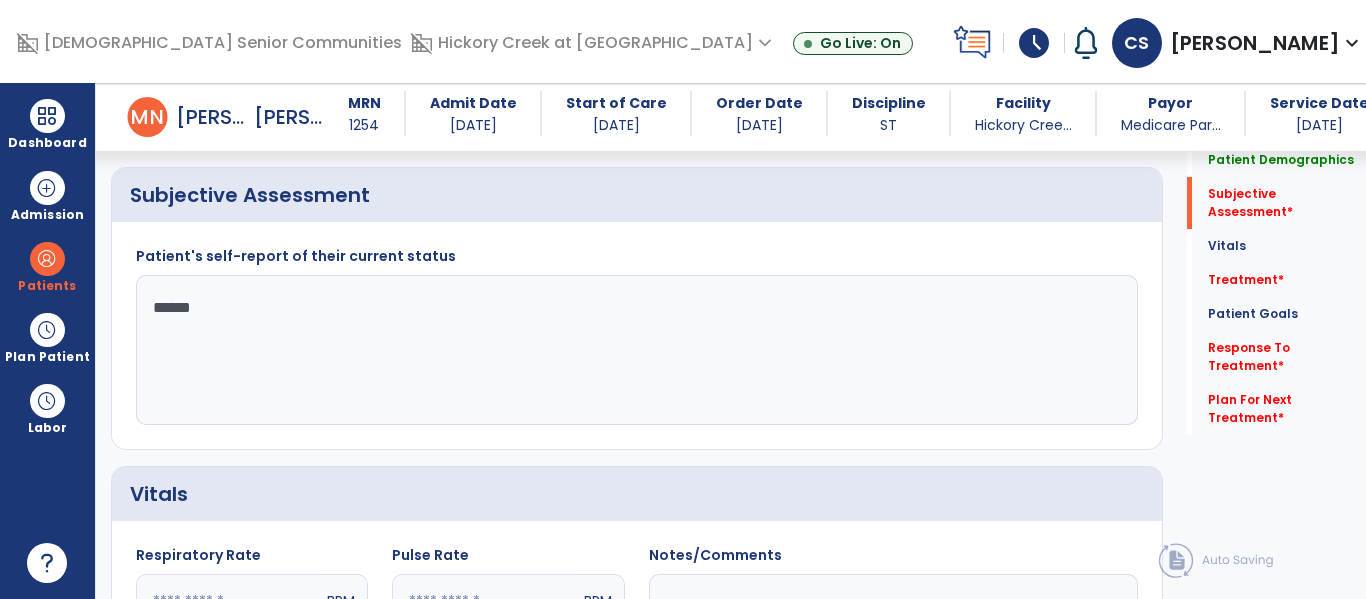 type on "*******" 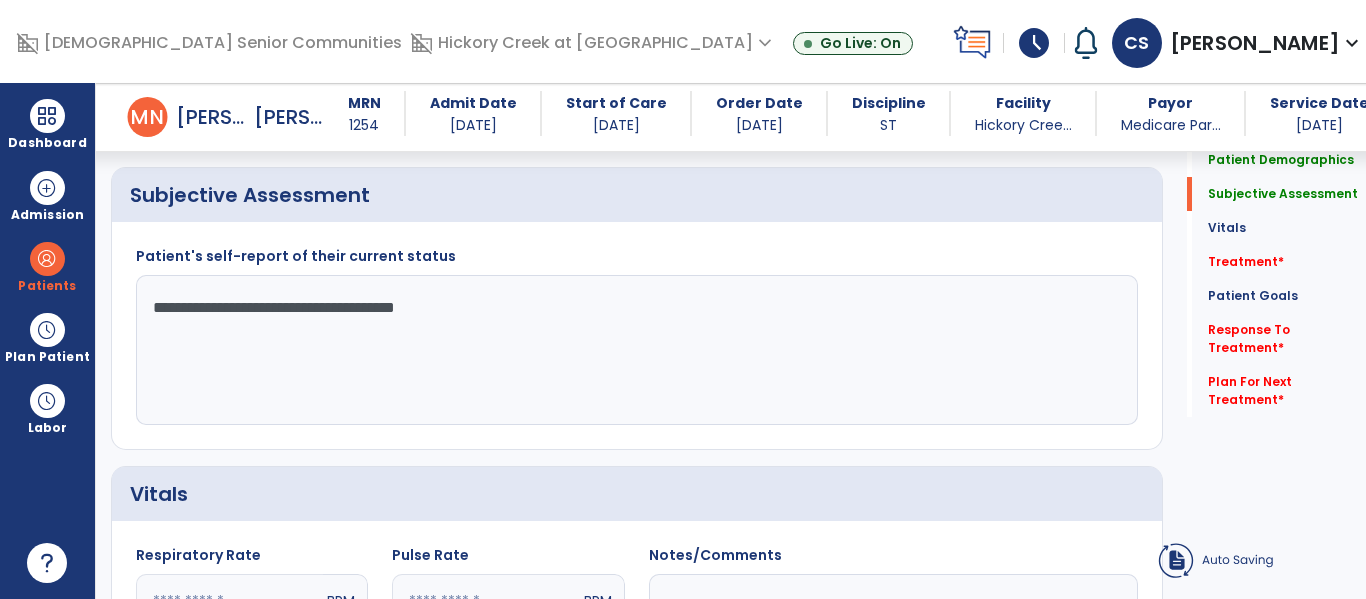 click on "**********" 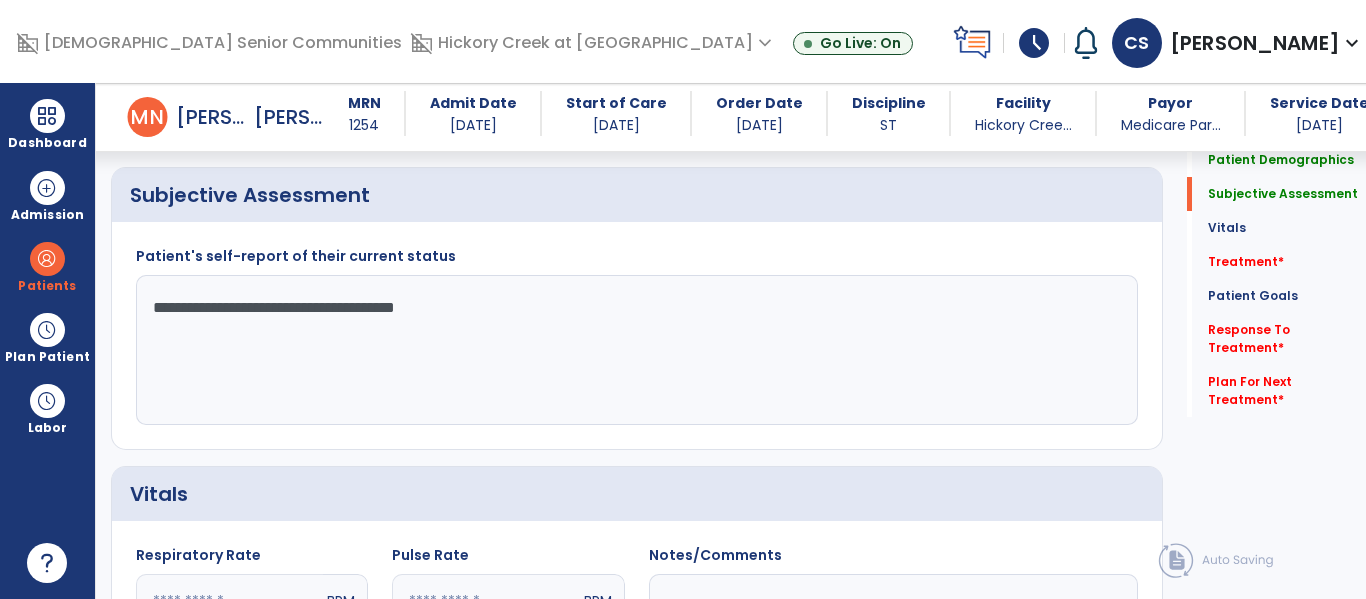 type on "**********" 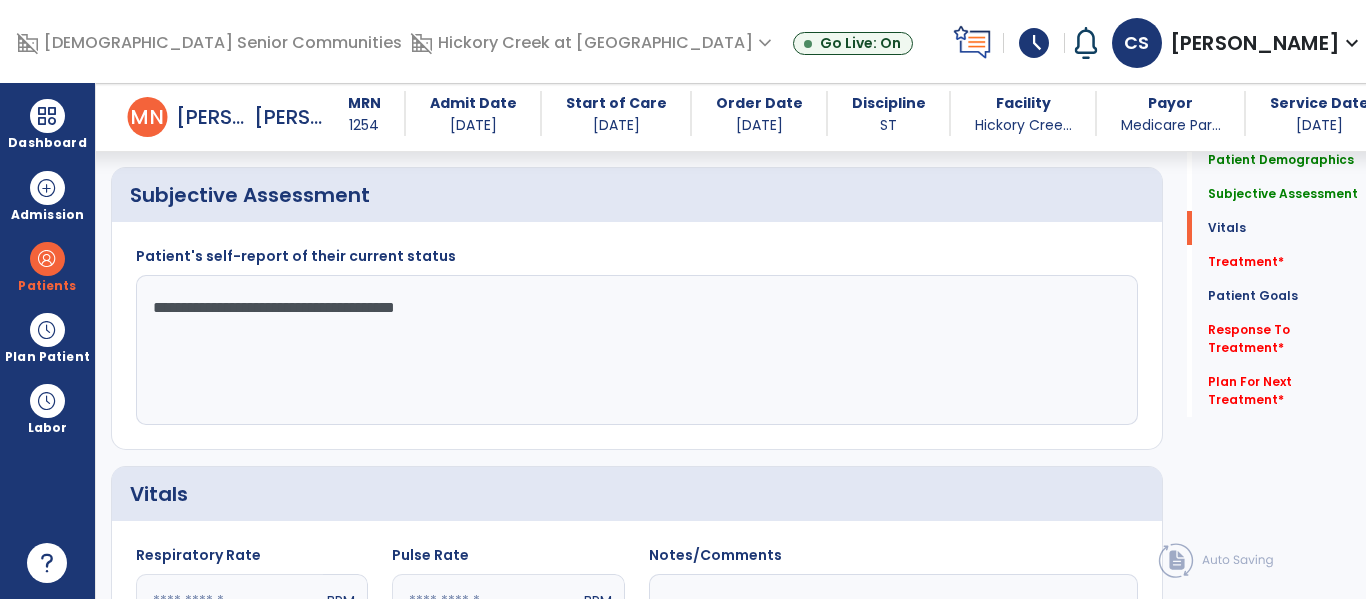 scroll, scrollTop: 949, scrollLeft: 0, axis: vertical 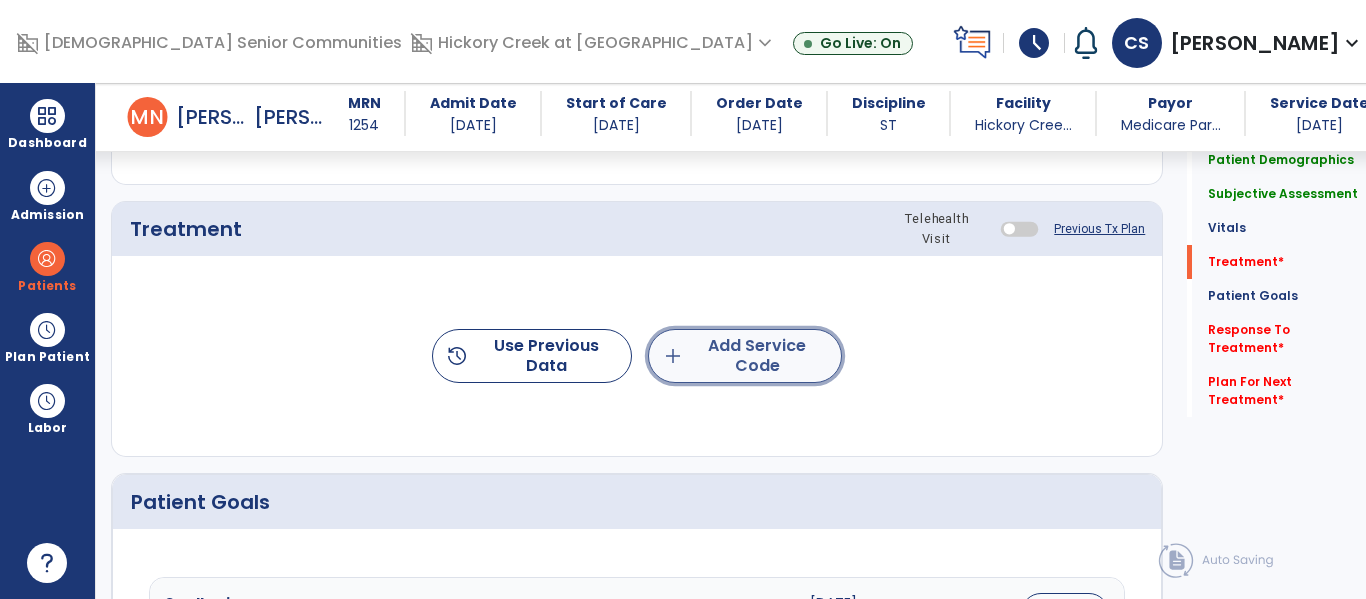 click on "add  Add Service Code" 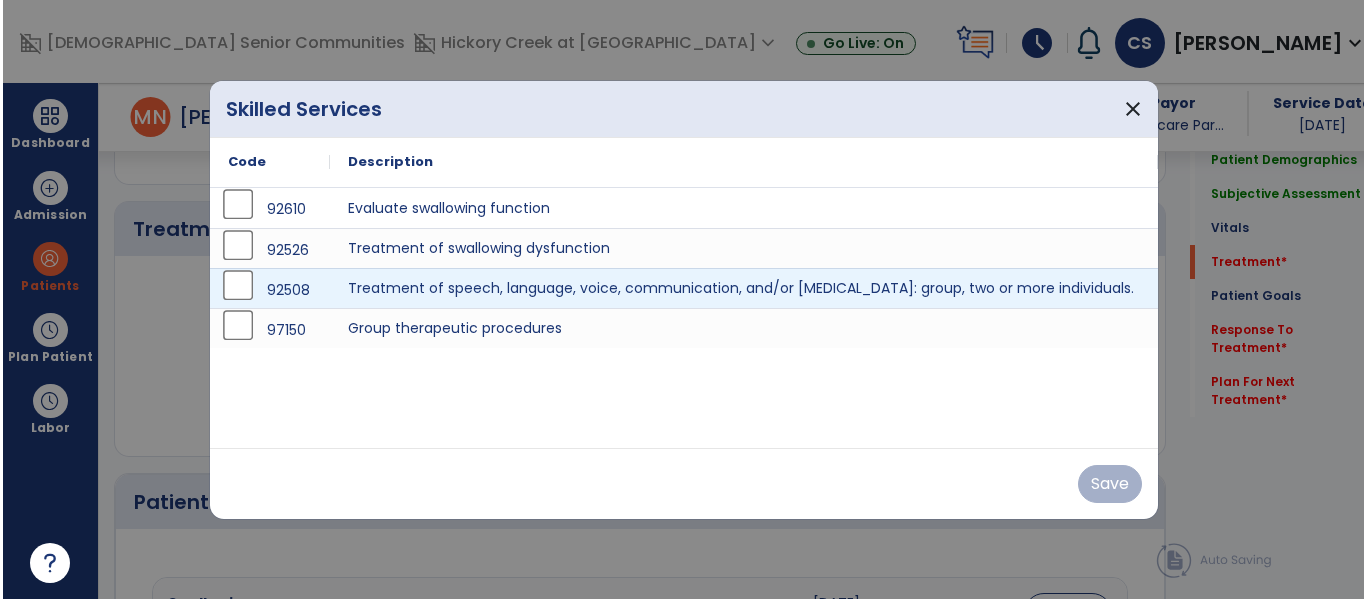 scroll, scrollTop: 1248, scrollLeft: 0, axis: vertical 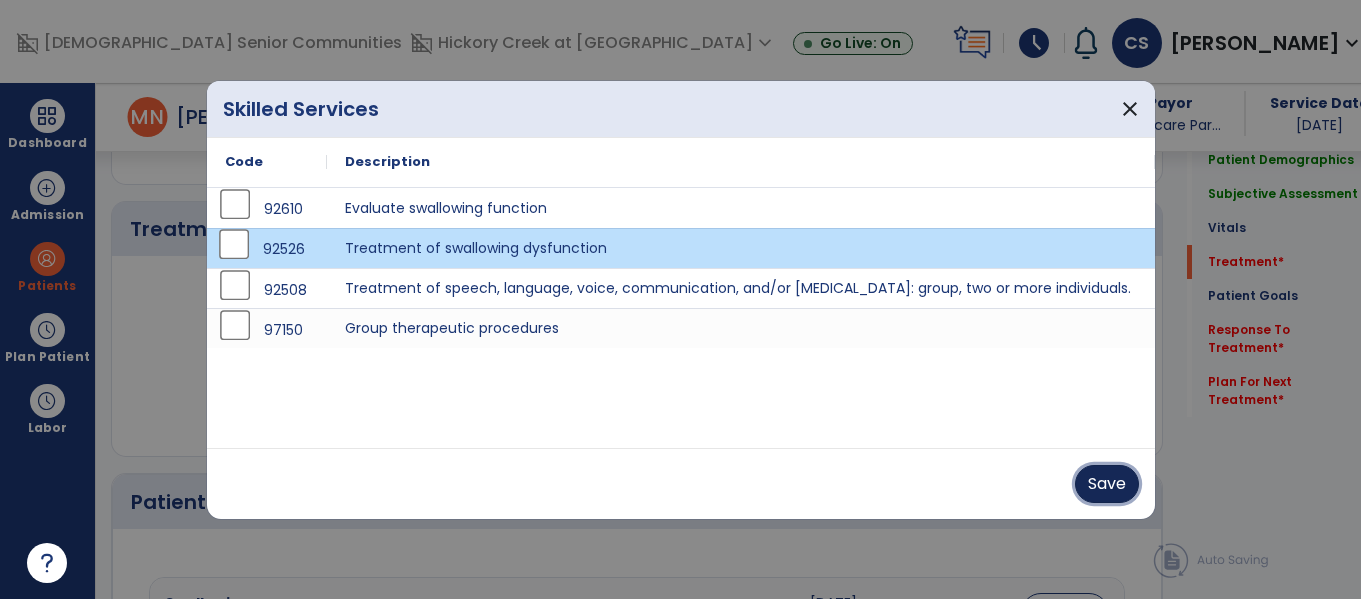 click on "Save" at bounding box center (1107, 484) 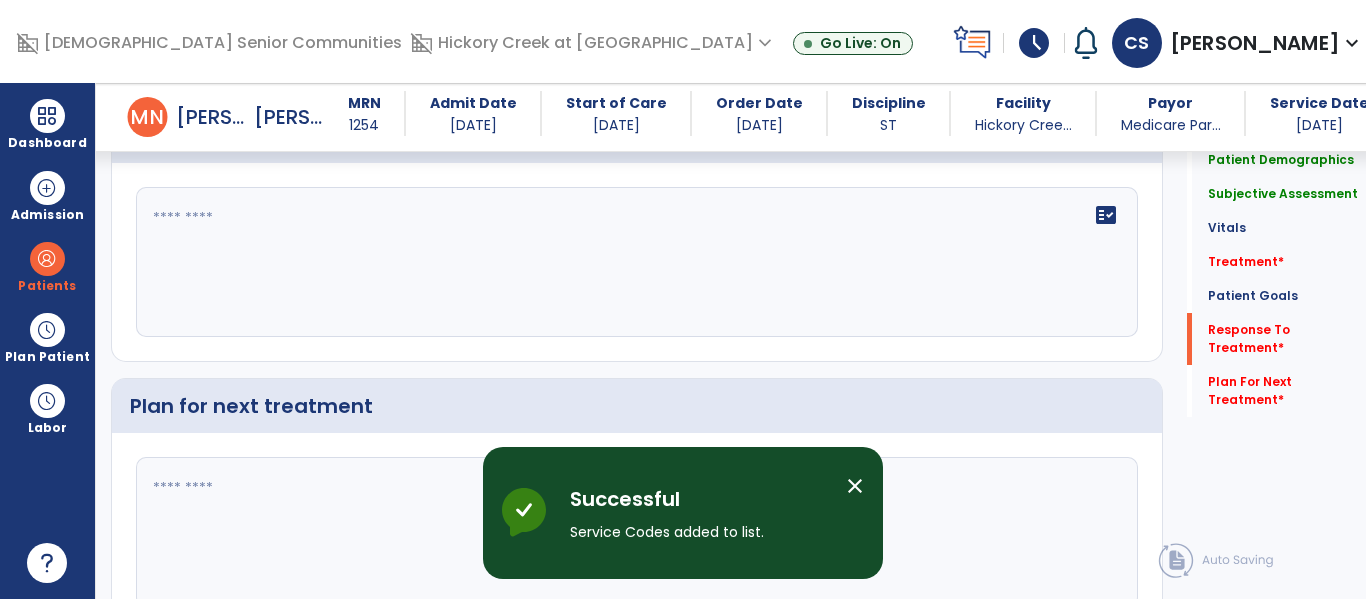scroll, scrollTop: 2776, scrollLeft: 0, axis: vertical 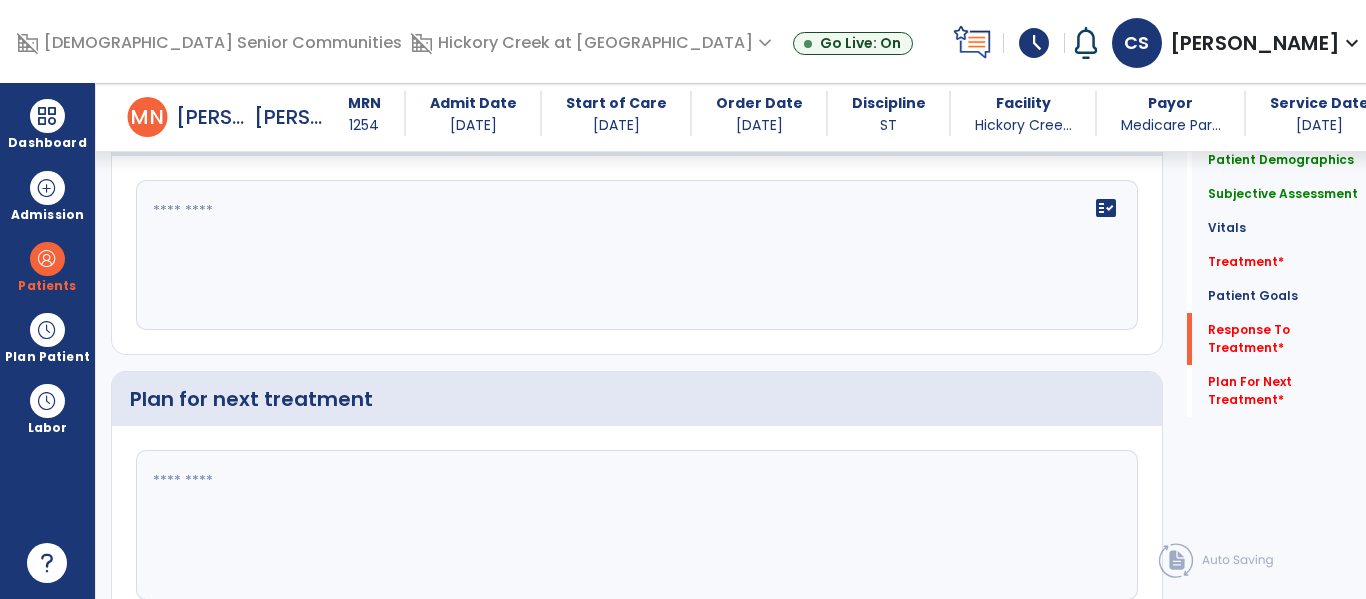 click 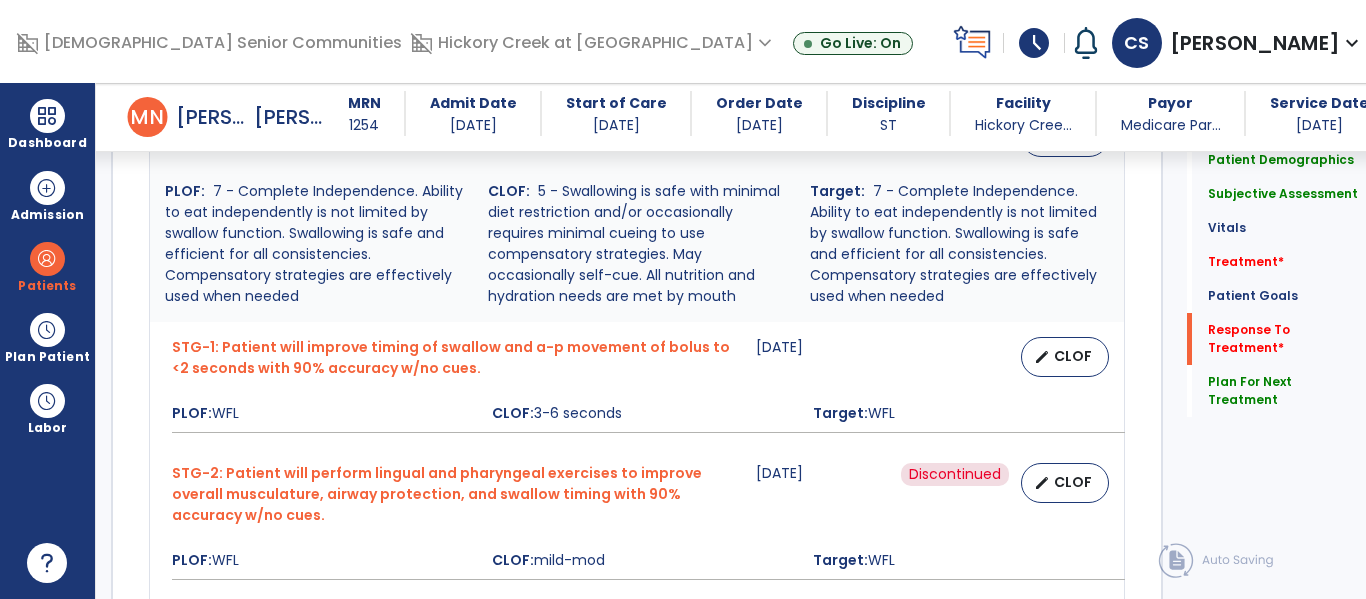 scroll, scrollTop: 2868, scrollLeft: 0, axis: vertical 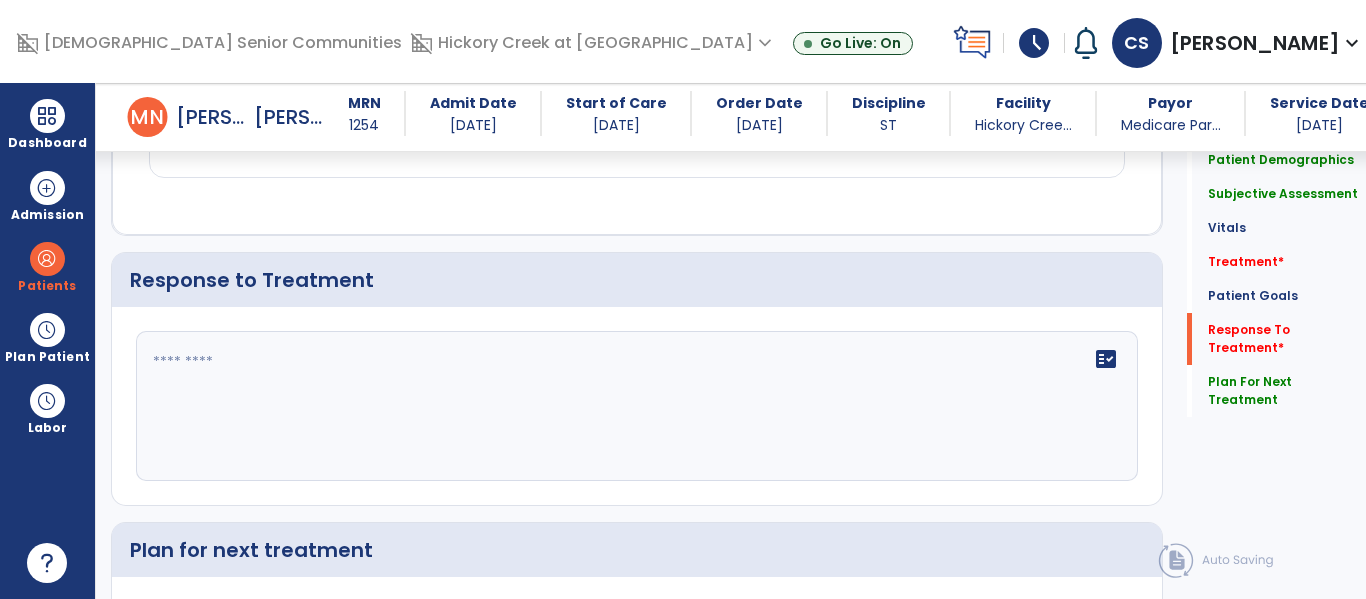 type on "**********" 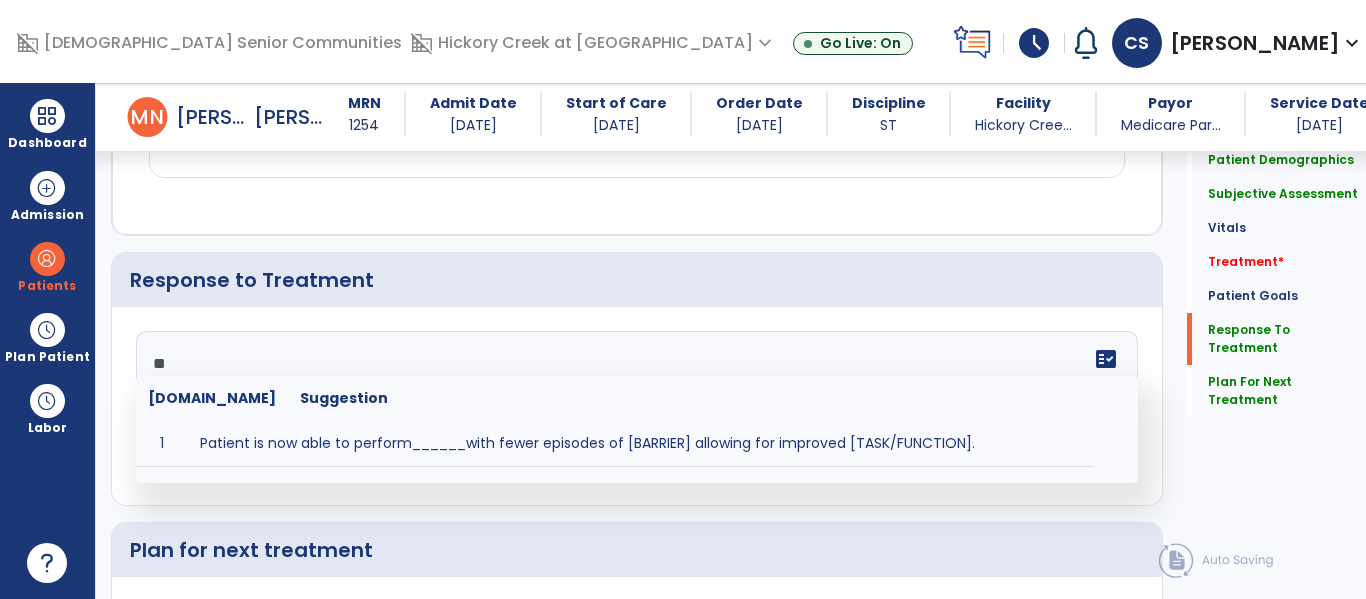 type on "*" 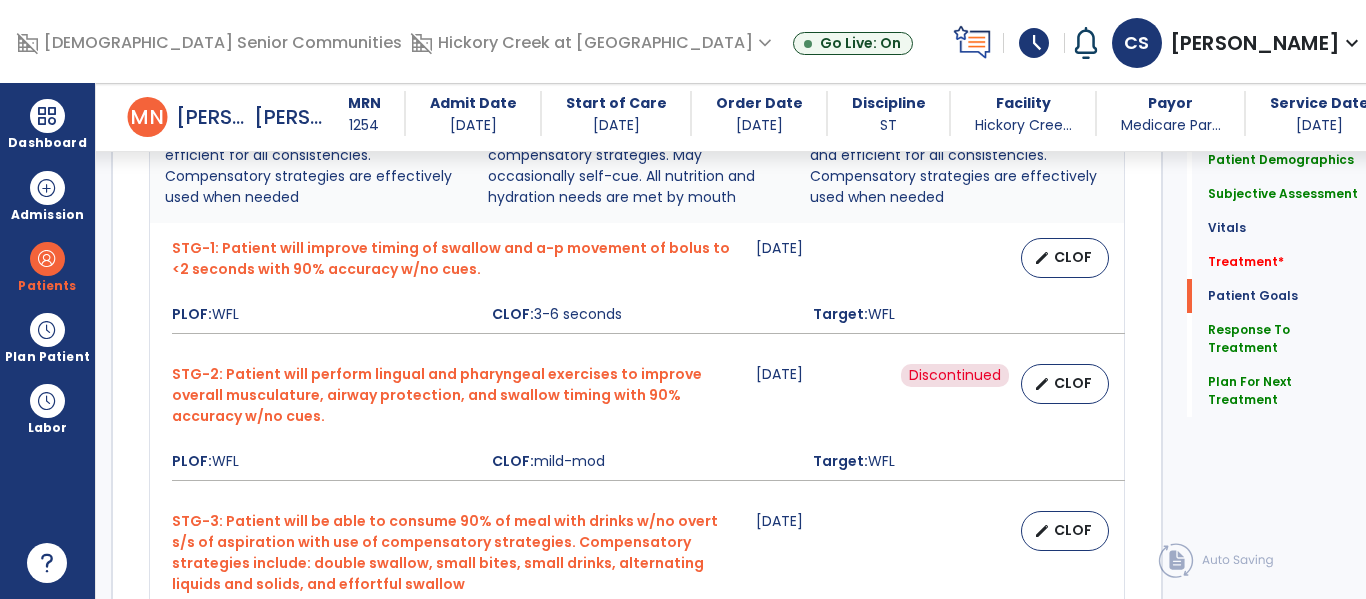 scroll, scrollTop: 1982, scrollLeft: 0, axis: vertical 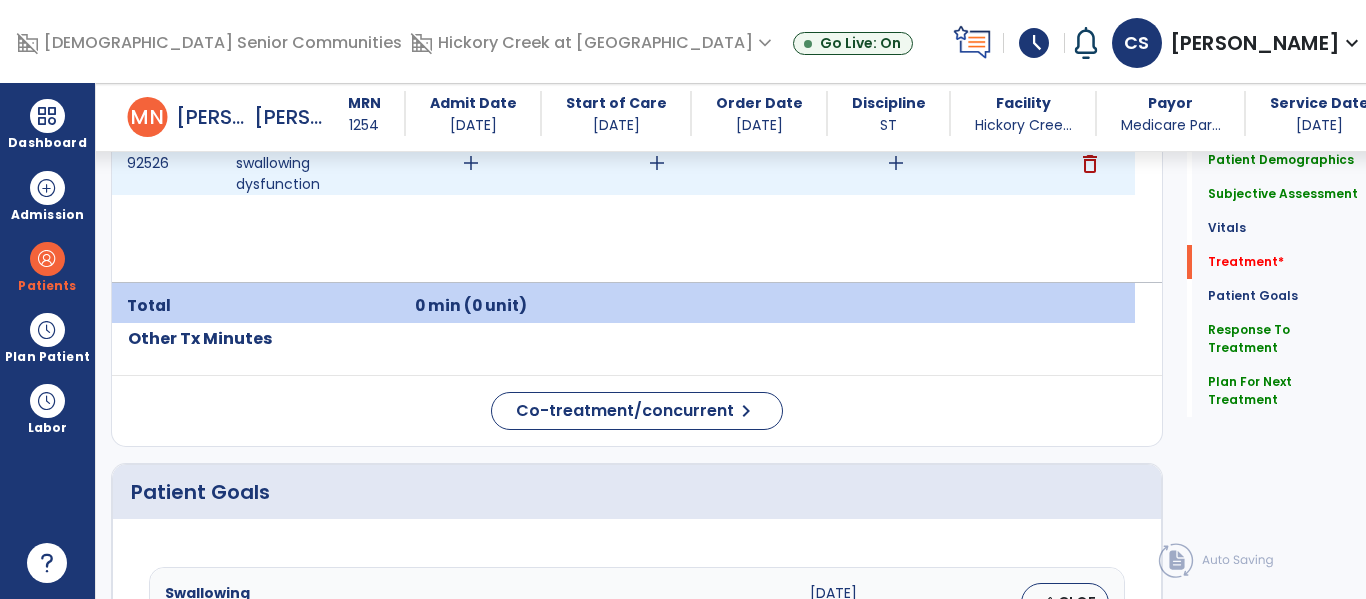 type on "**********" 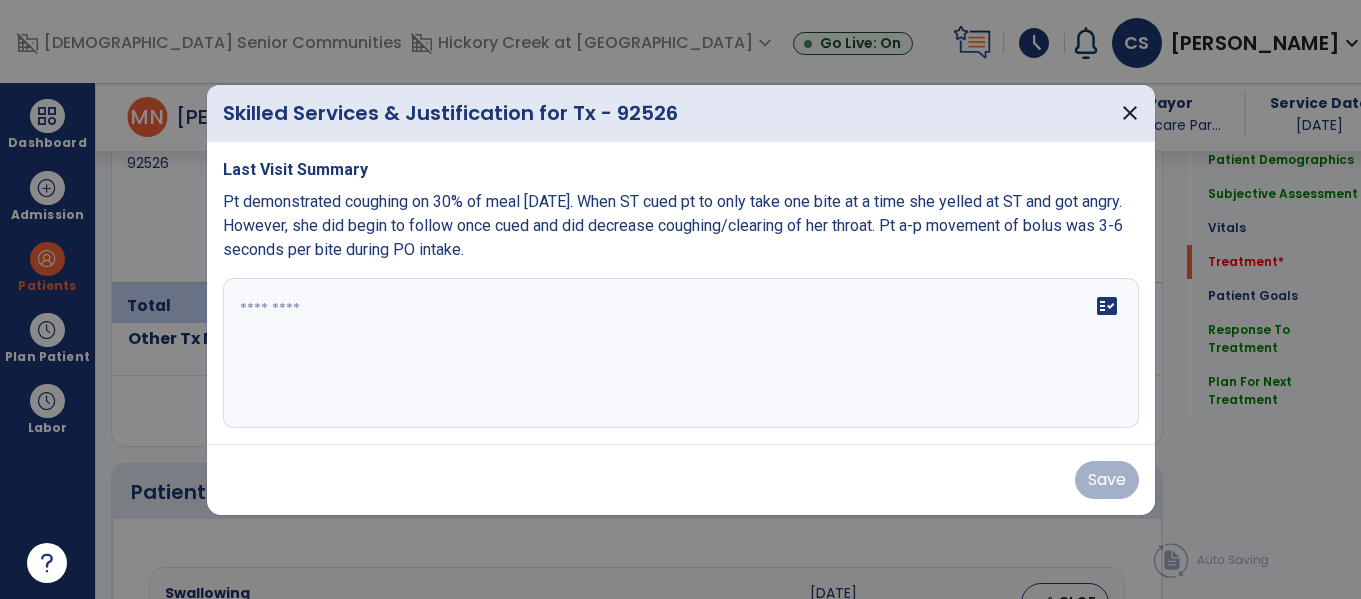 scroll, scrollTop: 1424, scrollLeft: 0, axis: vertical 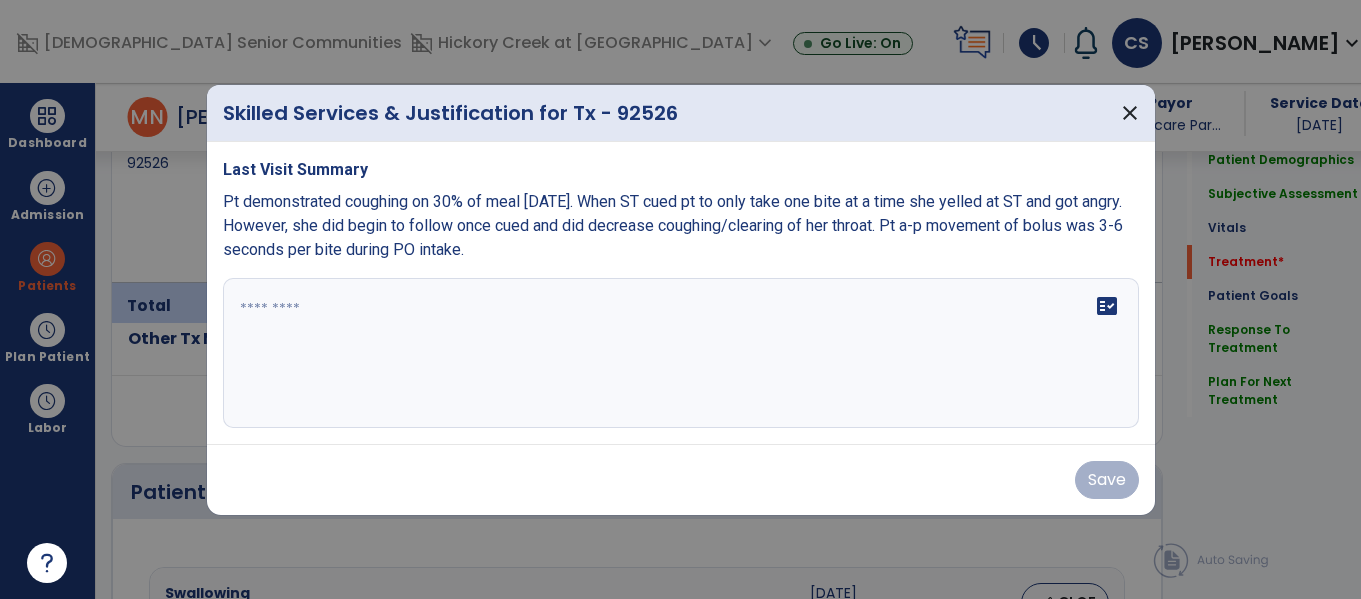 click on "fact_check" at bounding box center (681, 353) 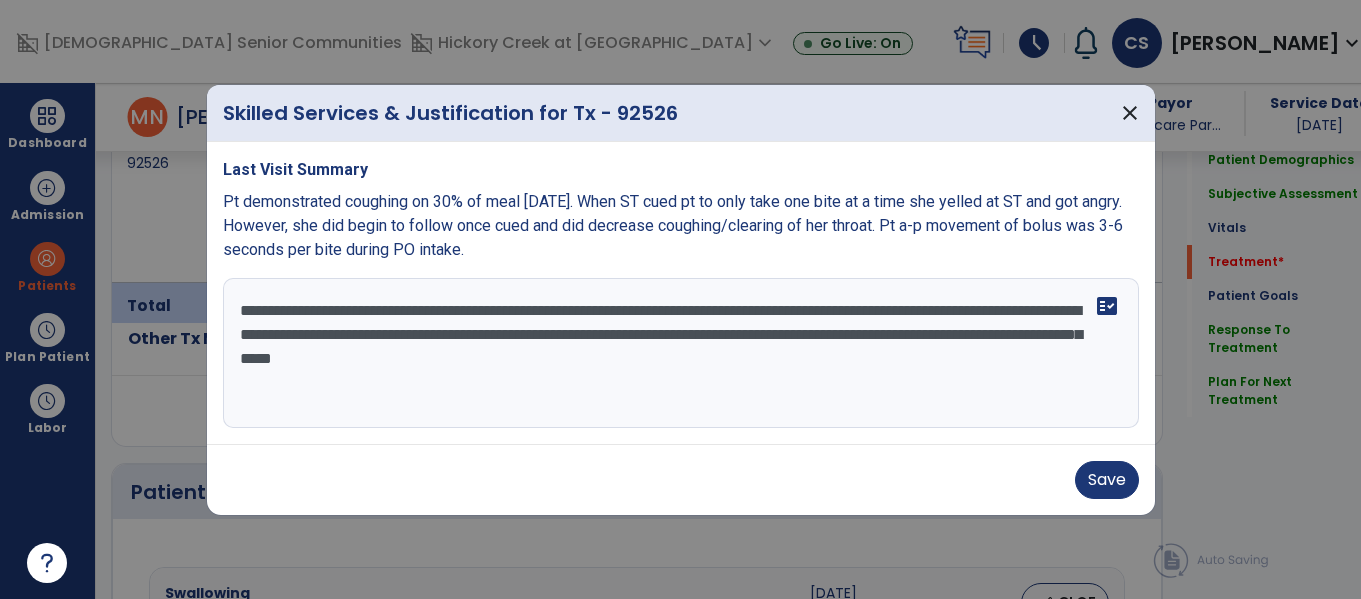 click on "**********" at bounding box center (681, 353) 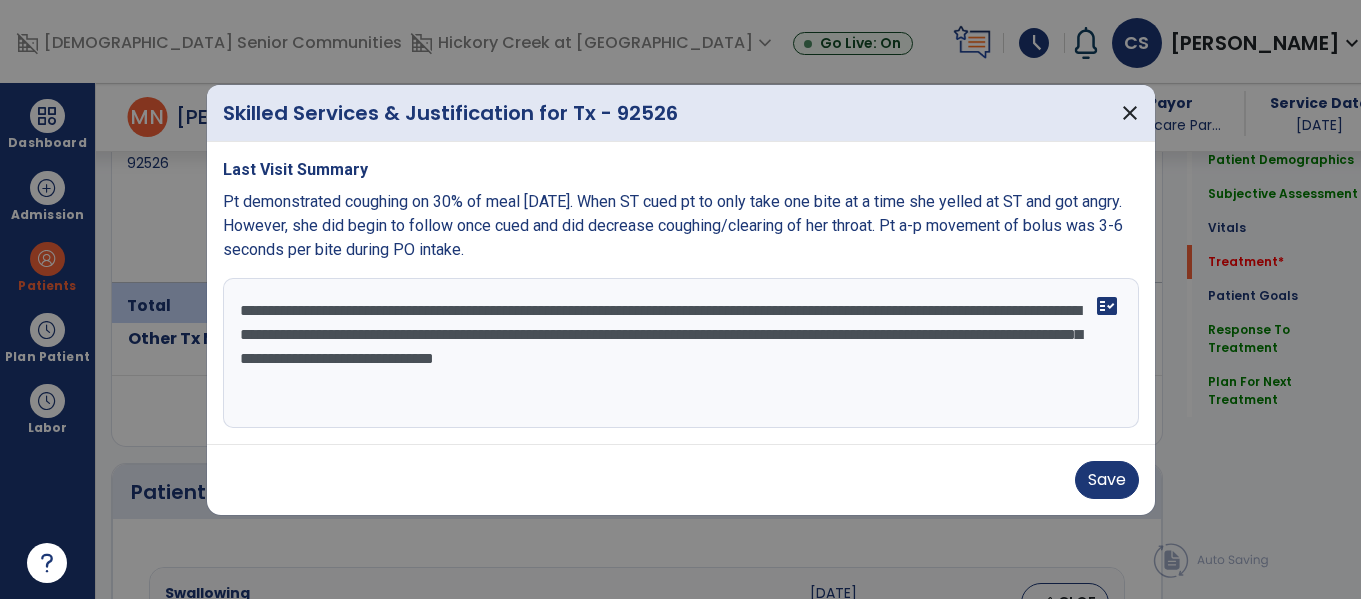 click on "**********" at bounding box center [681, 353] 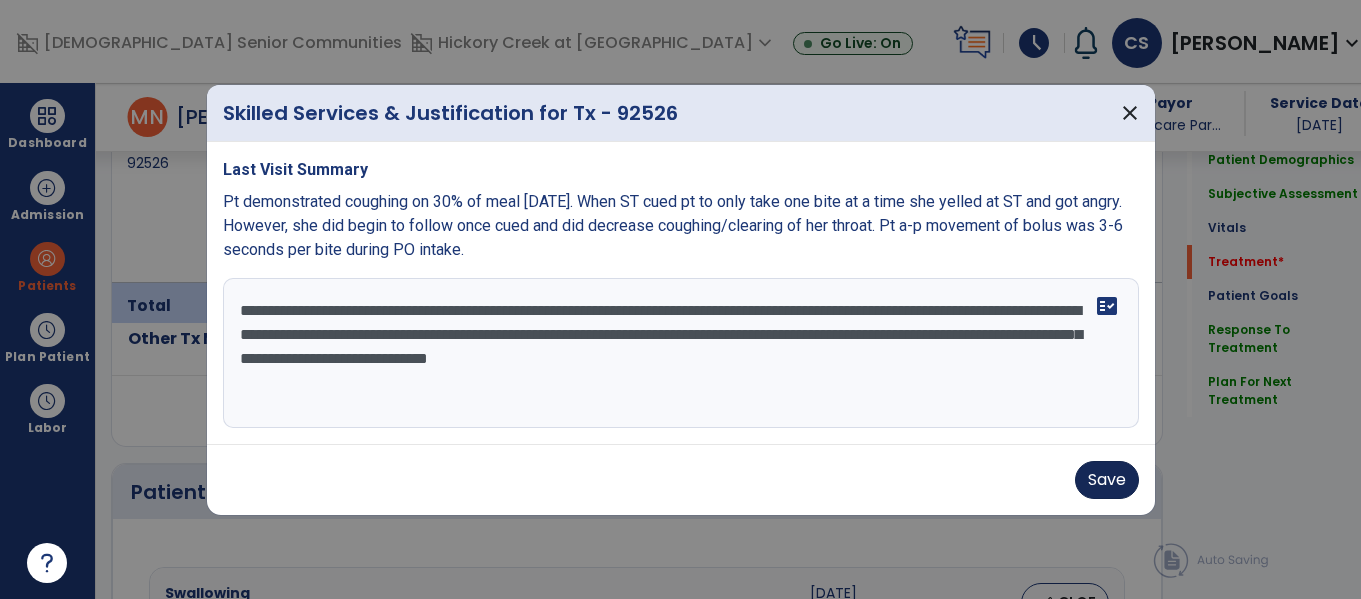 type on "**********" 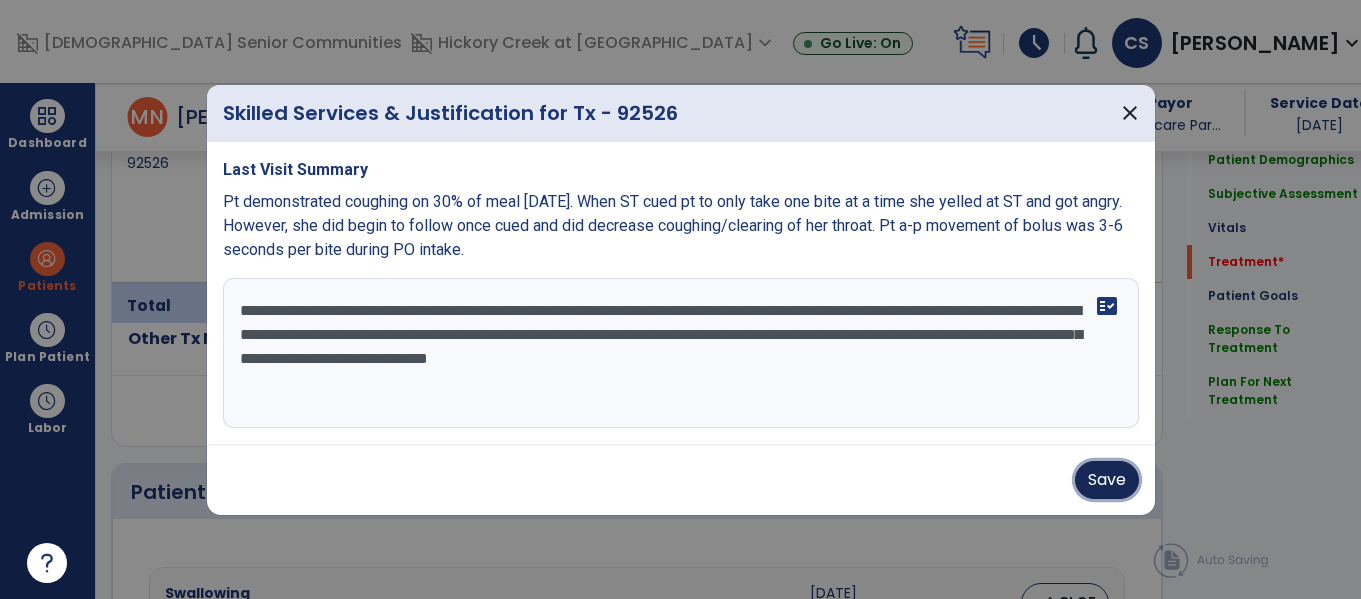 click on "Save" at bounding box center (1107, 480) 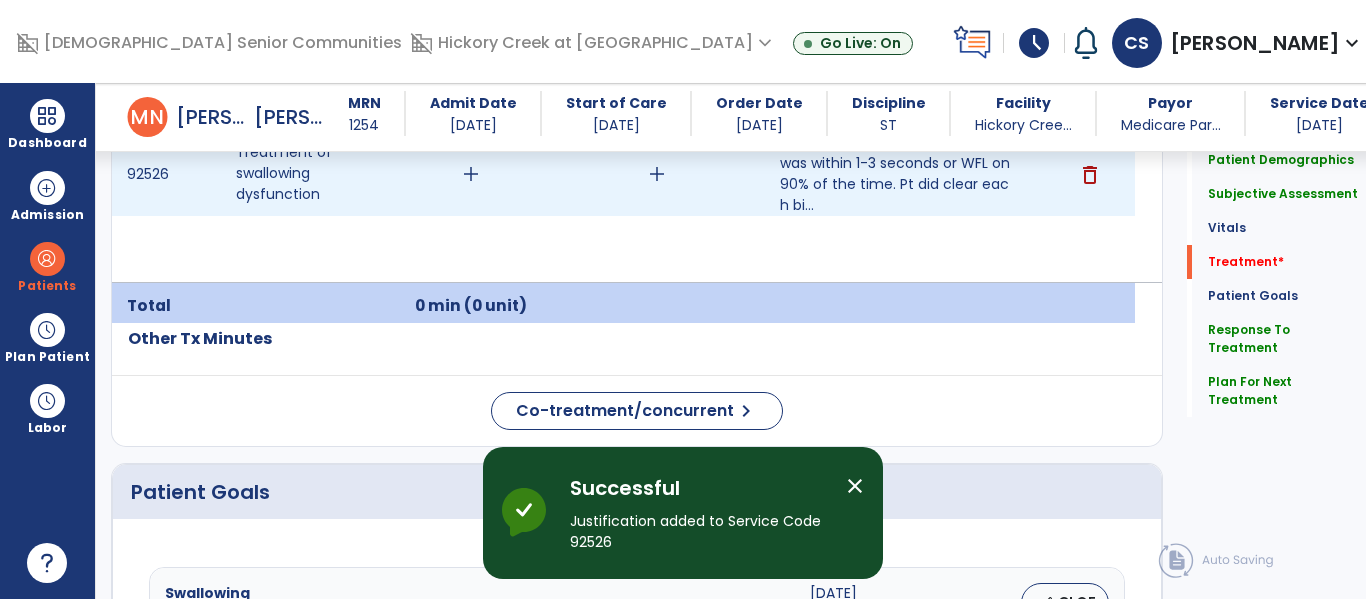 click on "add" at bounding box center (656, 174) 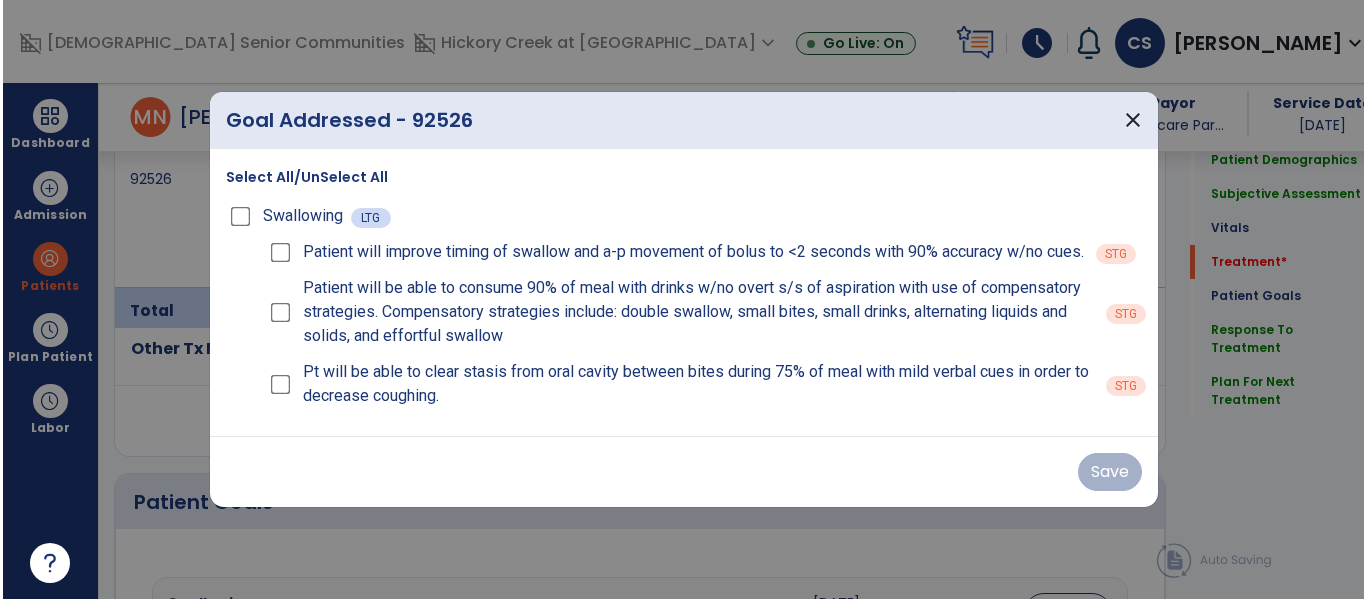 scroll, scrollTop: 1424, scrollLeft: 0, axis: vertical 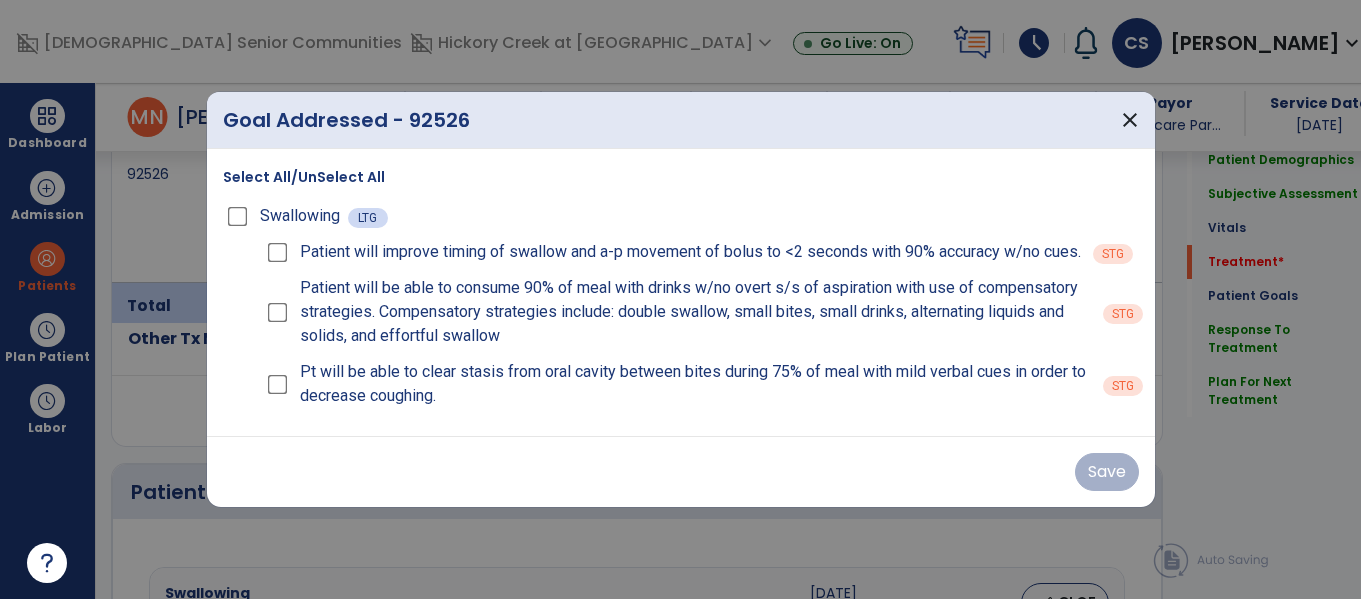 click on "Patient will improve timing of swallow and a-p movement of bolus to <2 seconds with 90% accuracy w/no cues." at bounding box center (672, 252) 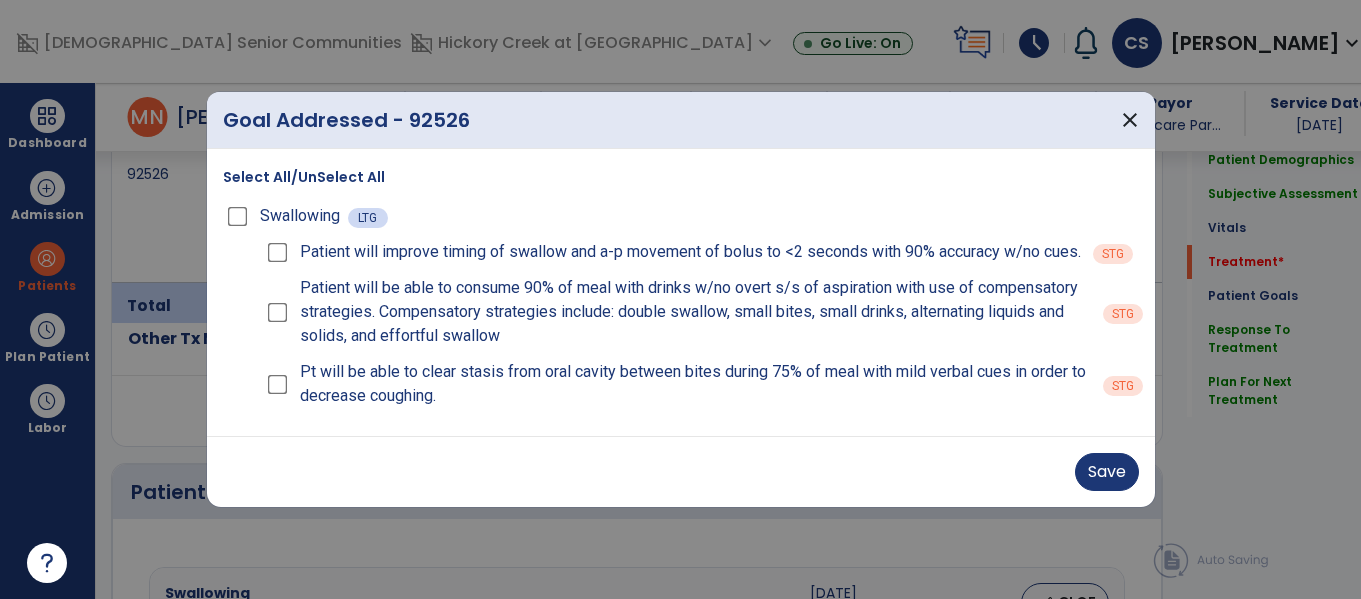 click on "Patient will be able to consume 90% of meal with drinks w/no overt s/s of aspiration with use of compensatory strategies. Compensatory strategies include: double swallow, small bites, small drinks, alternating liquids and solids, and effortful swallow" at bounding box center [677, 312] 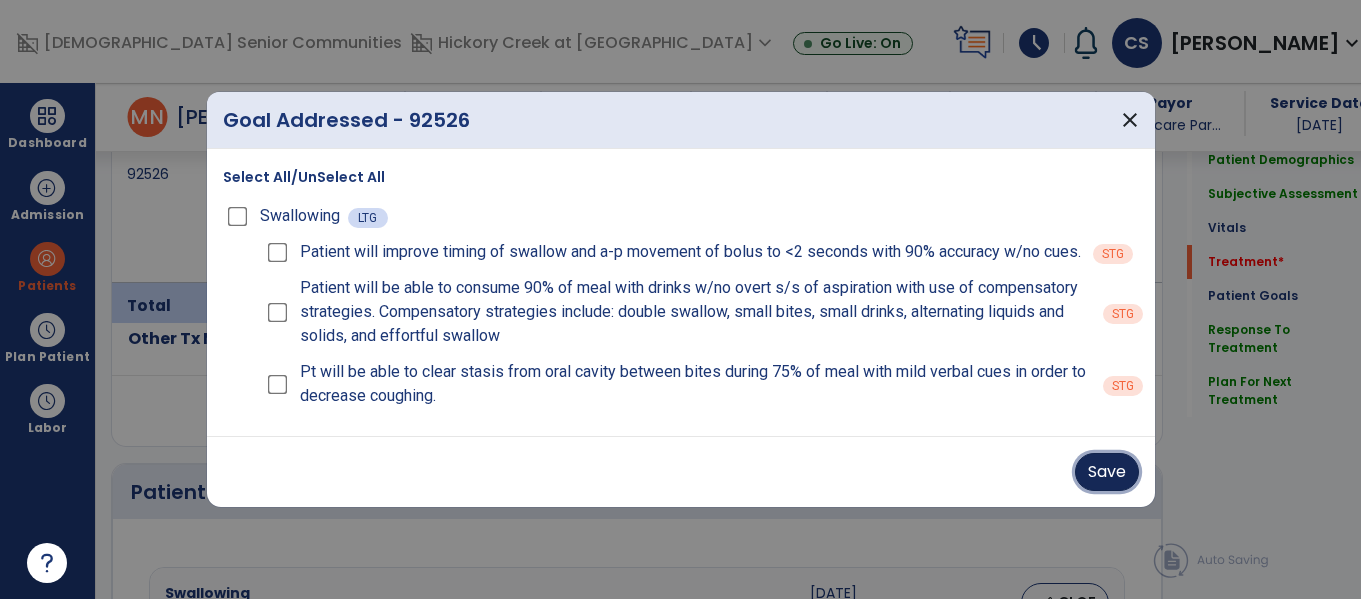 click on "Save" at bounding box center (1107, 472) 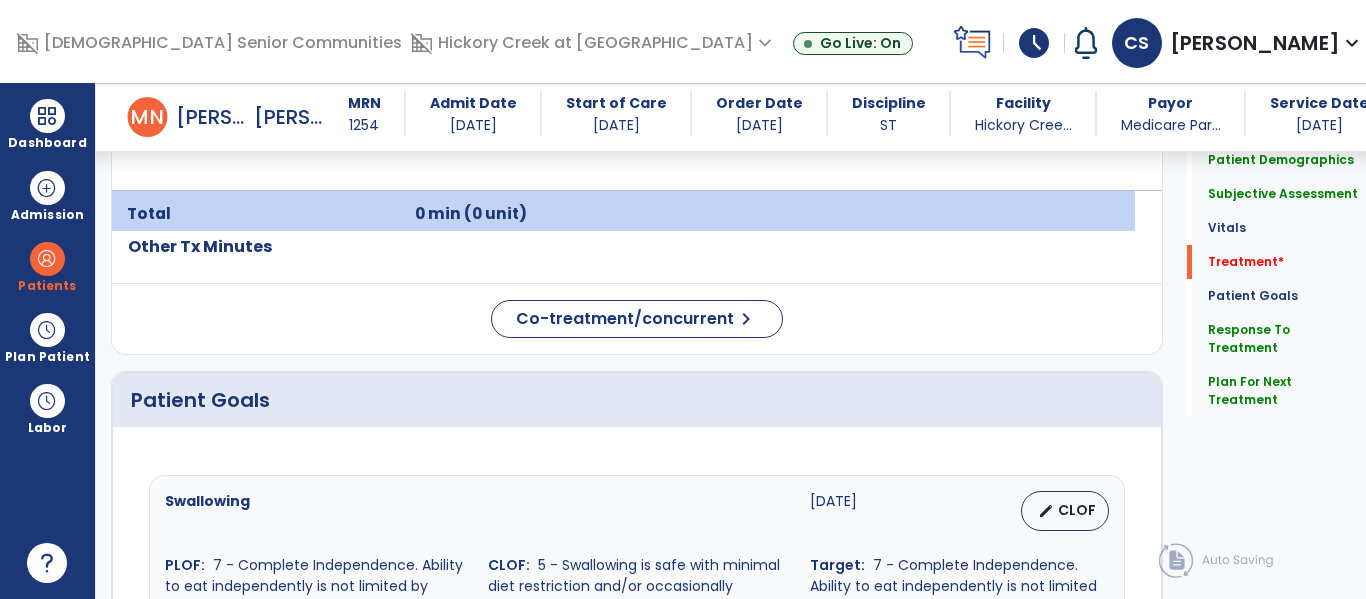 scroll, scrollTop: 1529, scrollLeft: 0, axis: vertical 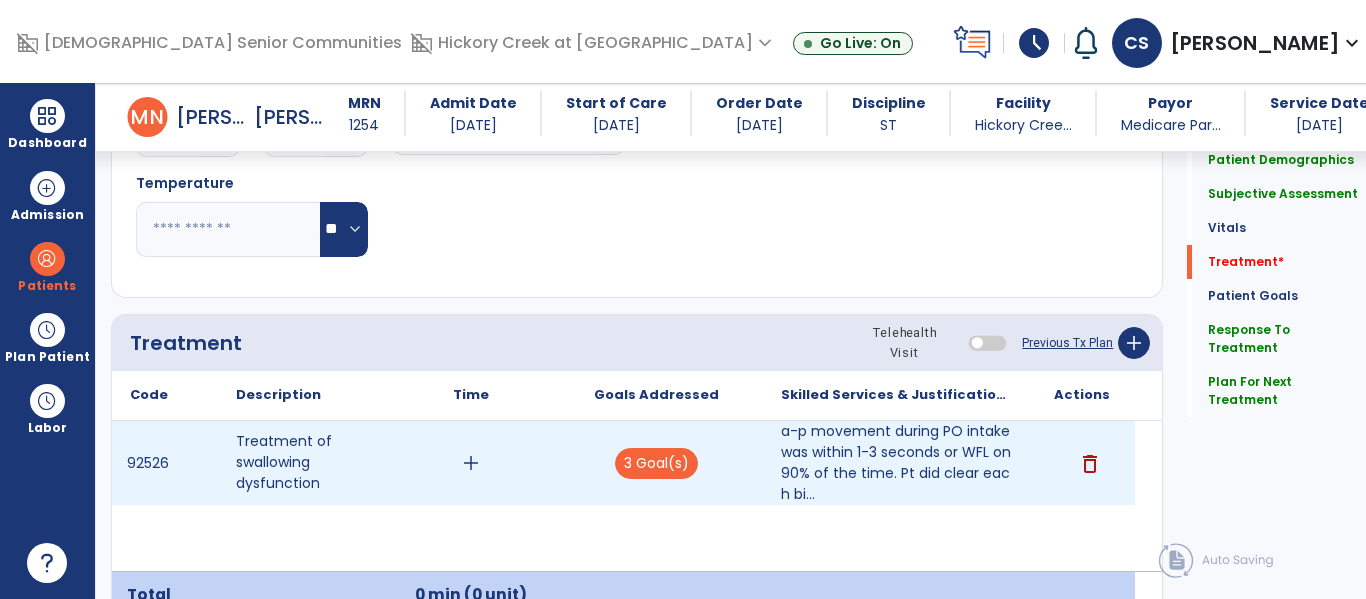 click on "add" at bounding box center [471, 463] 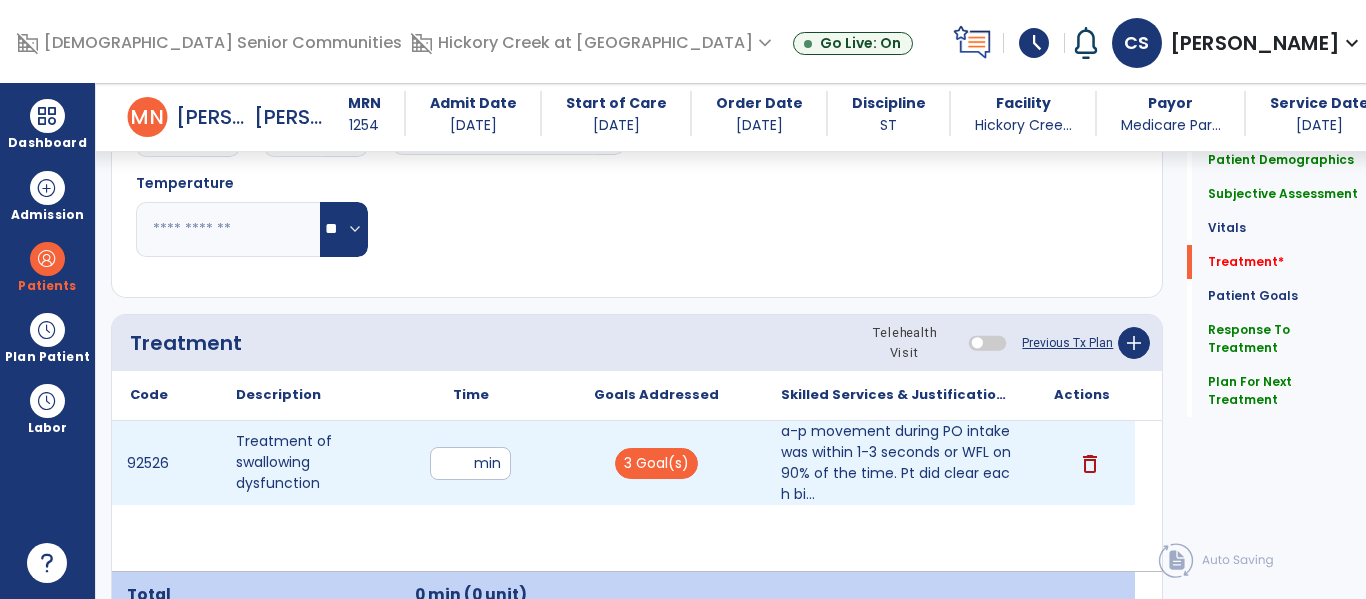click at bounding box center [470, 463] 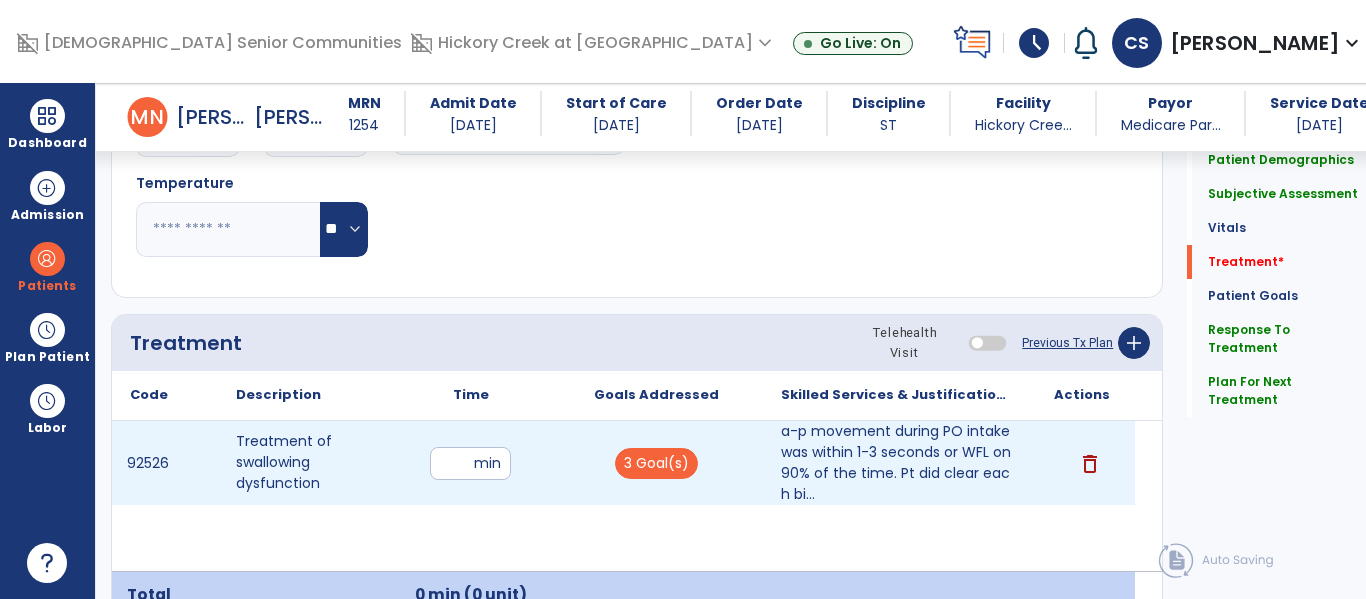type on "**" 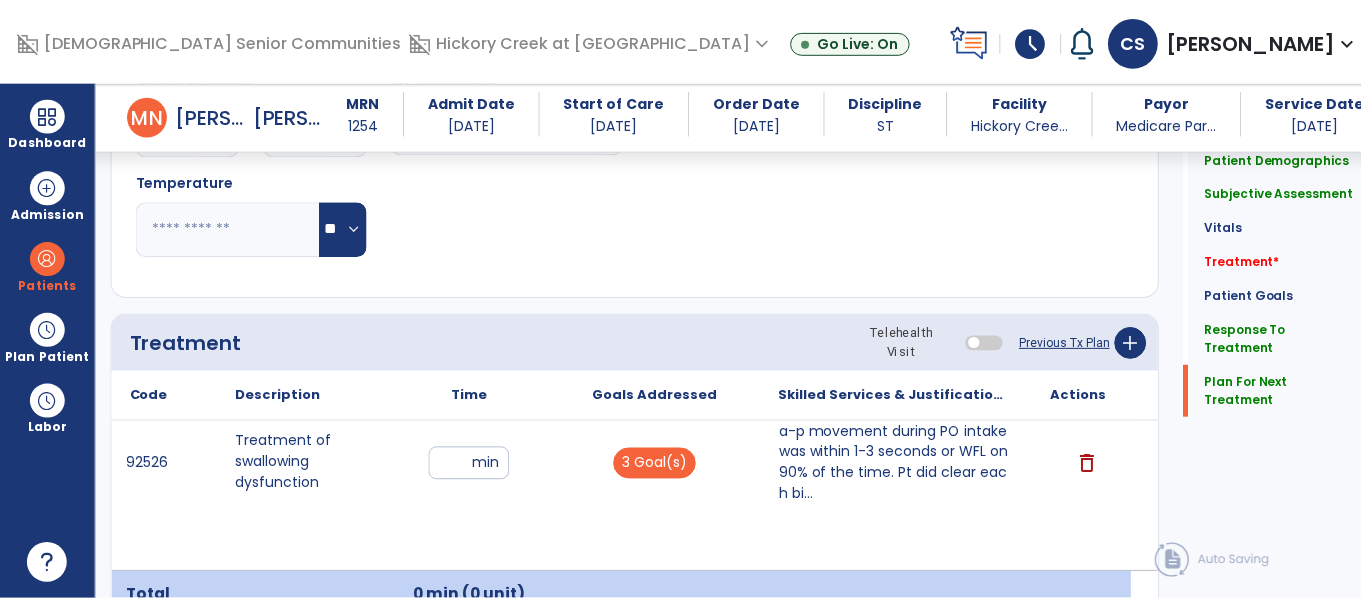 scroll, scrollTop: 2868, scrollLeft: 0, axis: vertical 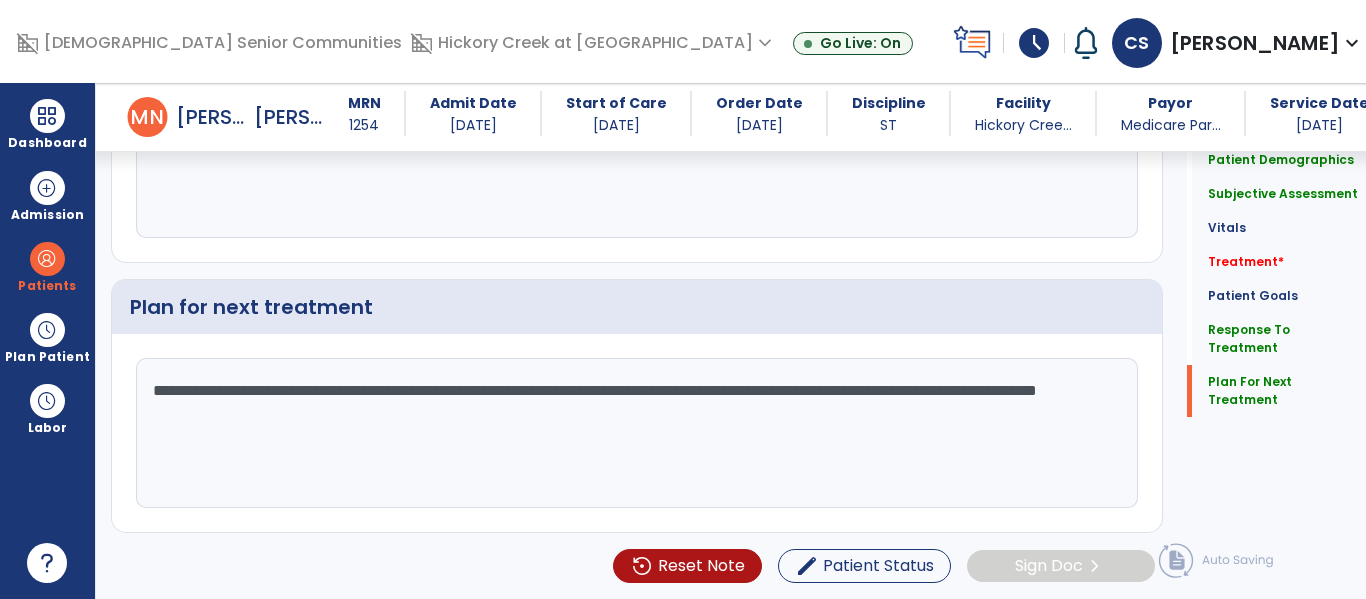 click on "**********" 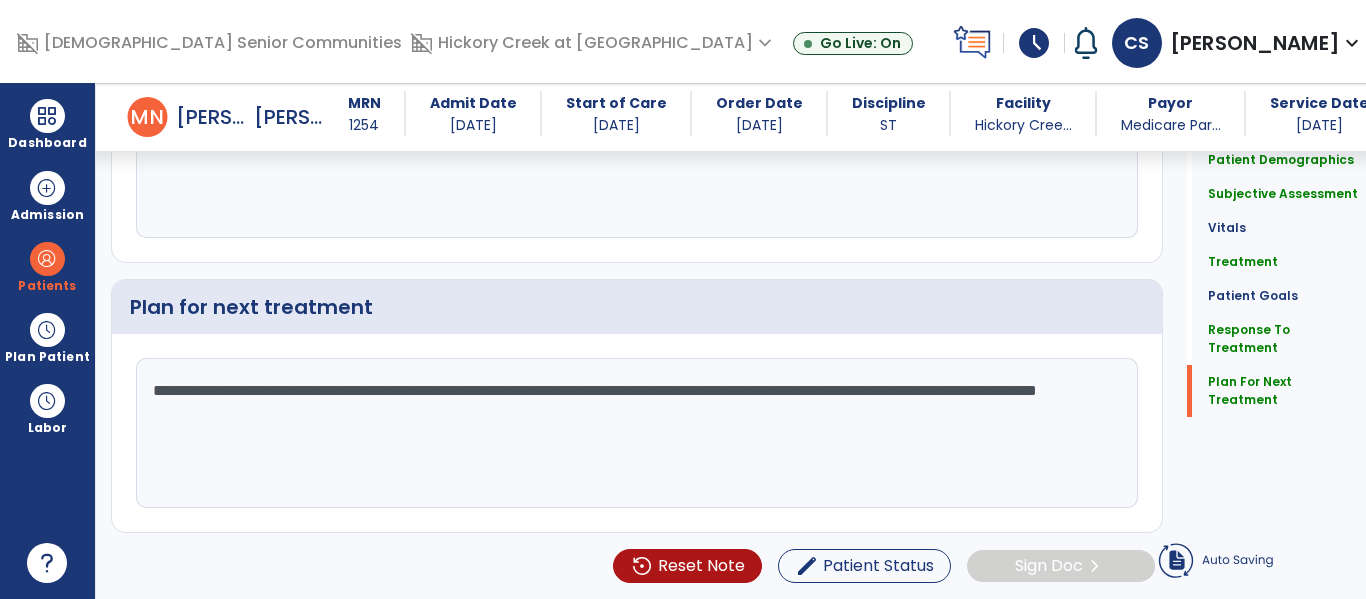 click on "**********" 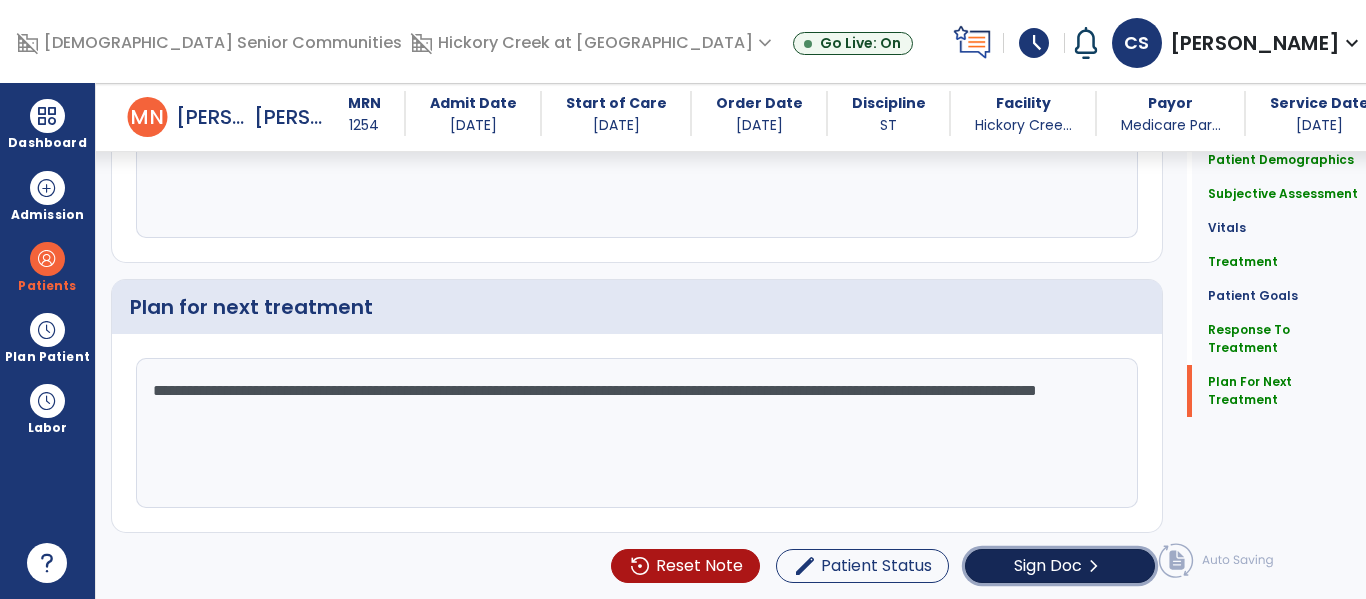 click on "Sign Doc" 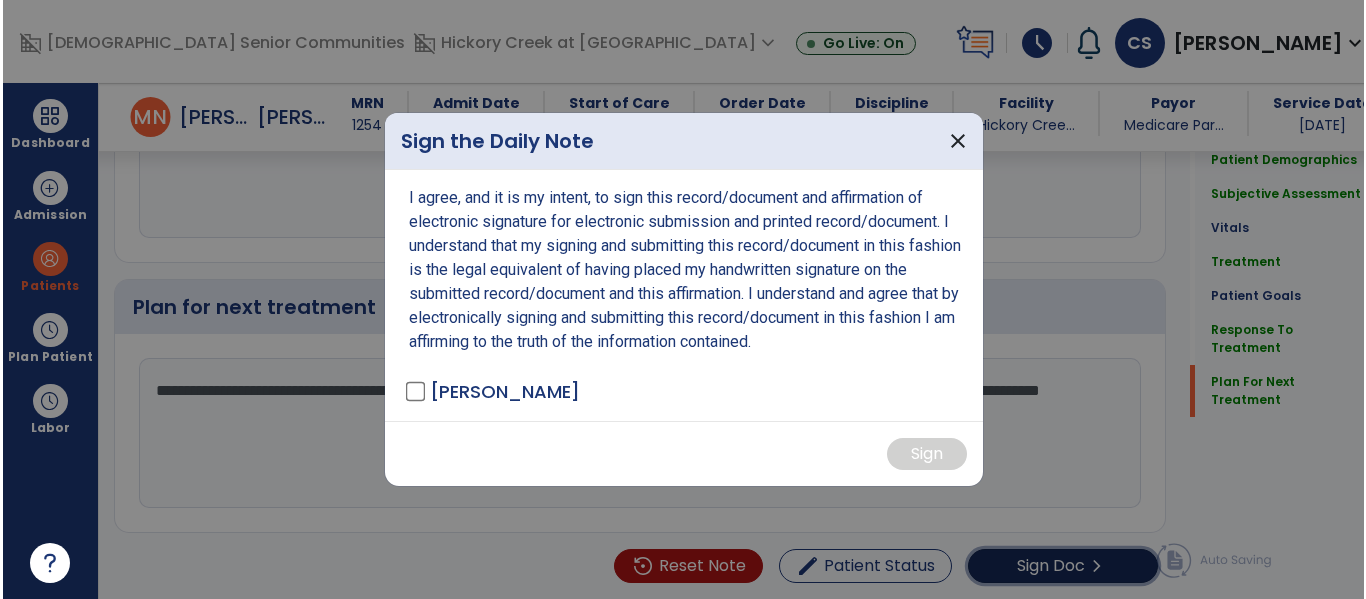 scroll, scrollTop: 2868, scrollLeft: 0, axis: vertical 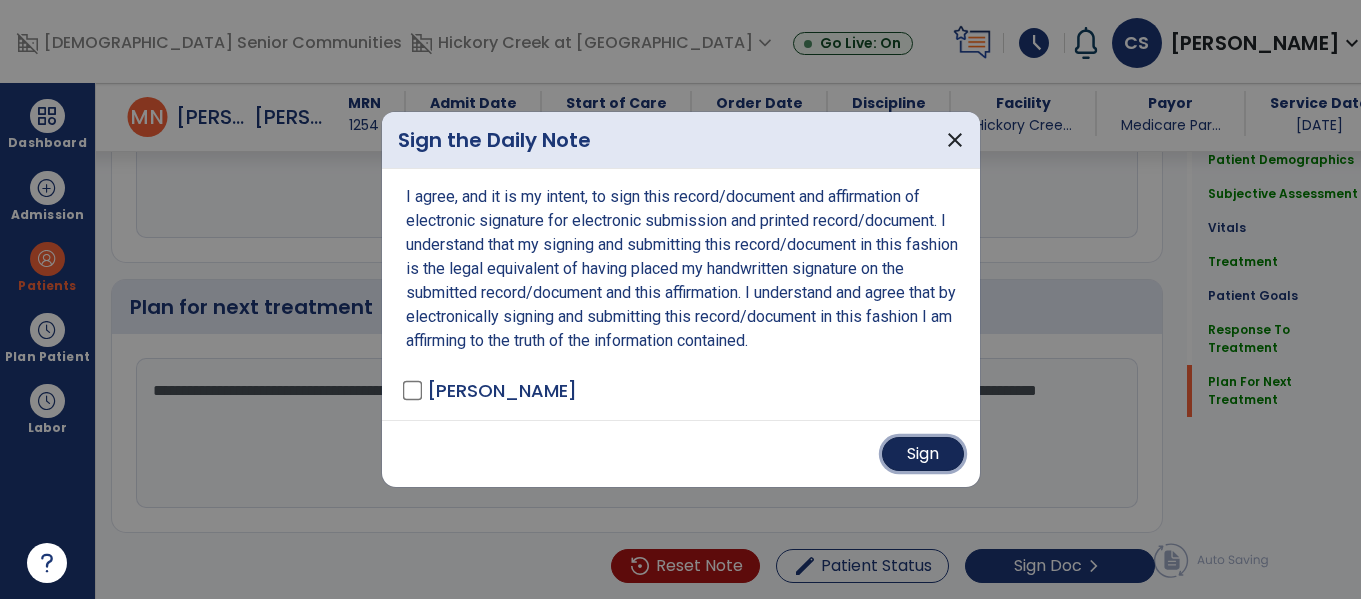 click on "Sign" at bounding box center [923, 454] 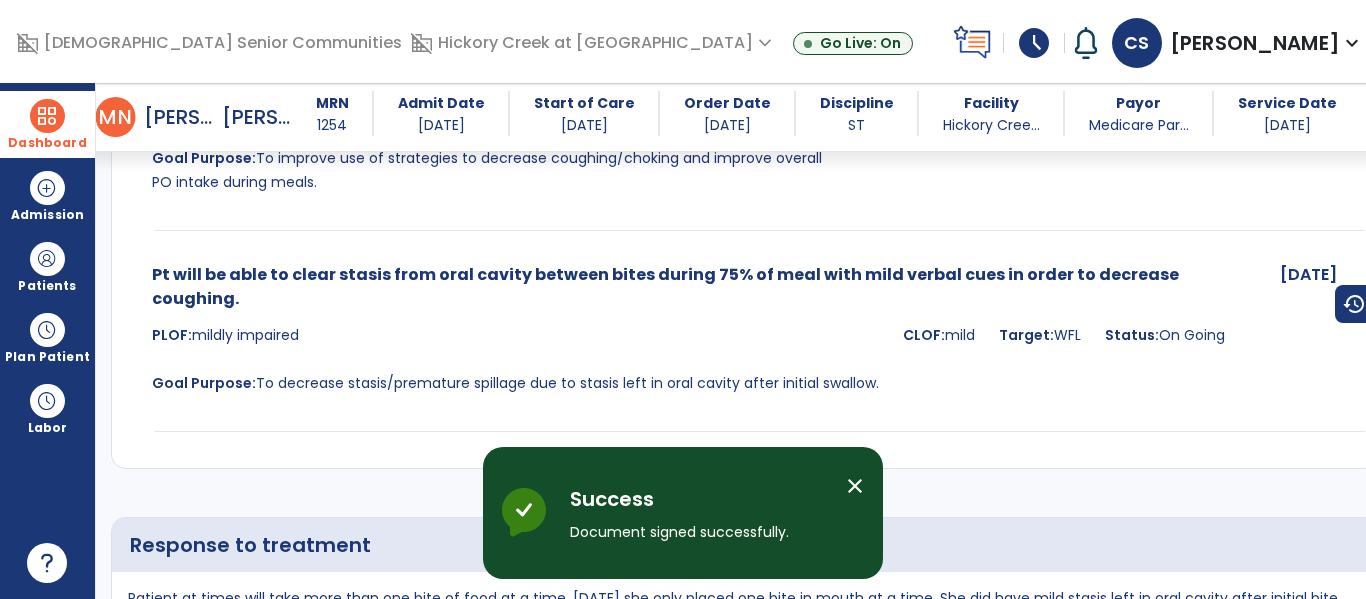 scroll, scrollTop: 3875, scrollLeft: 0, axis: vertical 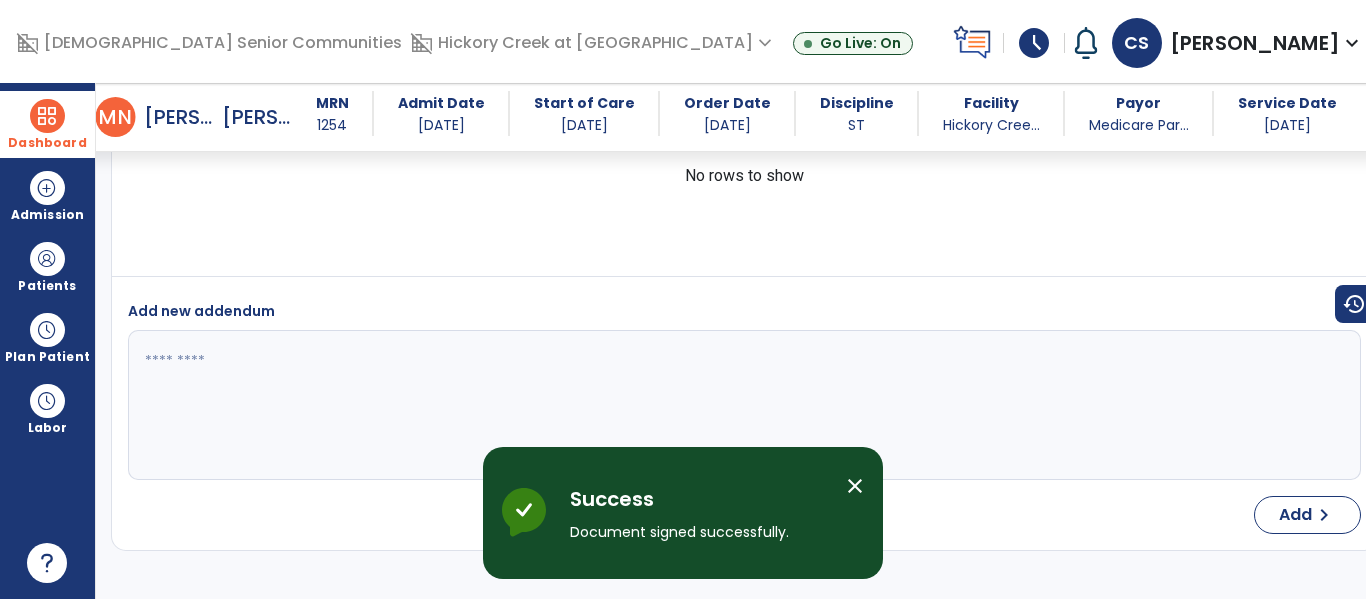 click at bounding box center [47, 116] 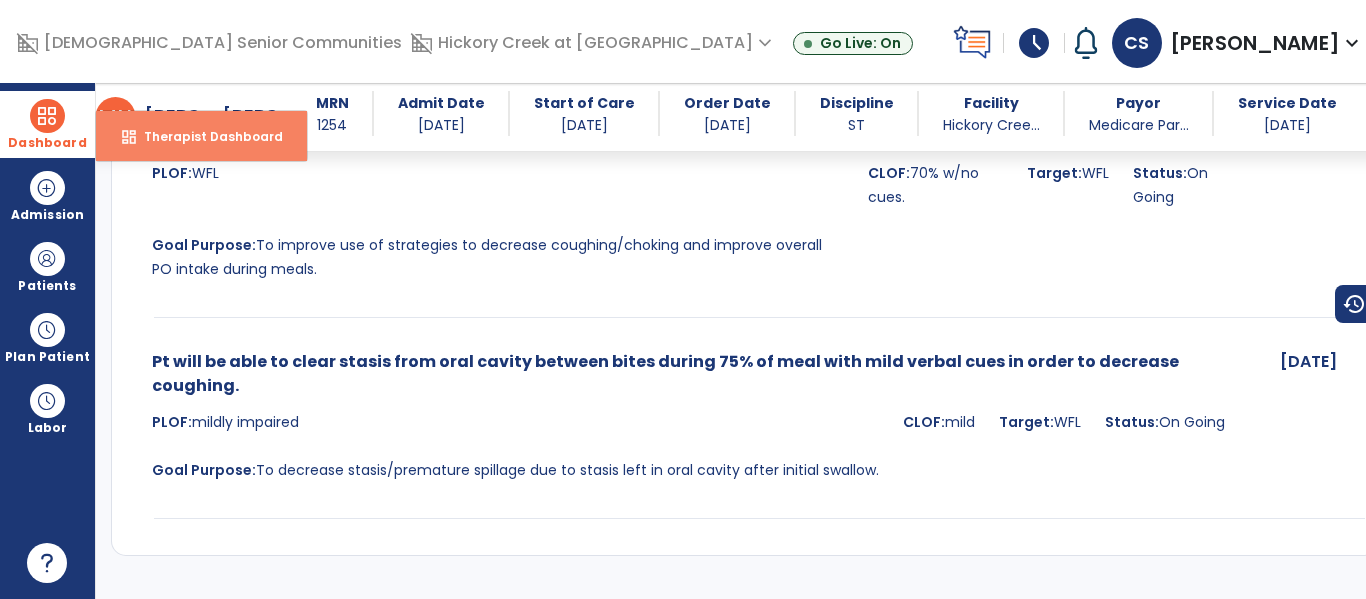 click on "dashboard  Therapist Dashboard" at bounding box center (201, 136) 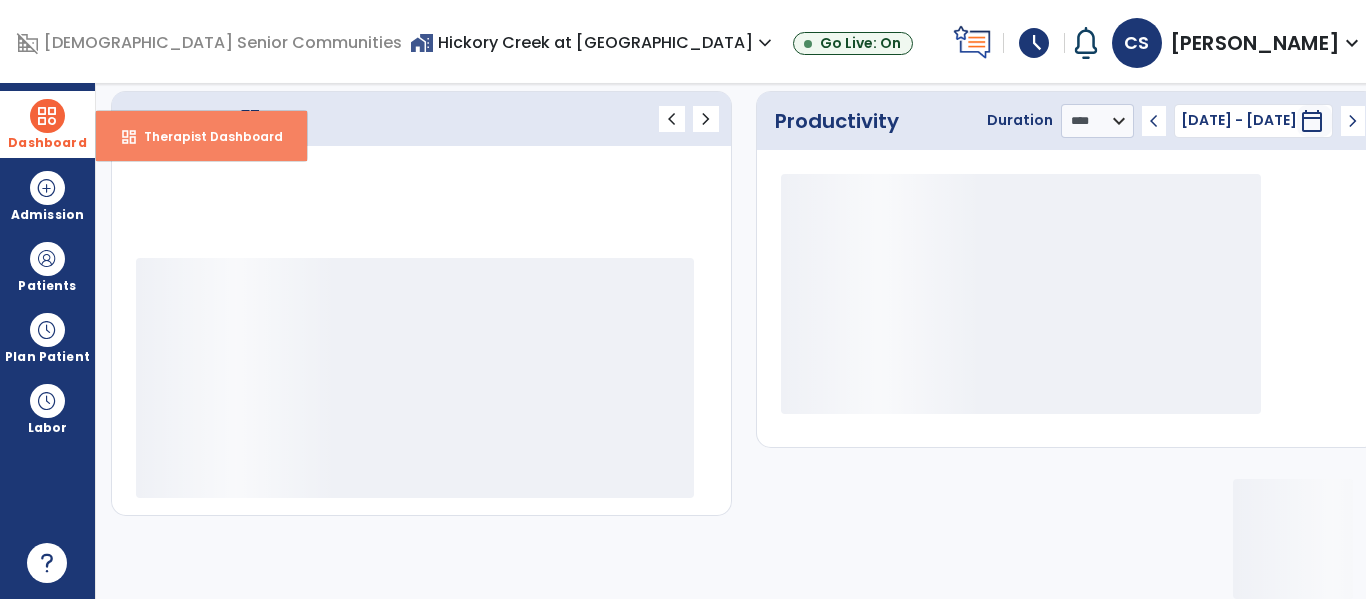 scroll, scrollTop: 278, scrollLeft: 0, axis: vertical 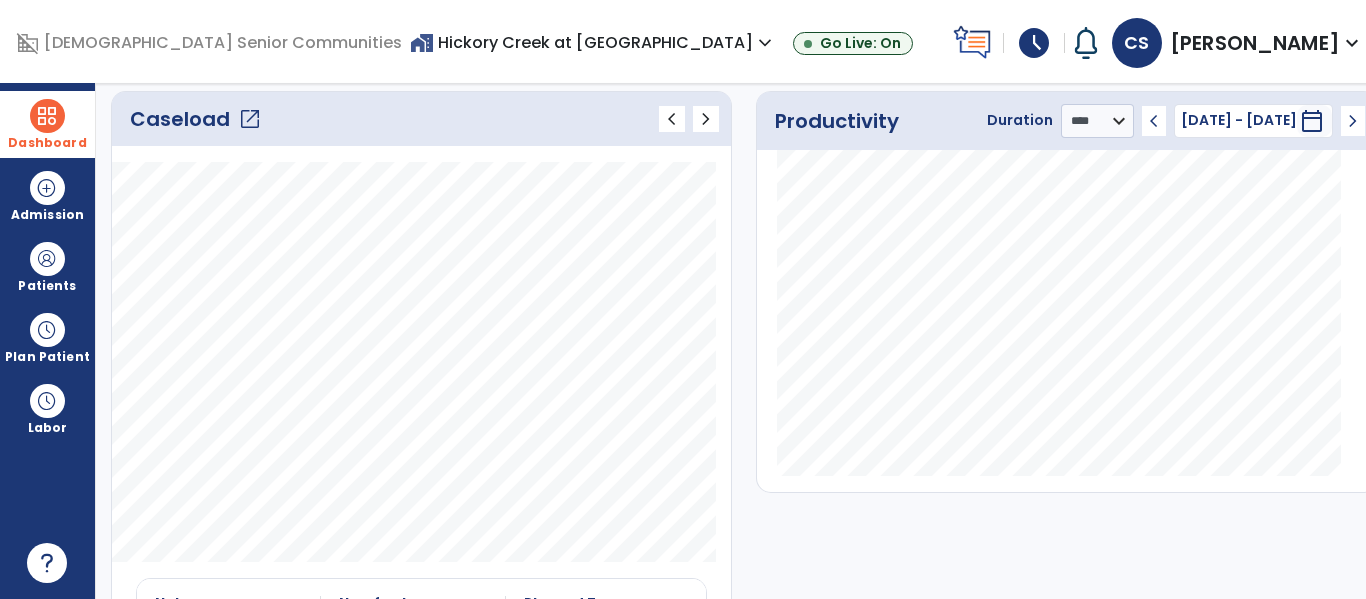 click on "Caseload   open_in_new" 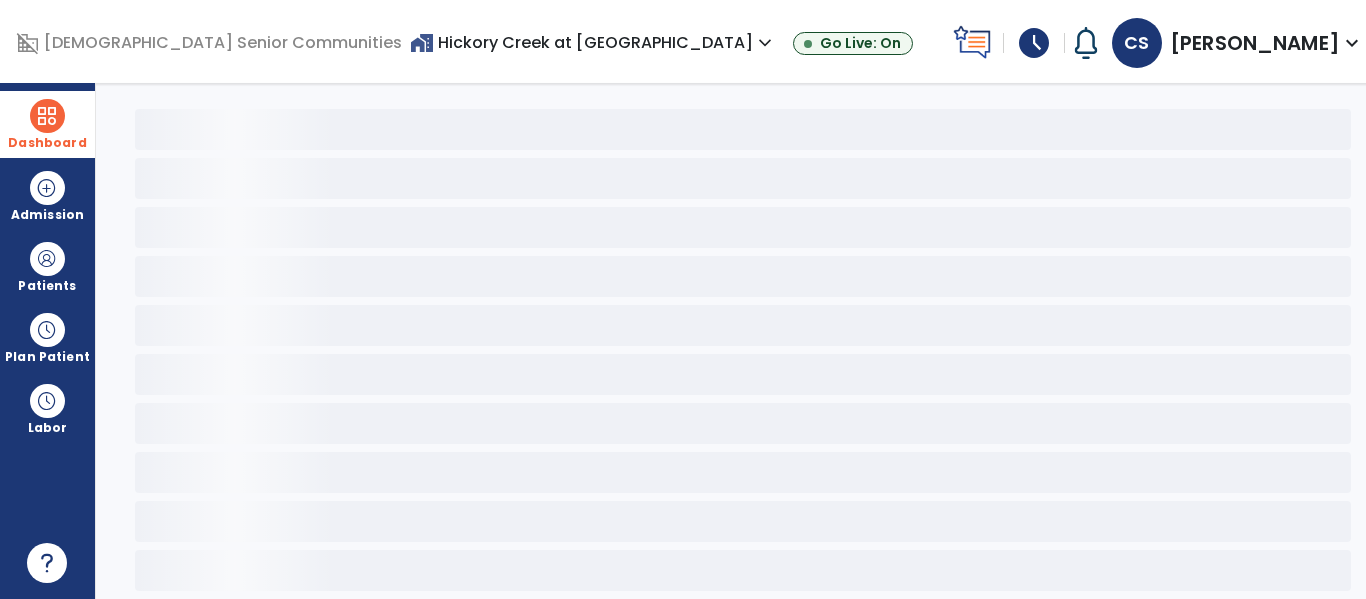 scroll, scrollTop: 78, scrollLeft: 0, axis: vertical 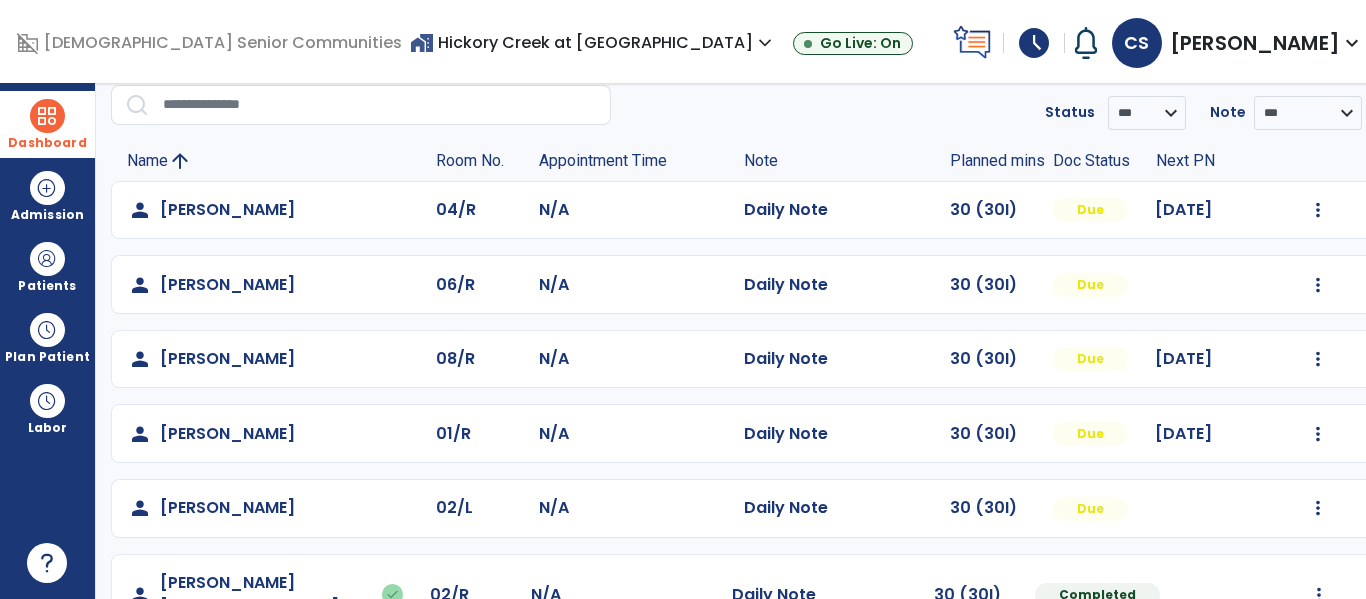 click on "Dashboard" at bounding box center [47, 143] 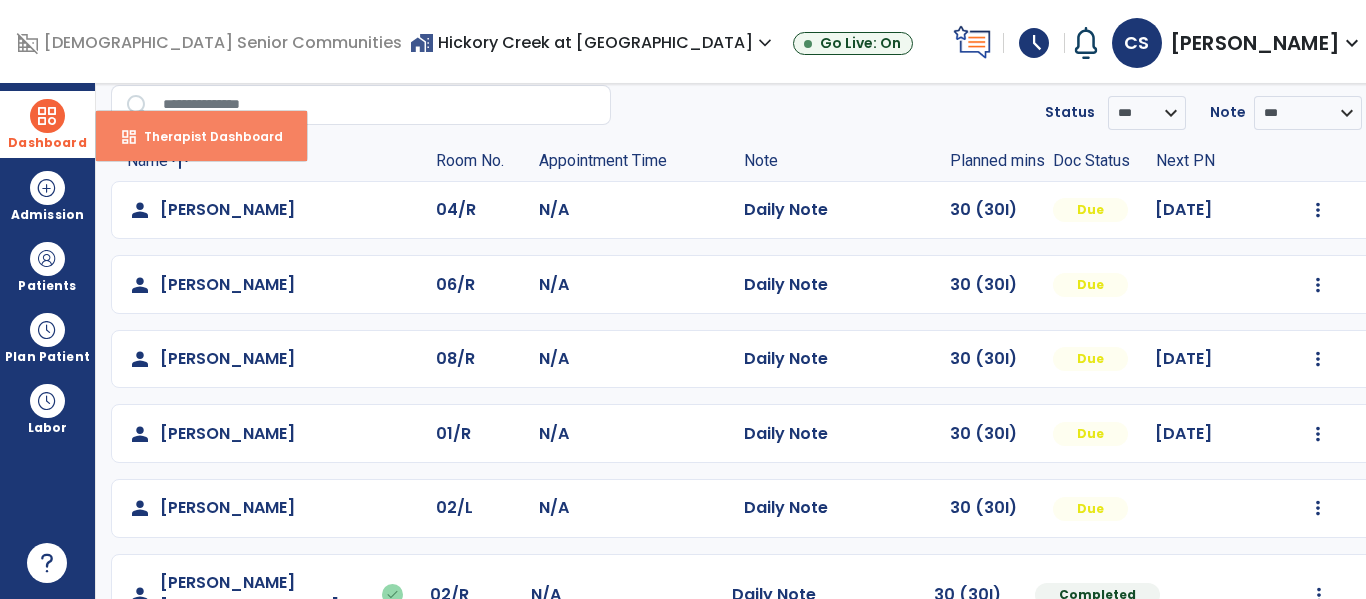 click on "Therapist Dashboard" at bounding box center (205, 136) 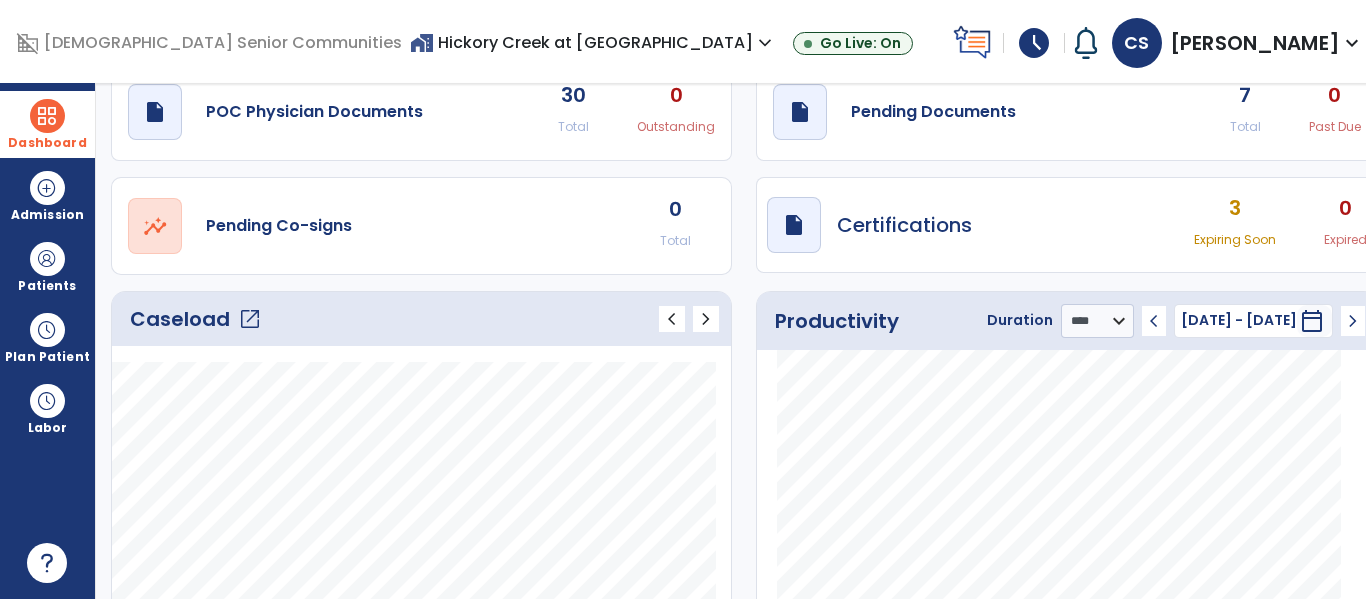 click on "Caseload   open_in_new" 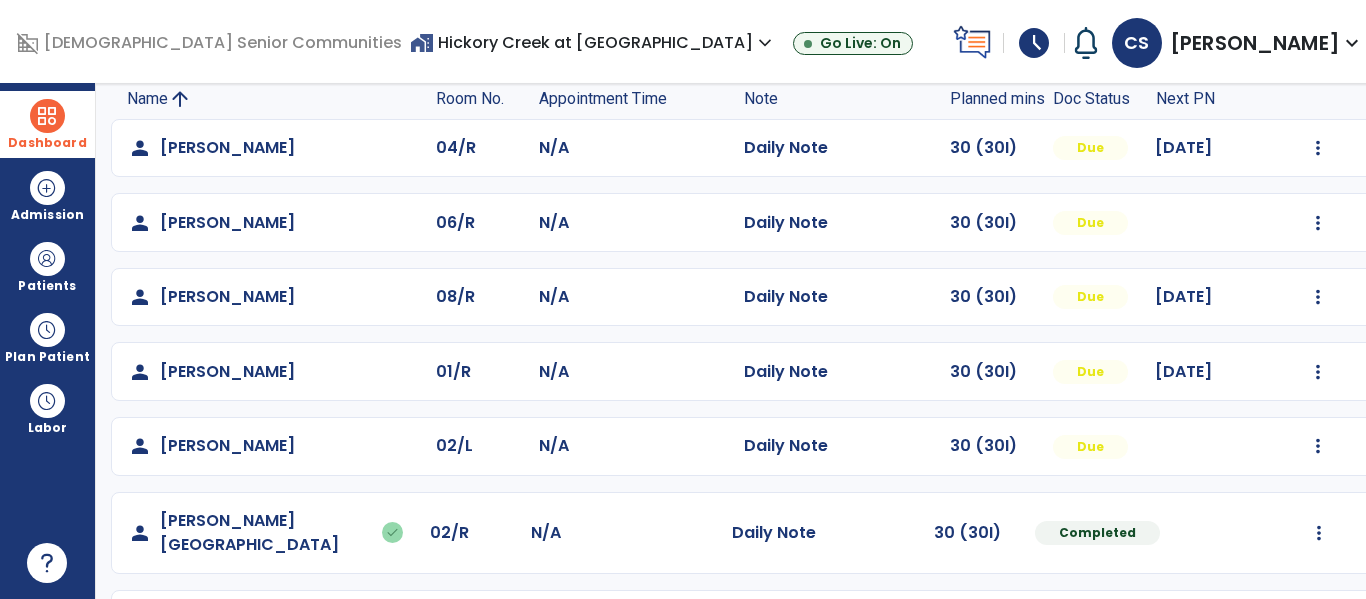 scroll, scrollTop: 144, scrollLeft: 0, axis: vertical 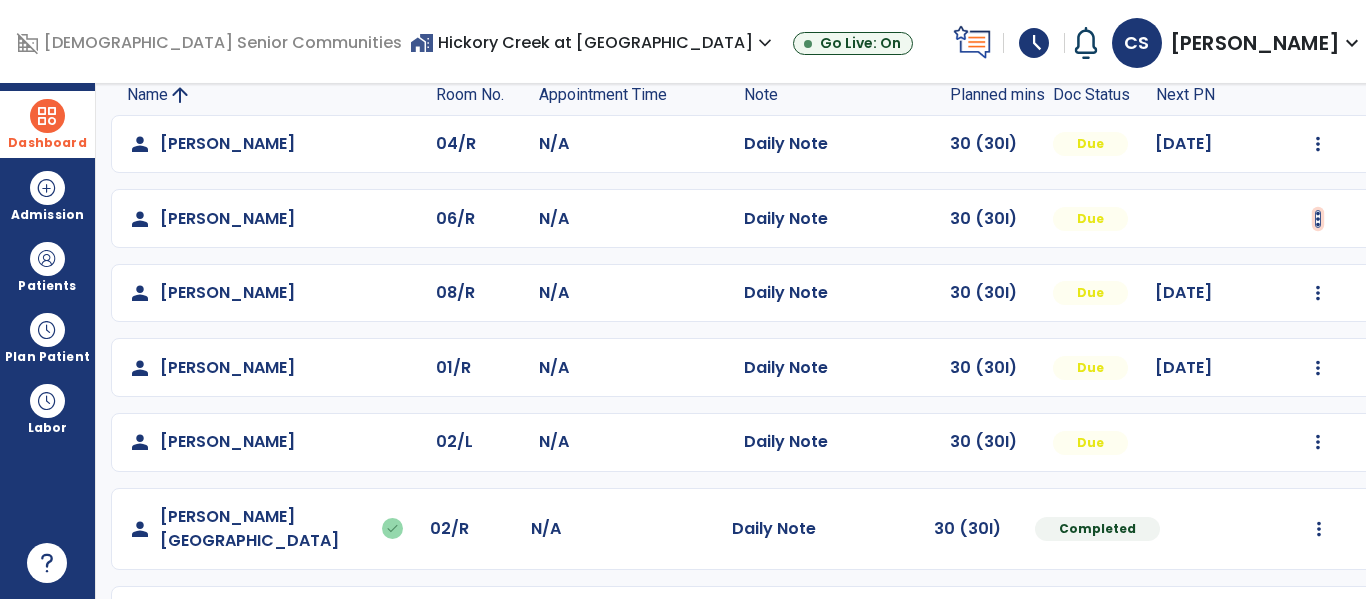 click at bounding box center (1318, 144) 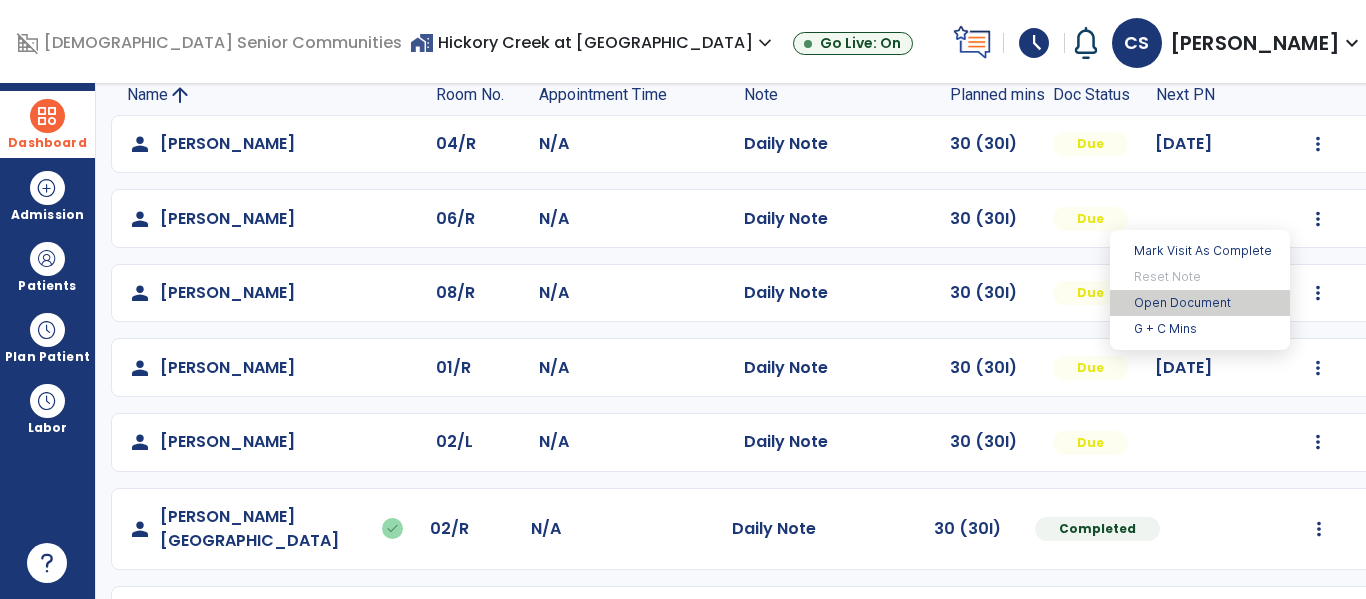 click on "Open Document" at bounding box center [1200, 303] 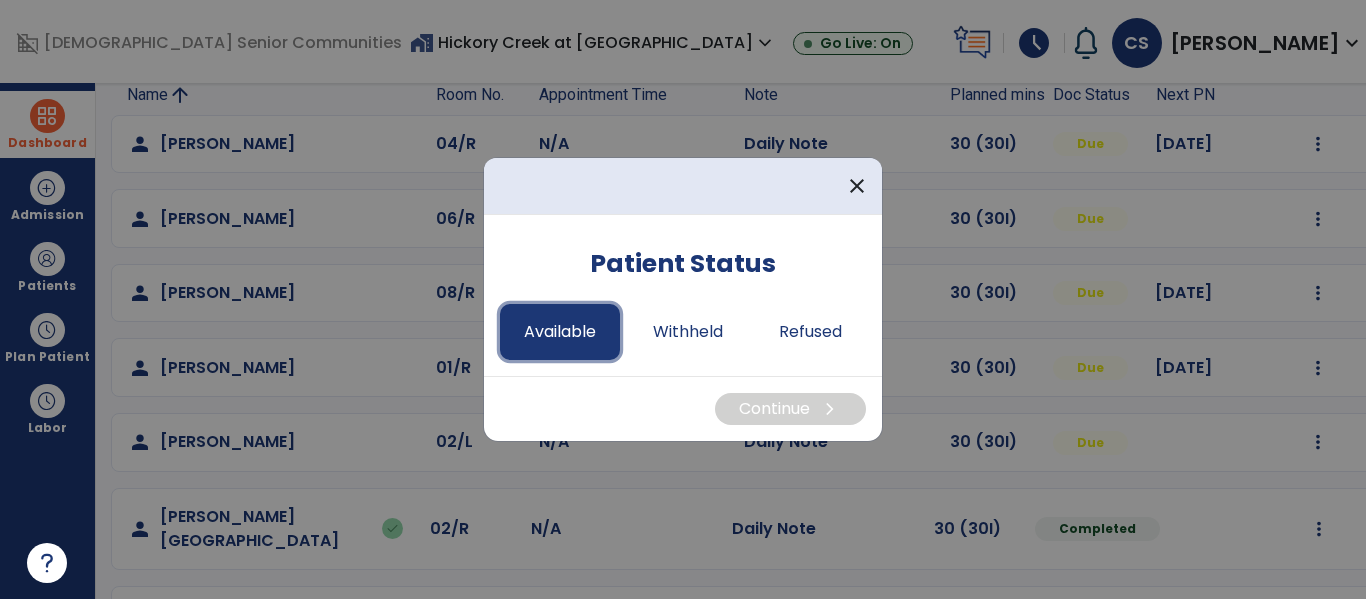 click on "Available" at bounding box center (560, 332) 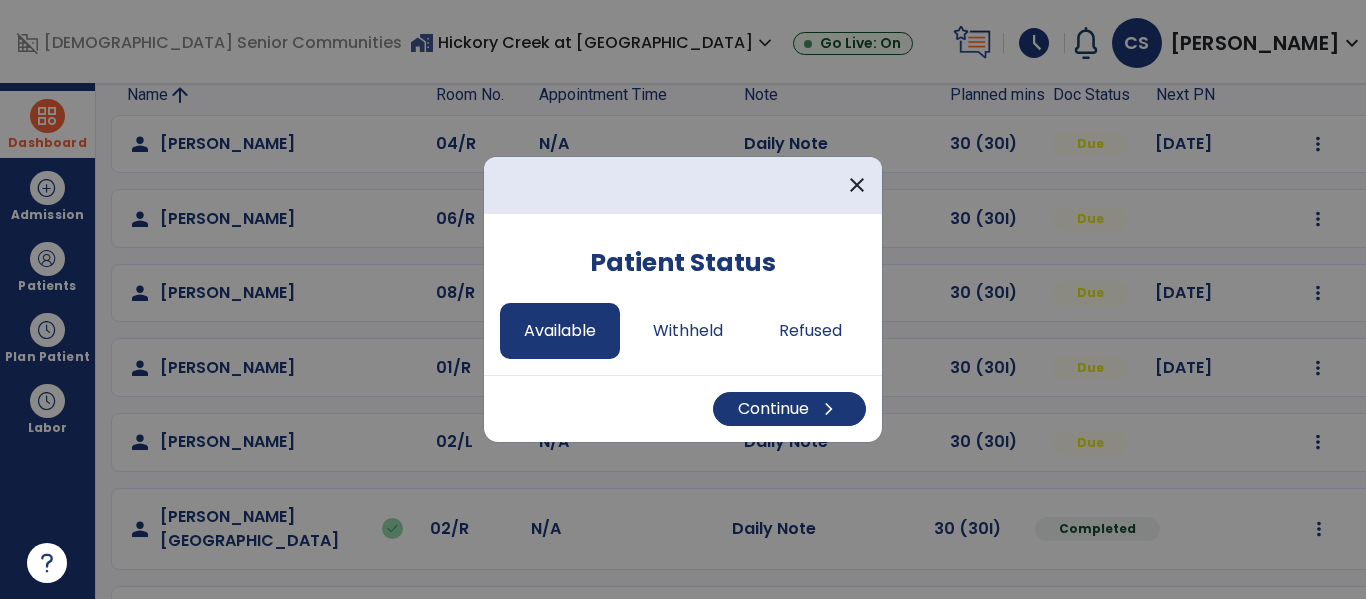 click on "Continue   chevron_right" at bounding box center [683, 408] 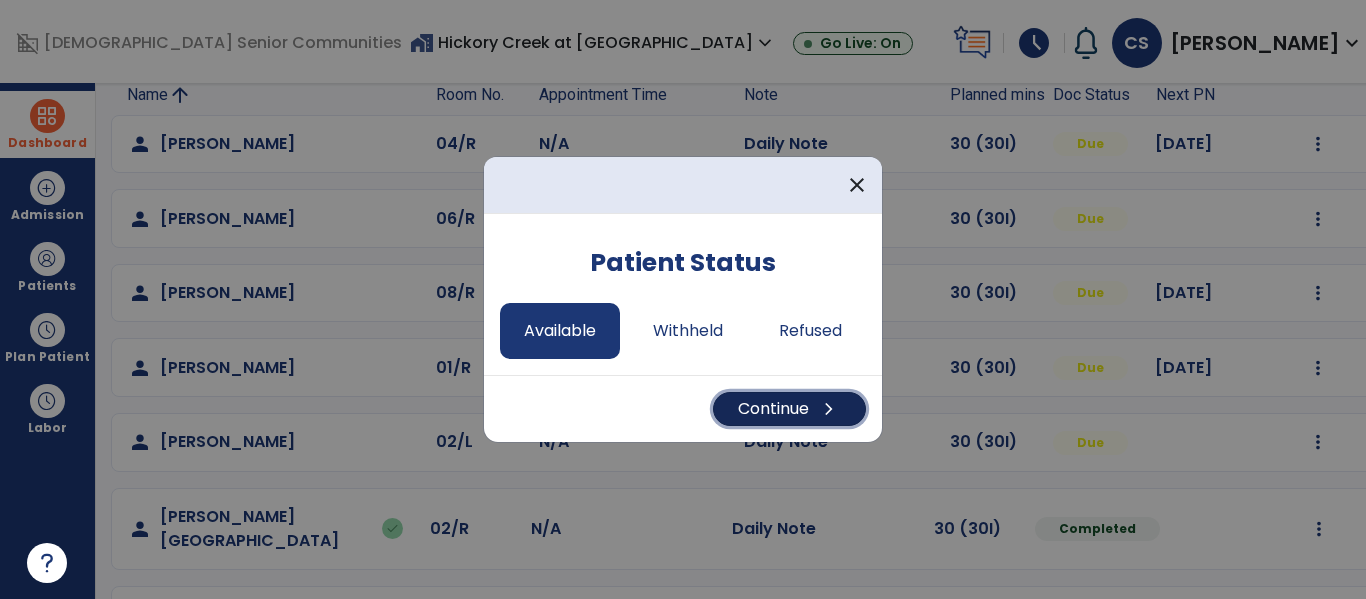 click on "Continue   chevron_right" at bounding box center [789, 409] 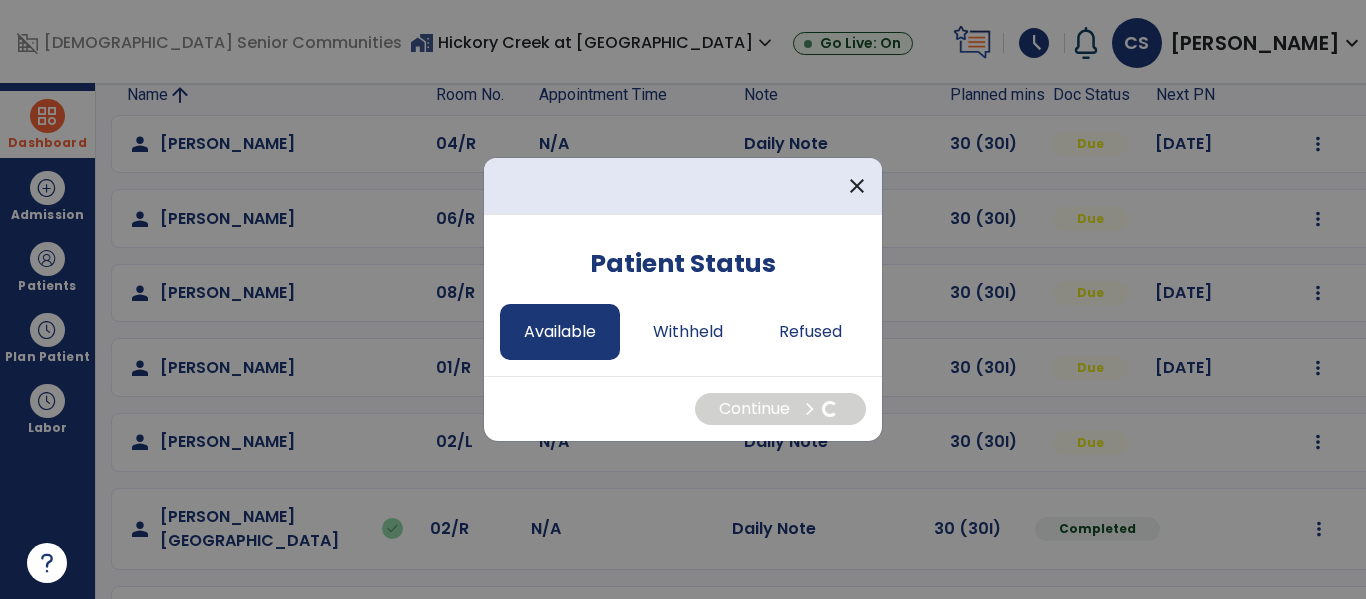 select on "*" 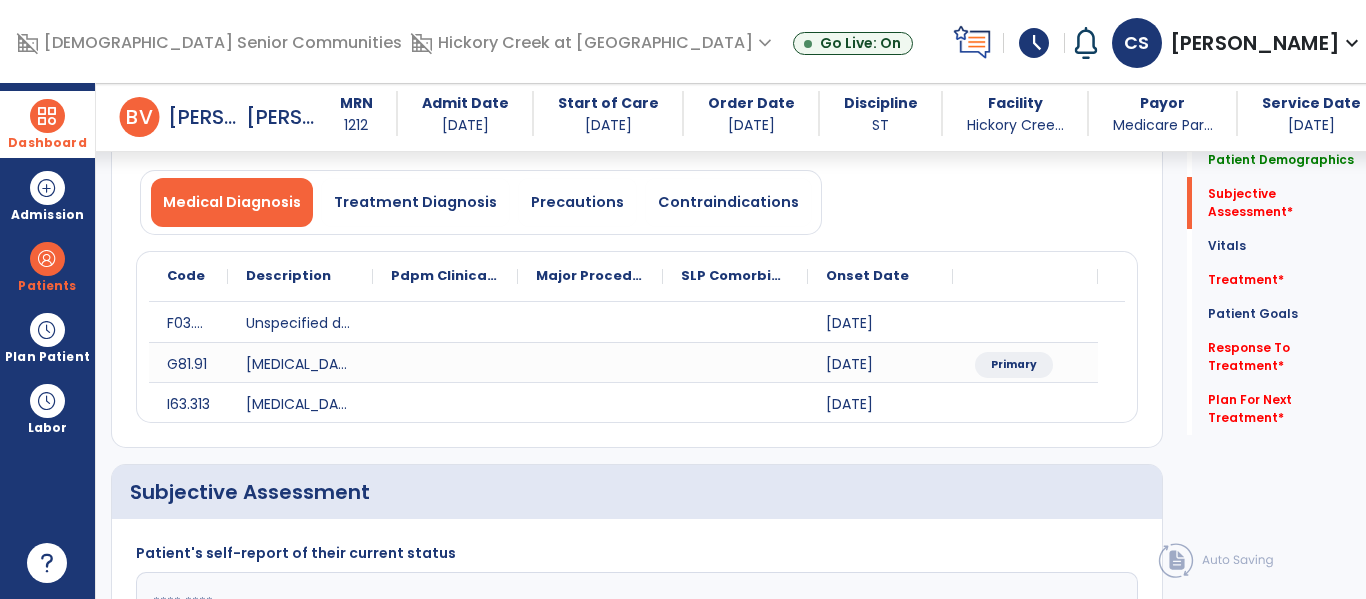 scroll, scrollTop: 462, scrollLeft: 0, axis: vertical 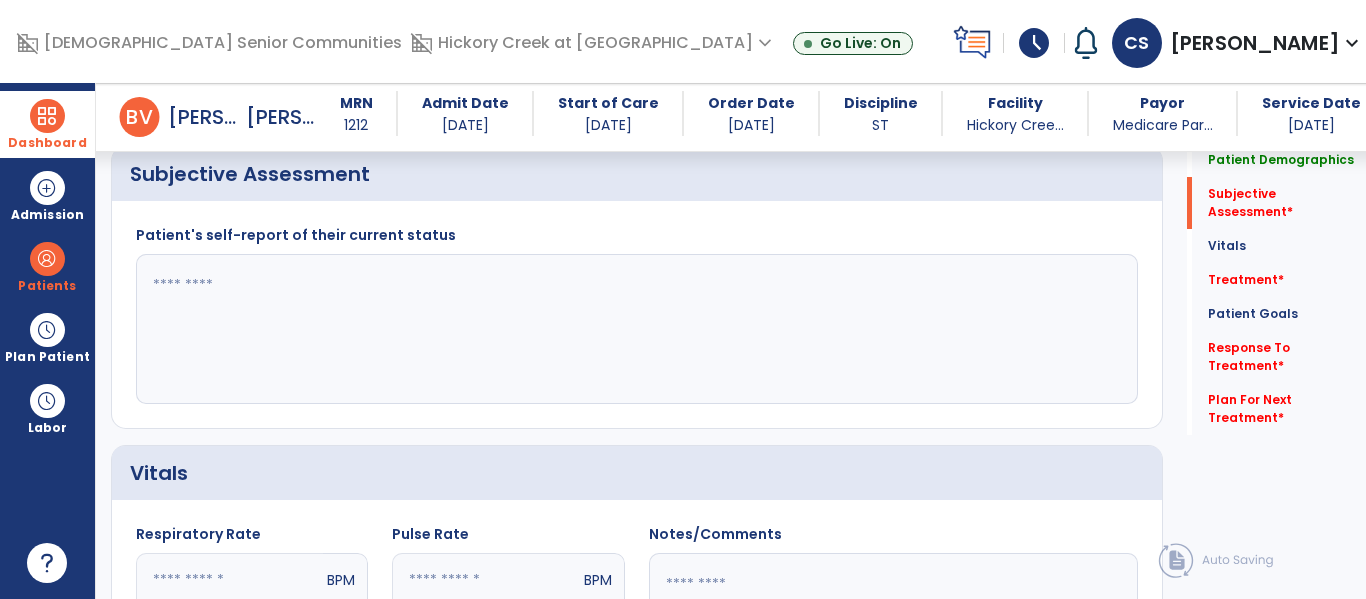 click 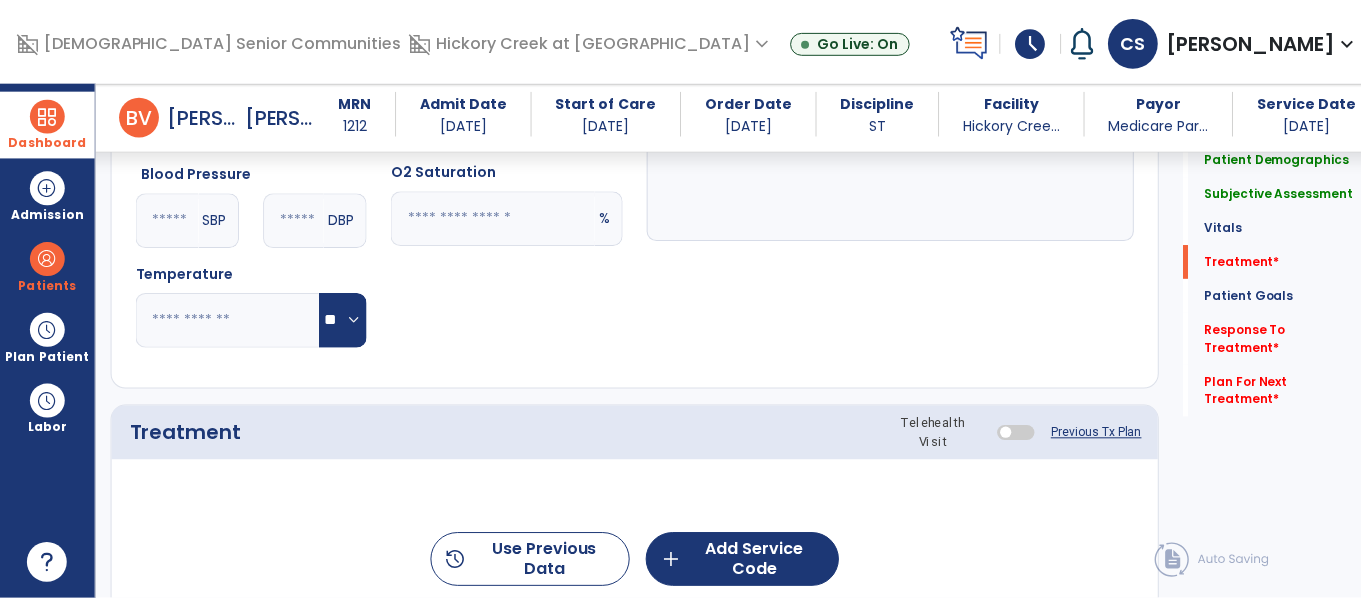 scroll, scrollTop: 1062, scrollLeft: 0, axis: vertical 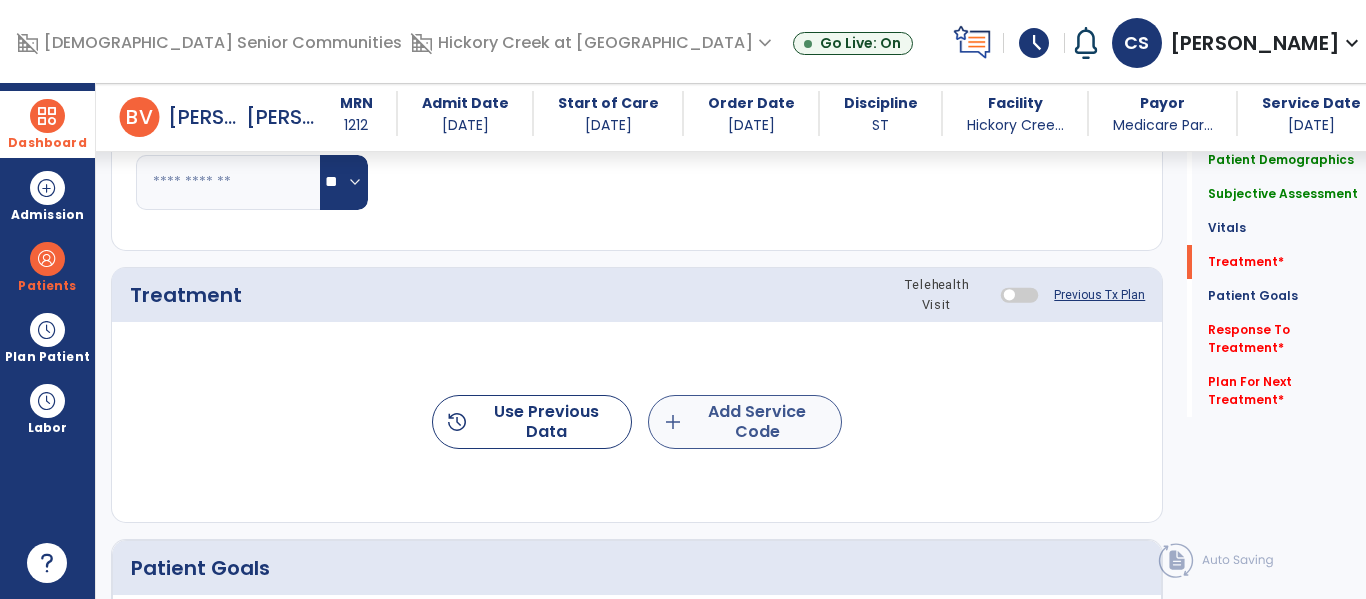 type on "**********" 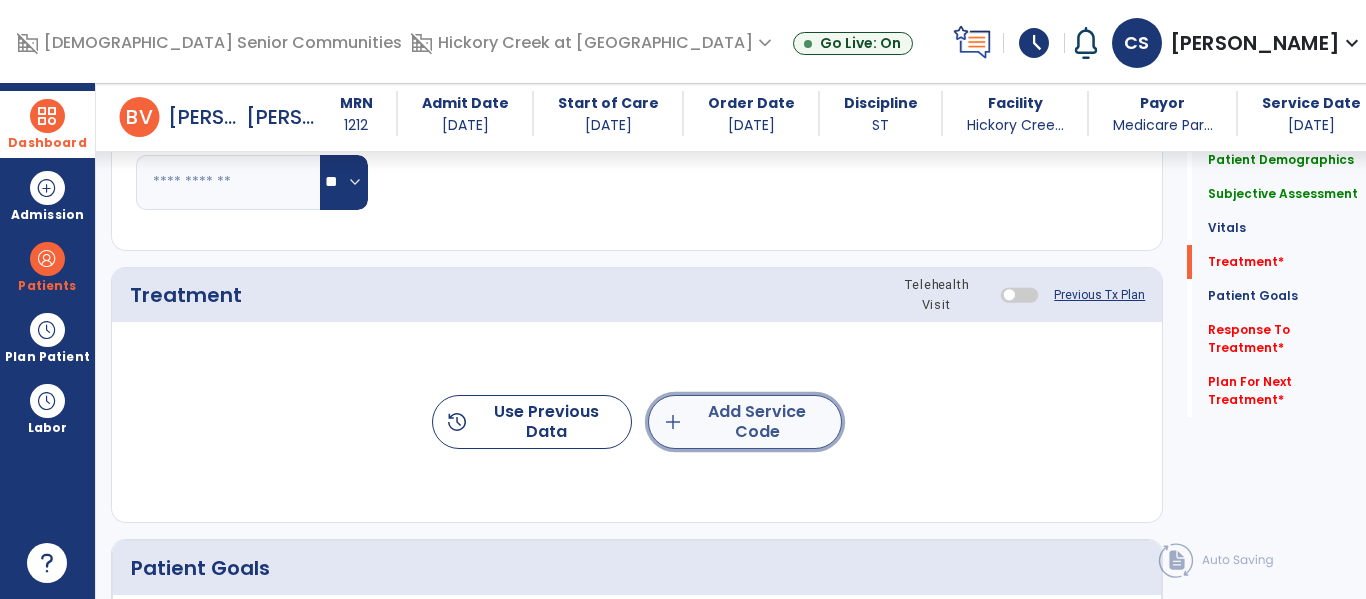 click on "add  Add Service Code" 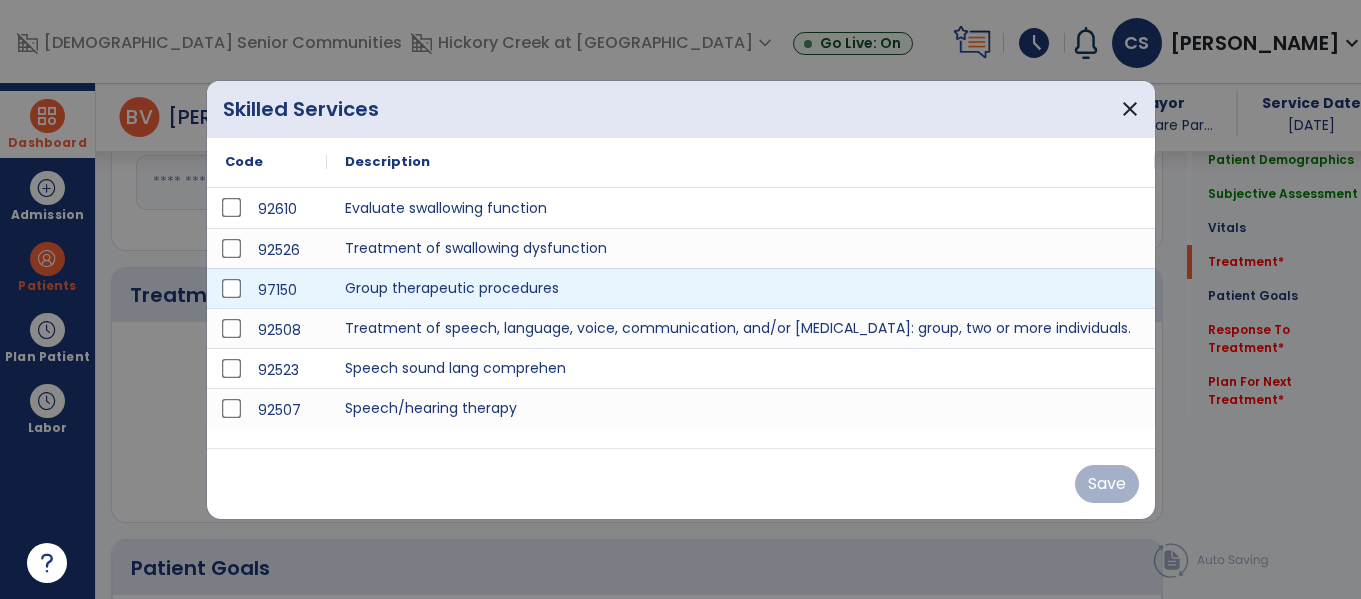 scroll, scrollTop: 1062, scrollLeft: 0, axis: vertical 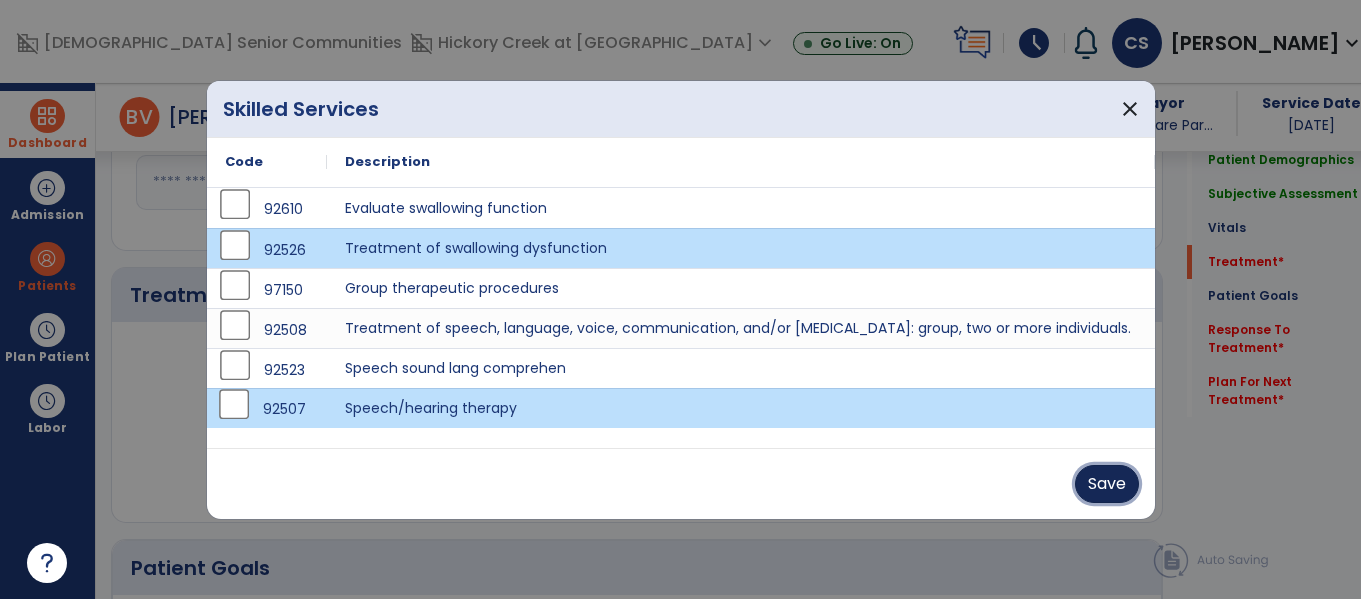 click on "Save" at bounding box center [1107, 484] 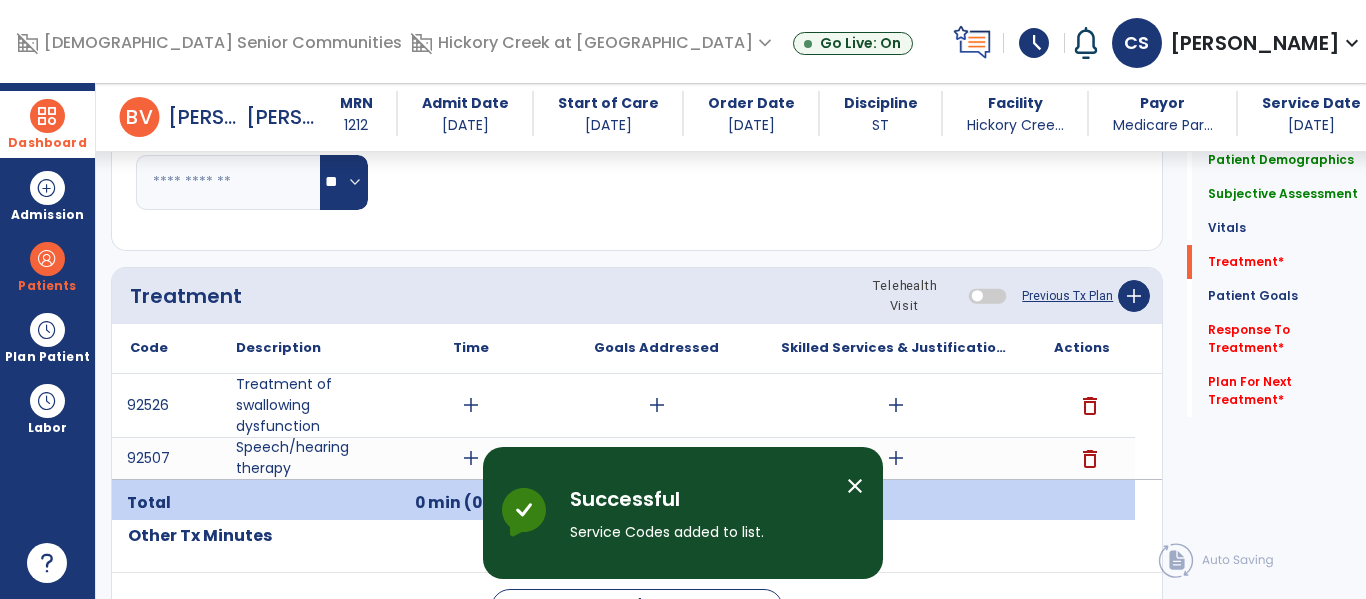 click on "close" at bounding box center (863, 513) 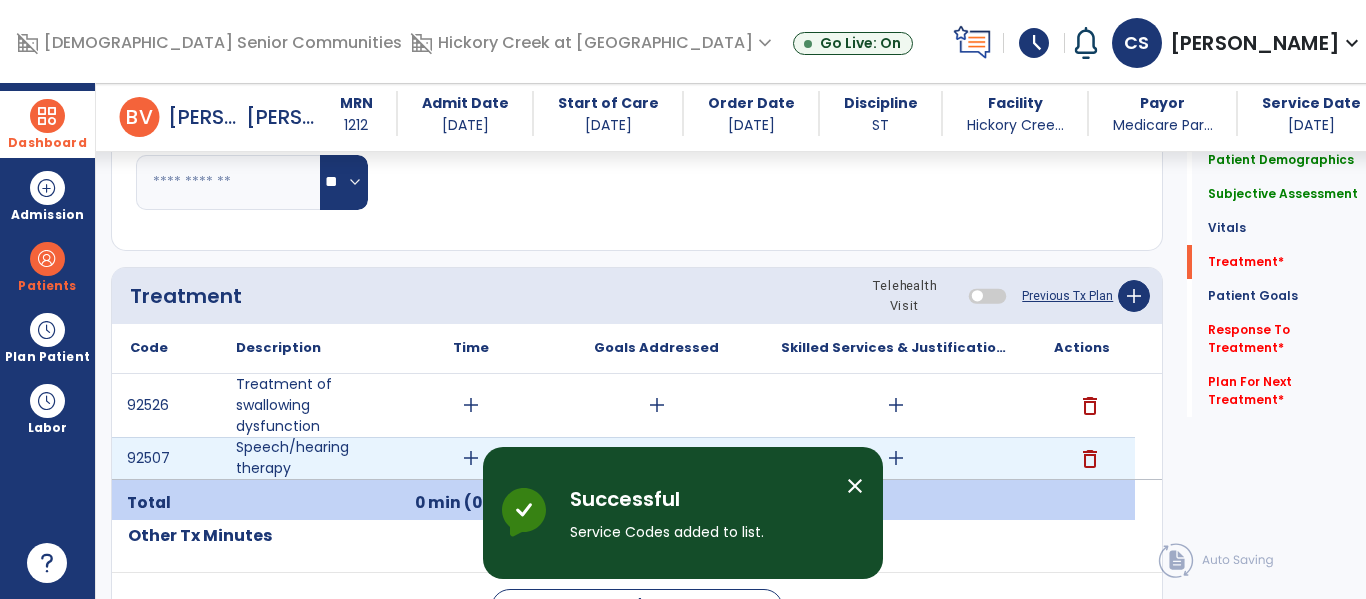 click on "add" at bounding box center [896, 458] 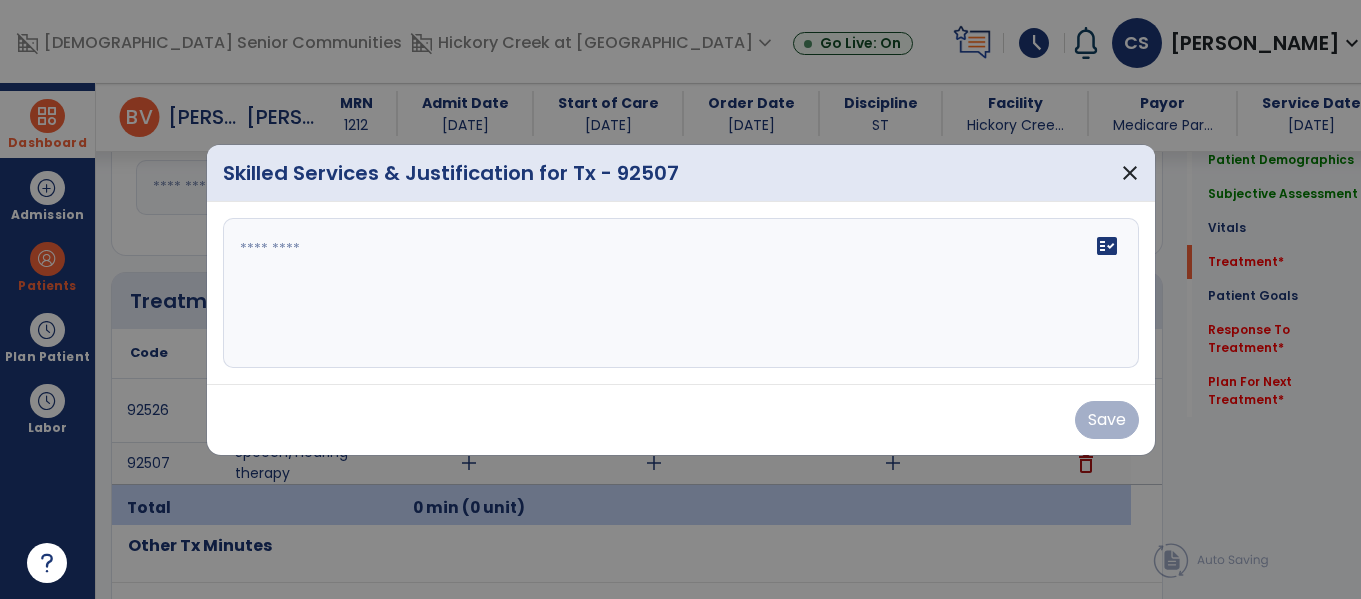 scroll, scrollTop: 1062, scrollLeft: 0, axis: vertical 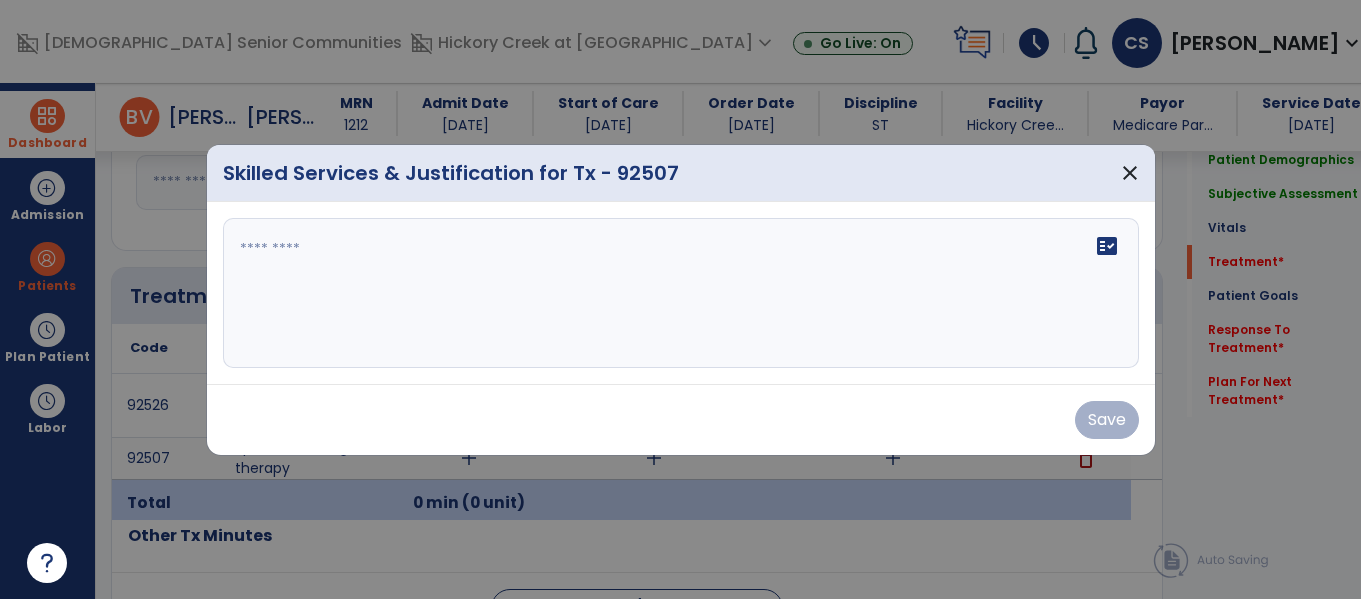 click on "fact_check" at bounding box center (681, 293) 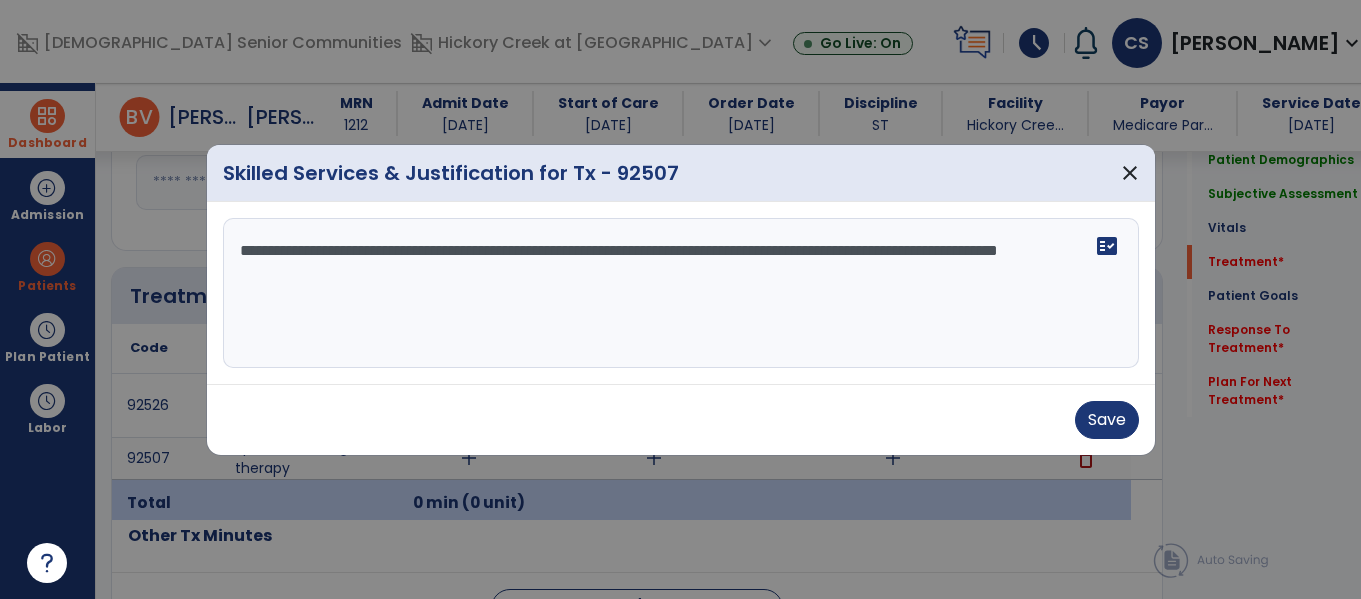 type on "**********" 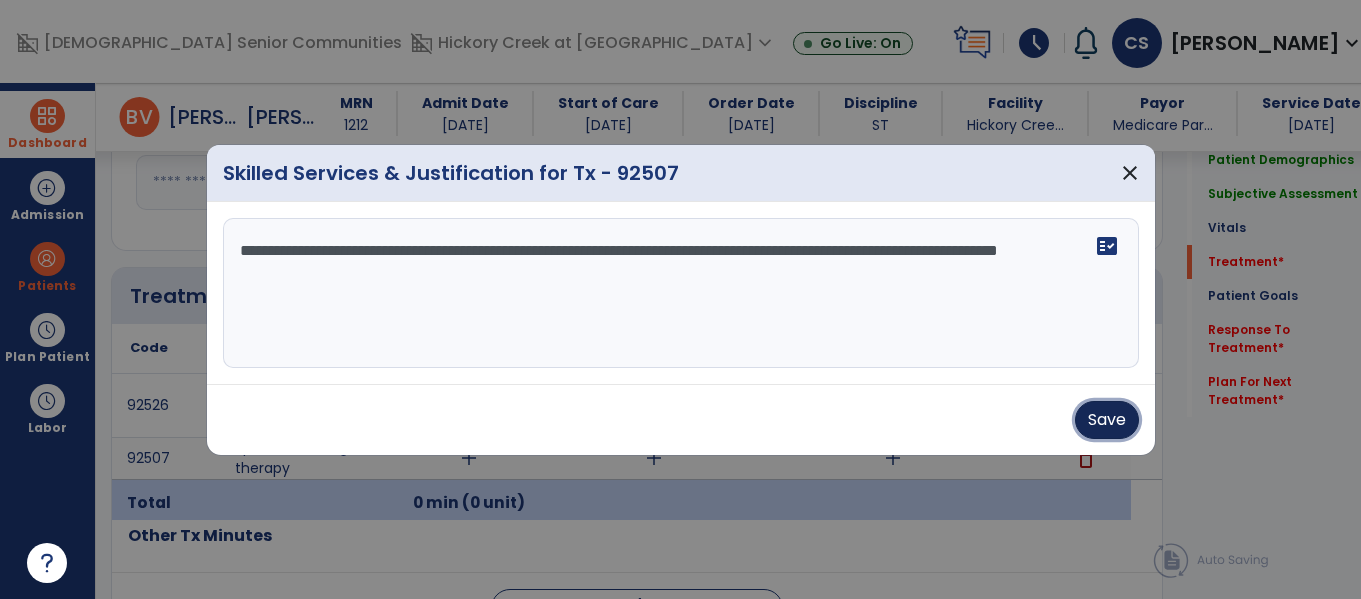 click on "Save" at bounding box center (1107, 420) 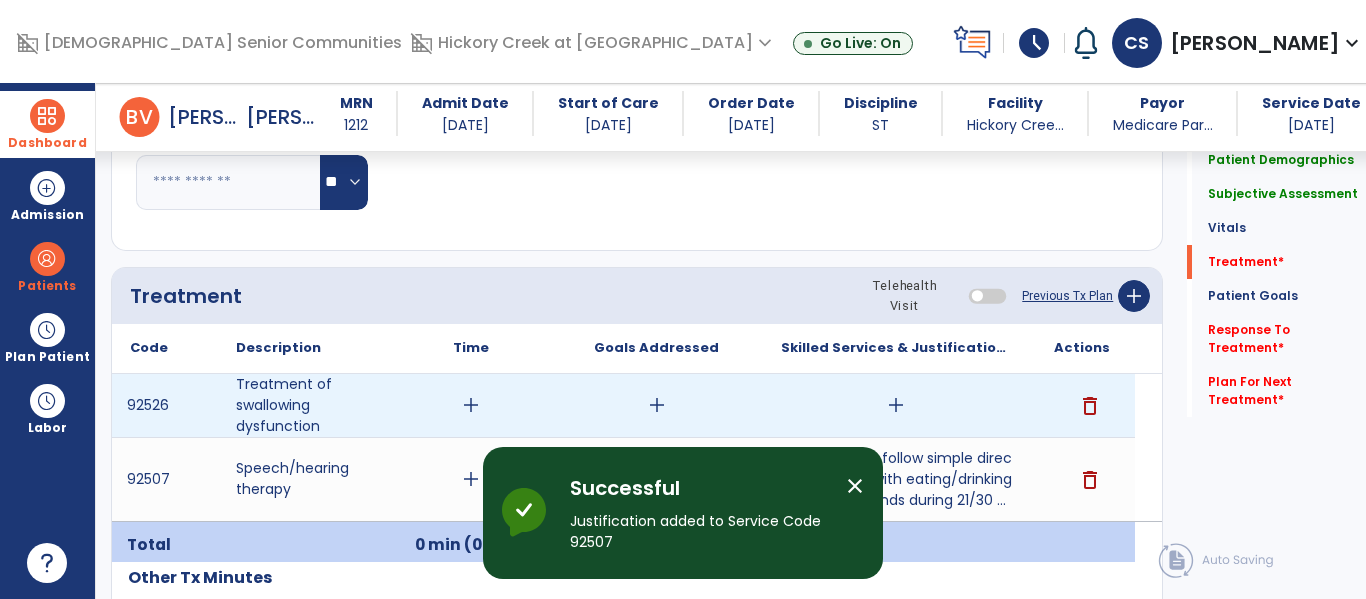 click on "add" at bounding box center [896, 405] 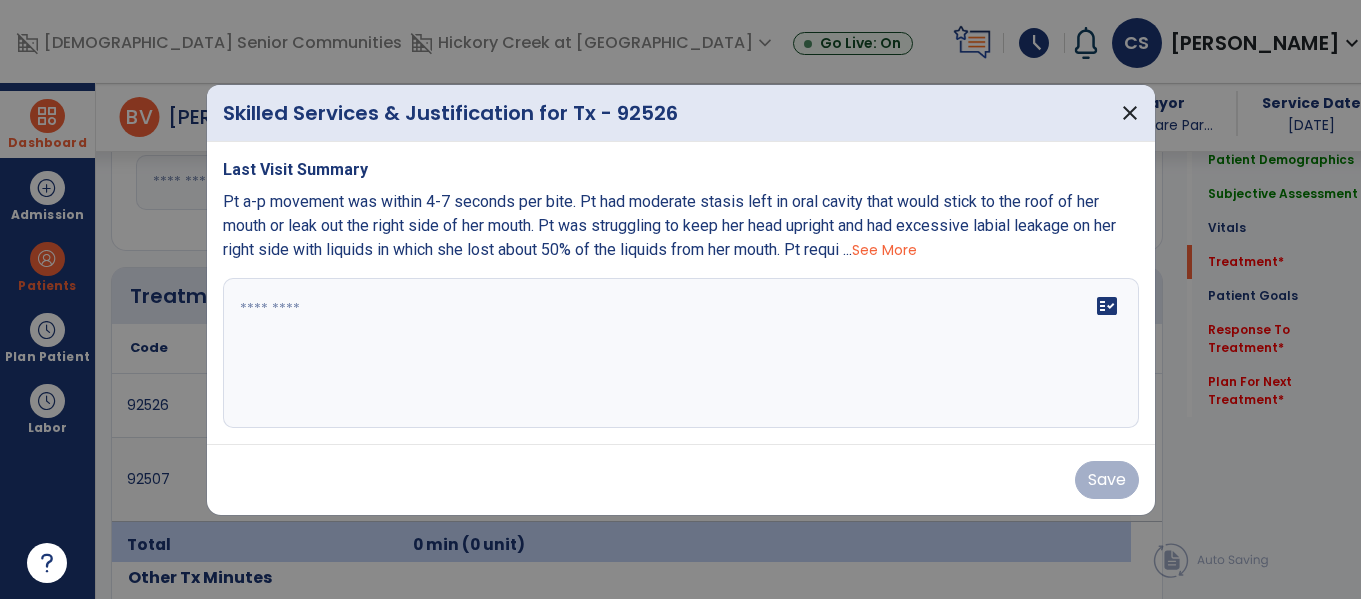 scroll, scrollTop: 1062, scrollLeft: 0, axis: vertical 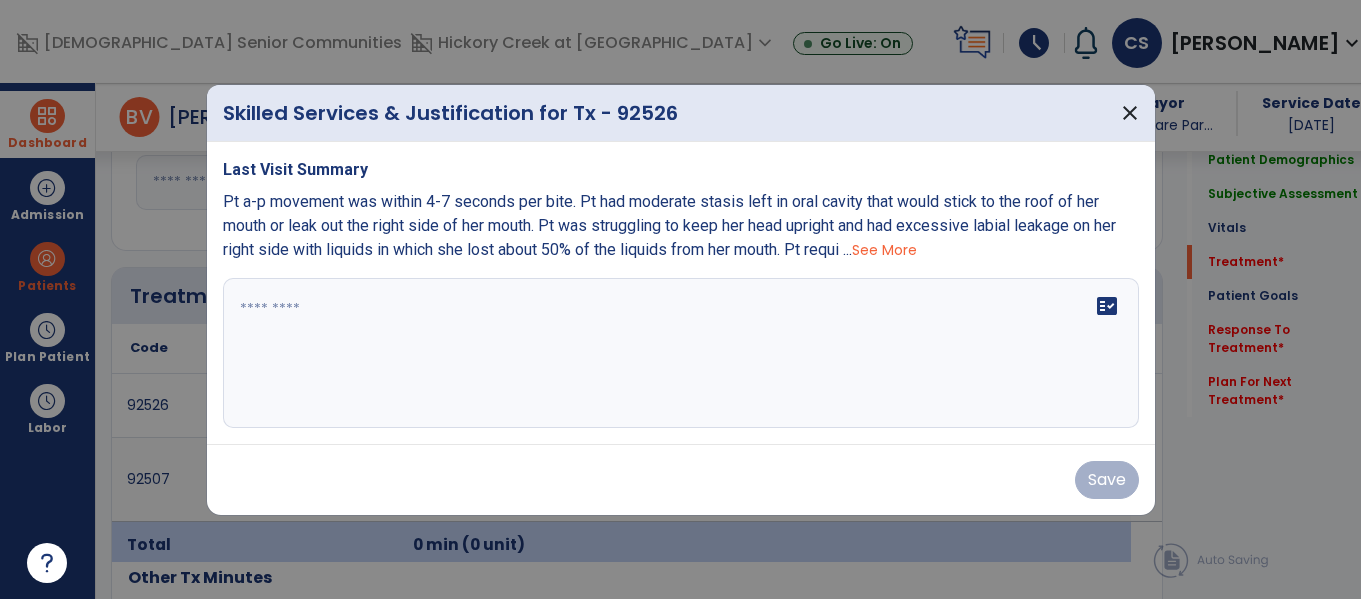 click on "Last Visit Summary Pt a-p movement was within 4-7 seconds per bite. Pt had moderate stasis left in oral cavity that would stick to the roof of her mouth or leak out the right side of her mouth. Pt was struggling to keep her head upright and had excessive labial leakage on her right side with liquids in which she lost about 50% of the liquids from her mouth.  Pt requi ...  See More   fact_check" at bounding box center (681, 293) 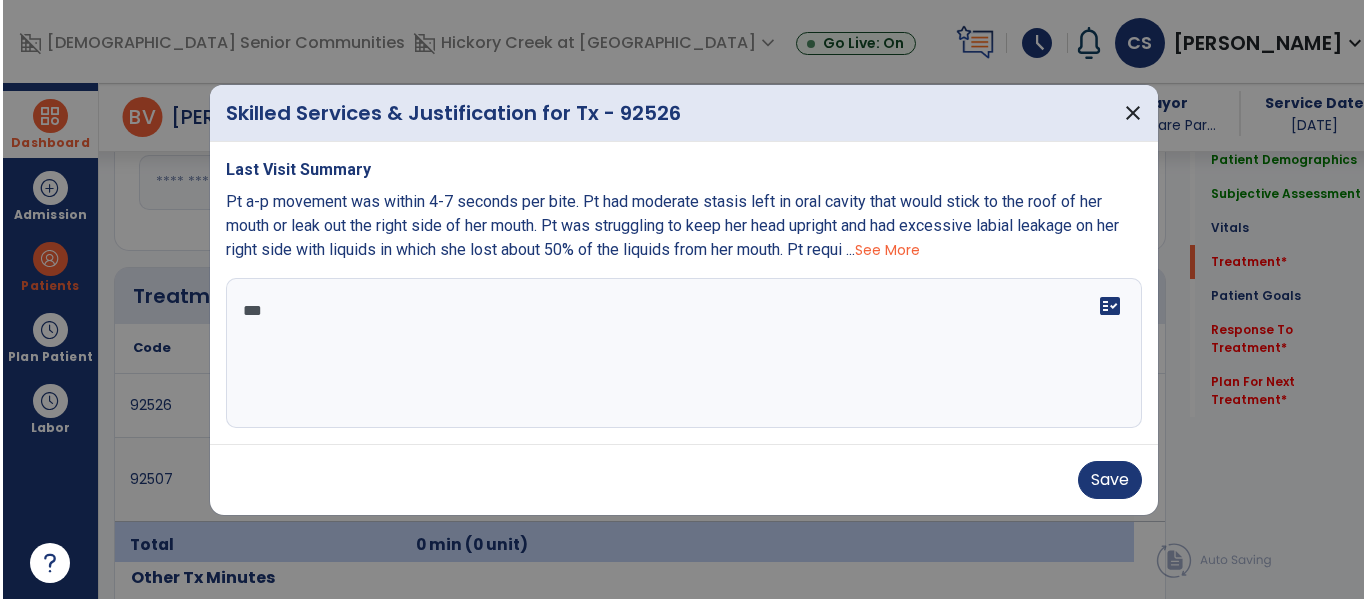 scroll, scrollTop: 0, scrollLeft: 0, axis: both 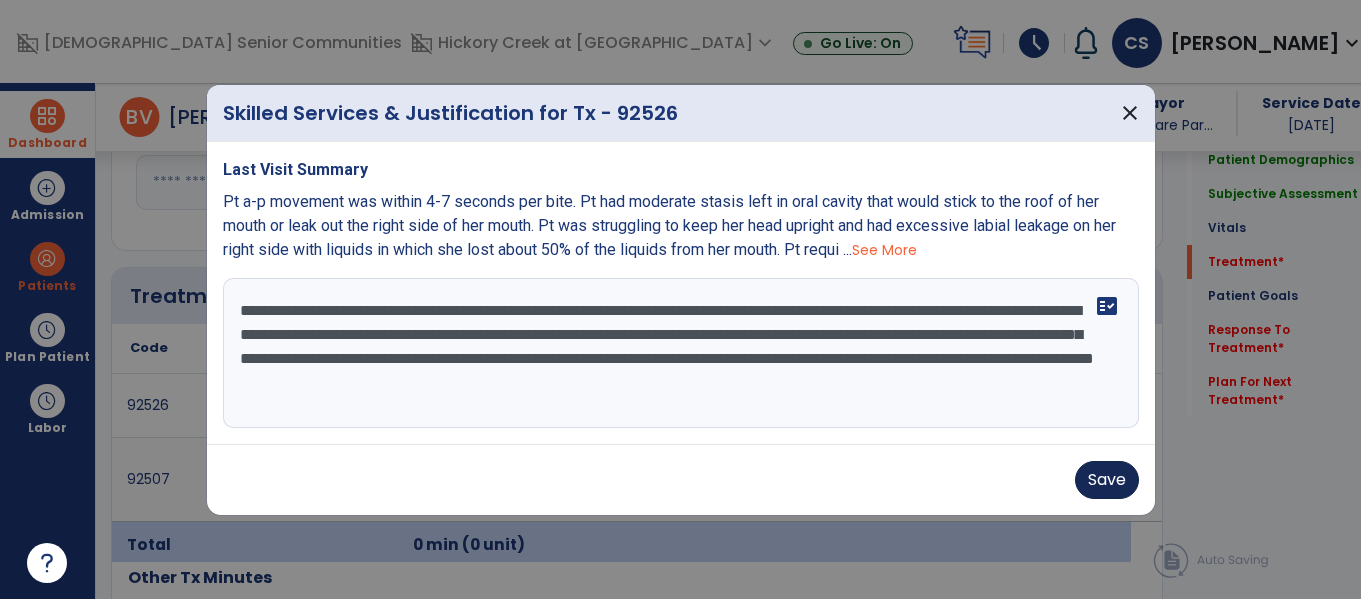type on "**********" 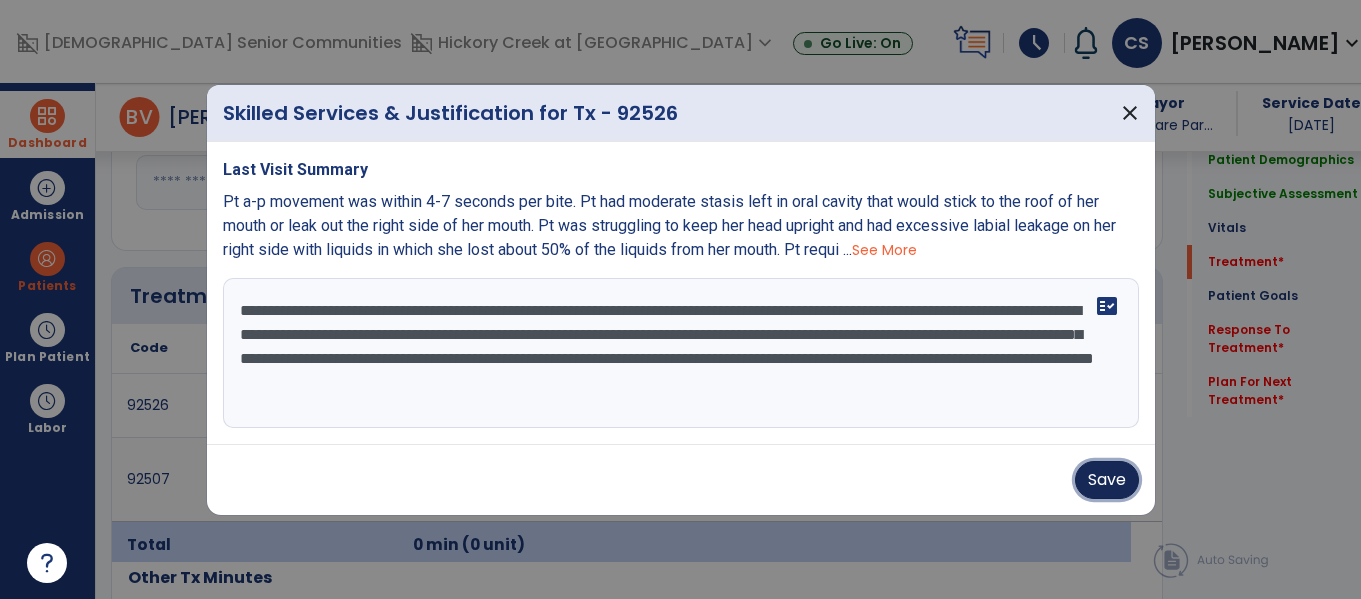 click on "Save" at bounding box center (1107, 480) 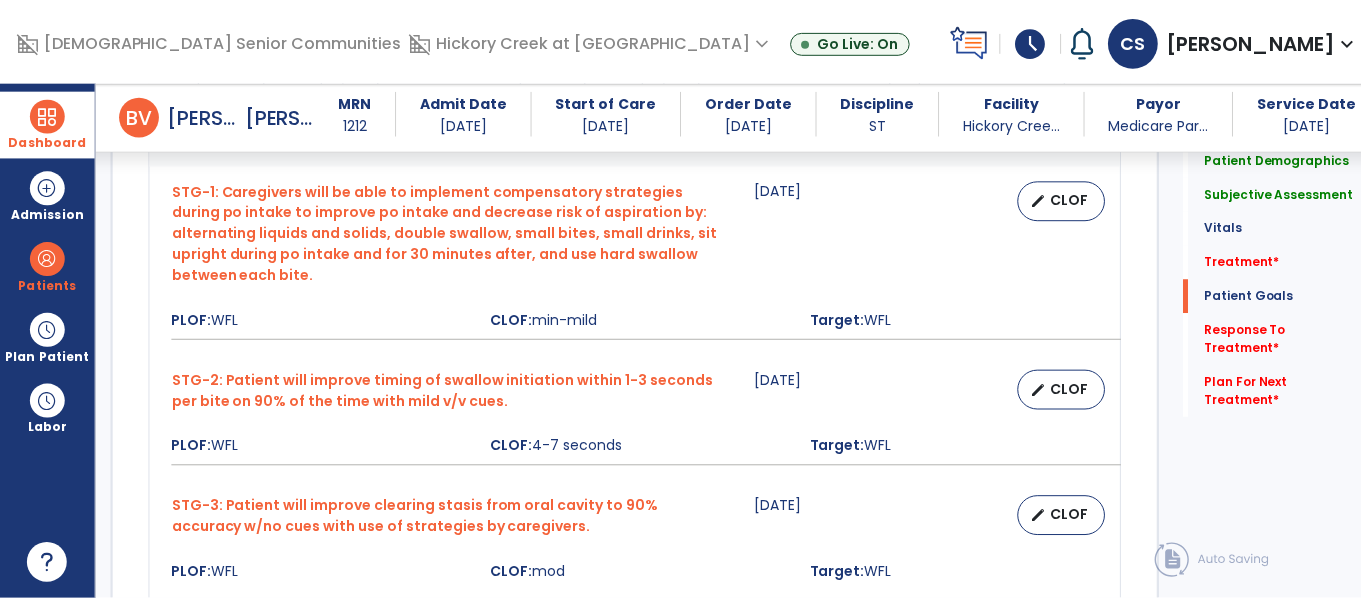 scroll, scrollTop: 1953, scrollLeft: 0, axis: vertical 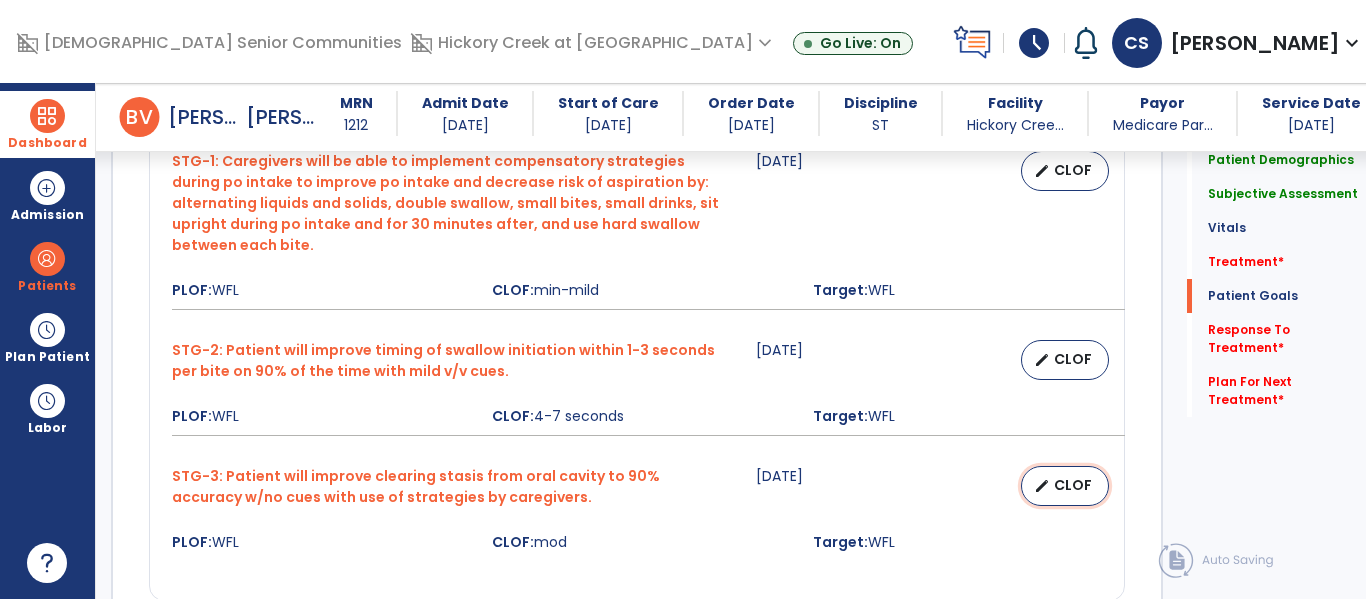 click on "CLOF" at bounding box center [1073, 485] 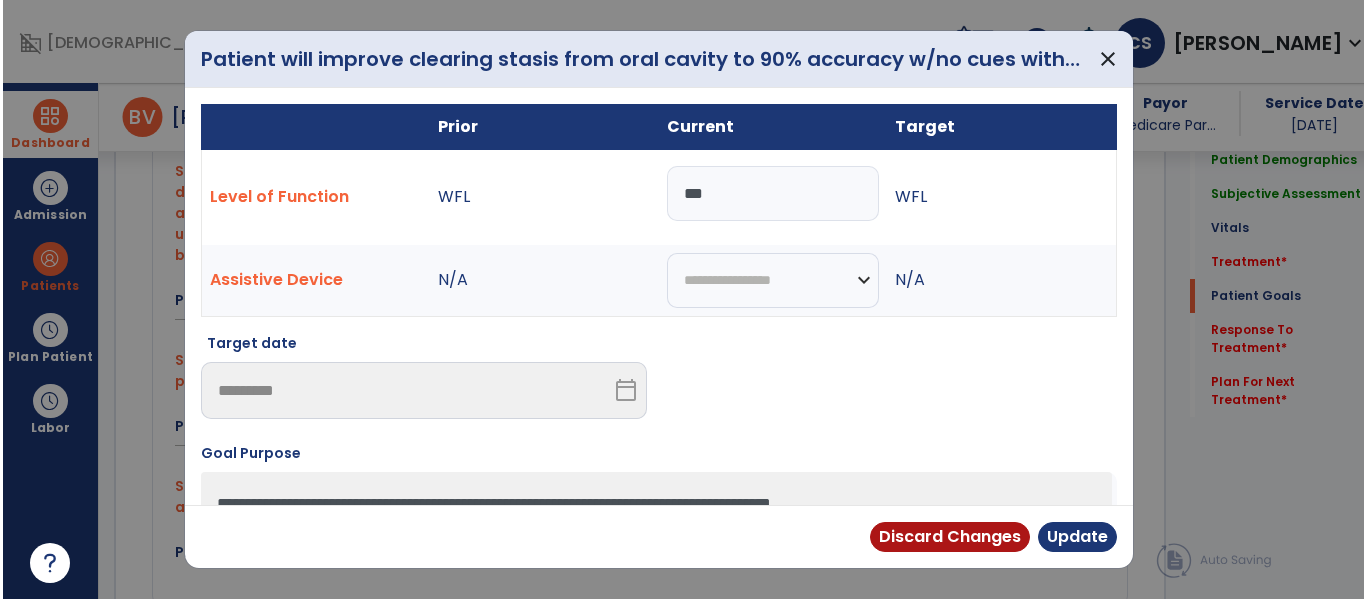 scroll, scrollTop: 1953, scrollLeft: 0, axis: vertical 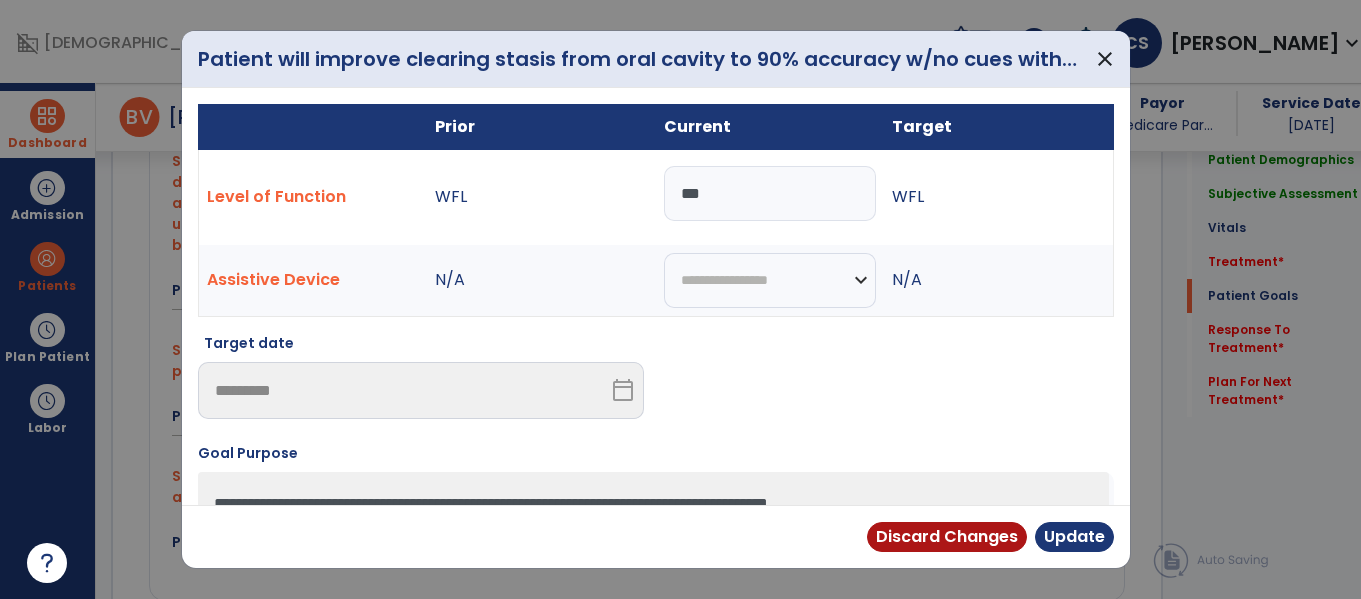 click on "***" at bounding box center (770, 193) 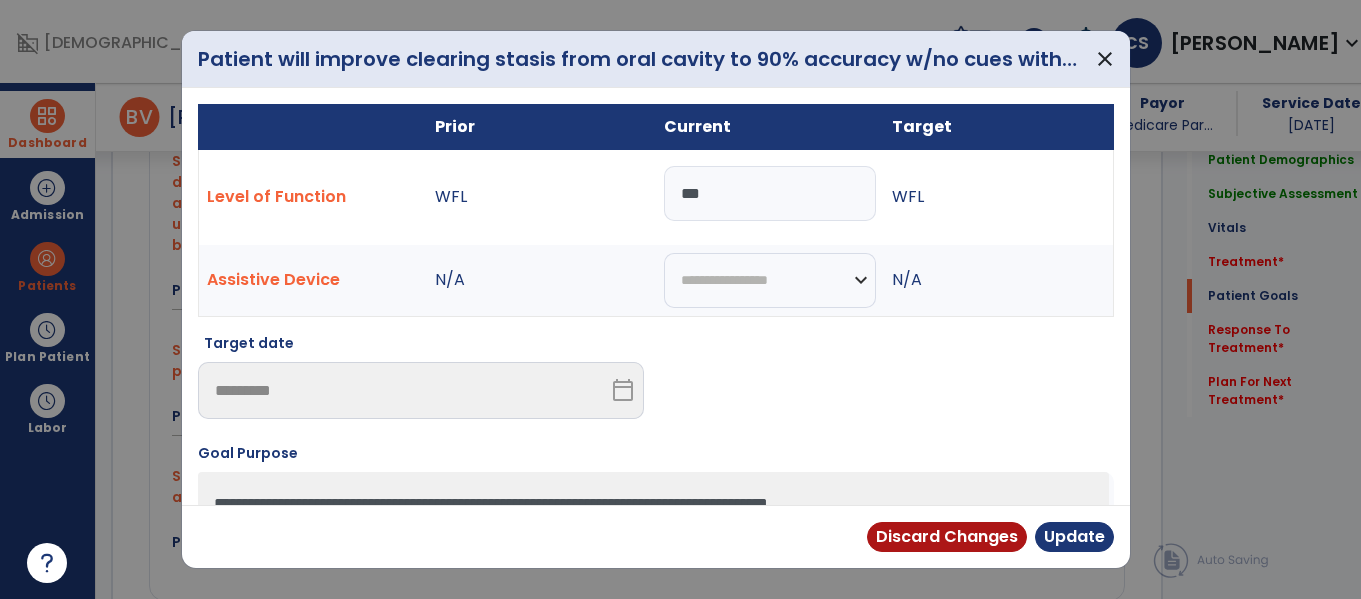 type on "****" 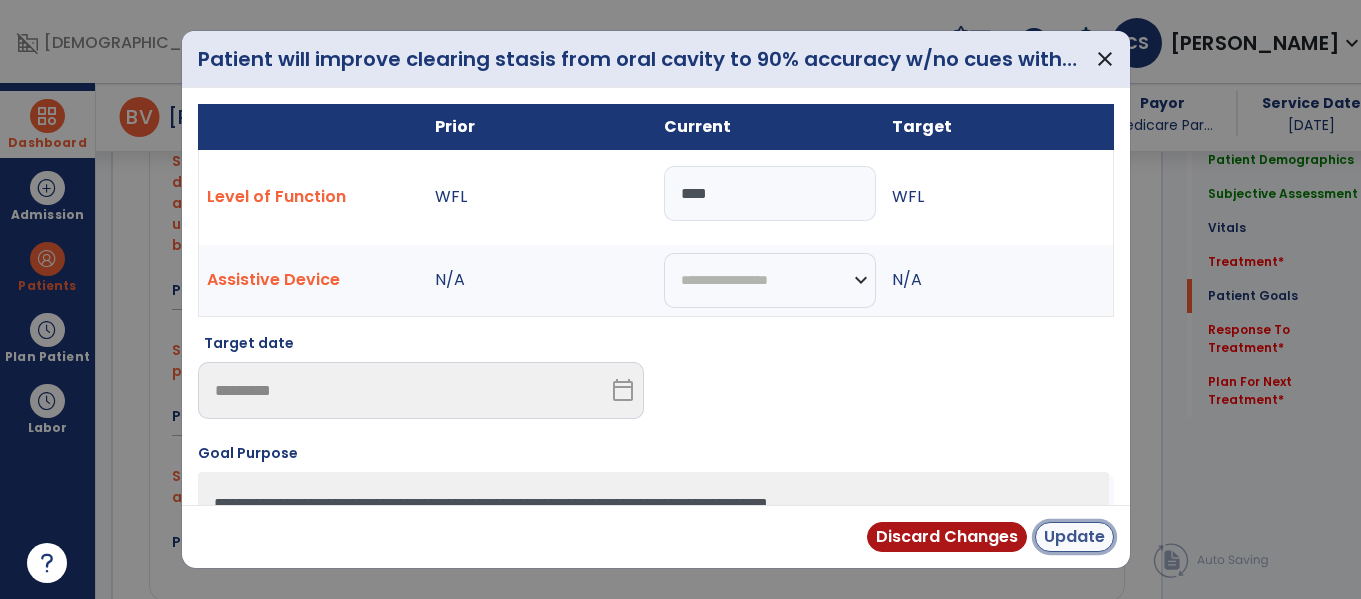 click on "Update" at bounding box center (1074, 537) 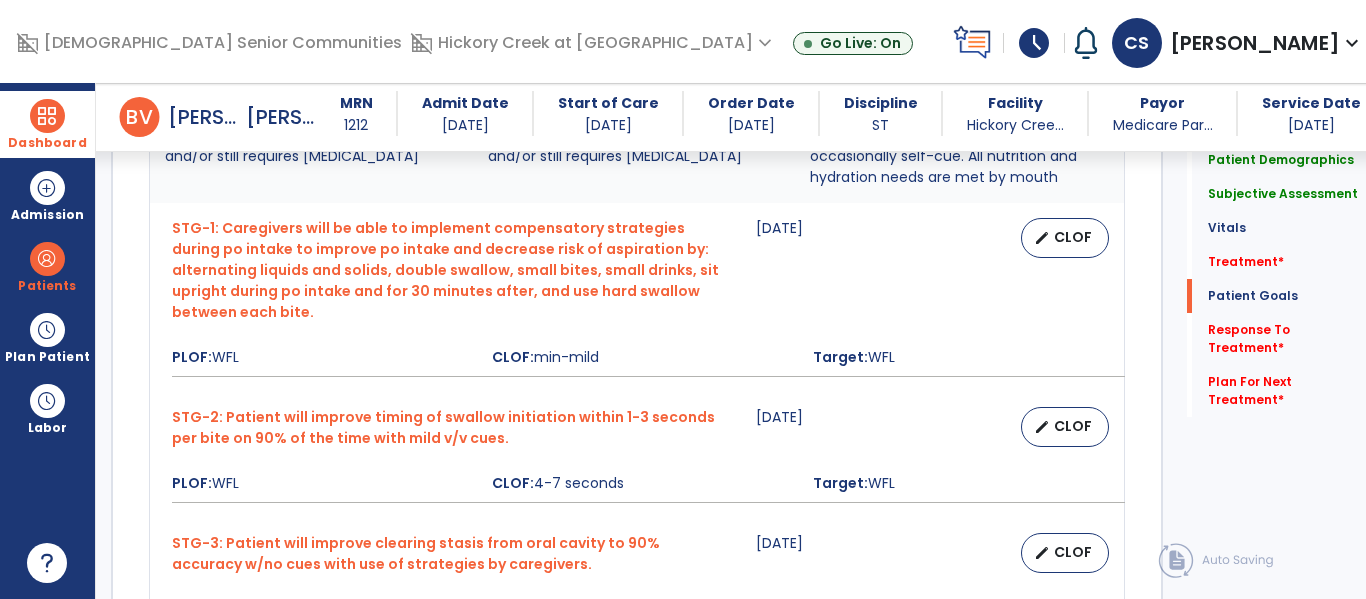 scroll, scrollTop: 1953, scrollLeft: 0, axis: vertical 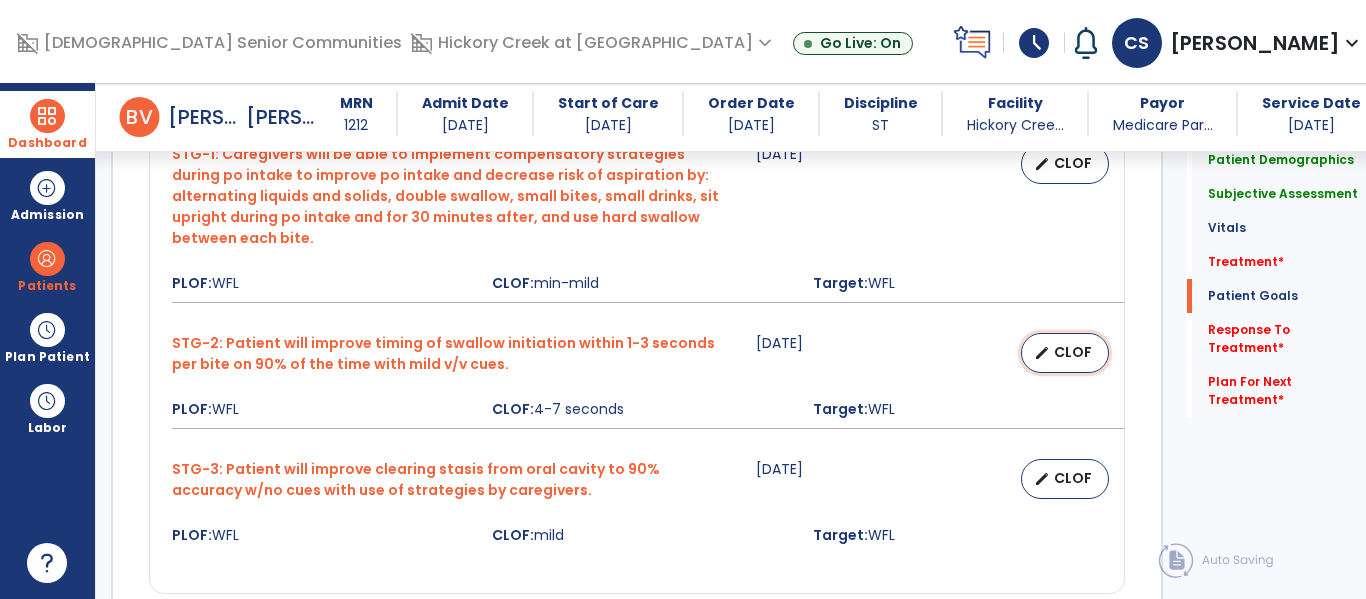 click on "edit   CLOF" at bounding box center [1065, 353] 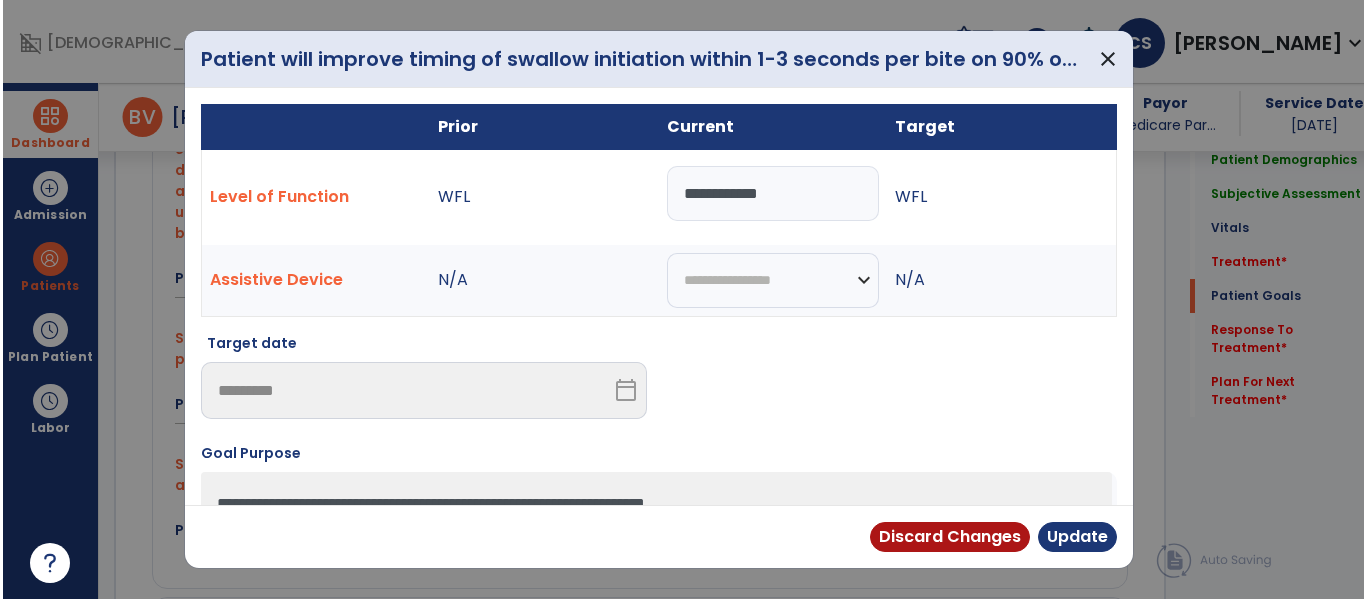 scroll, scrollTop: 1960, scrollLeft: 0, axis: vertical 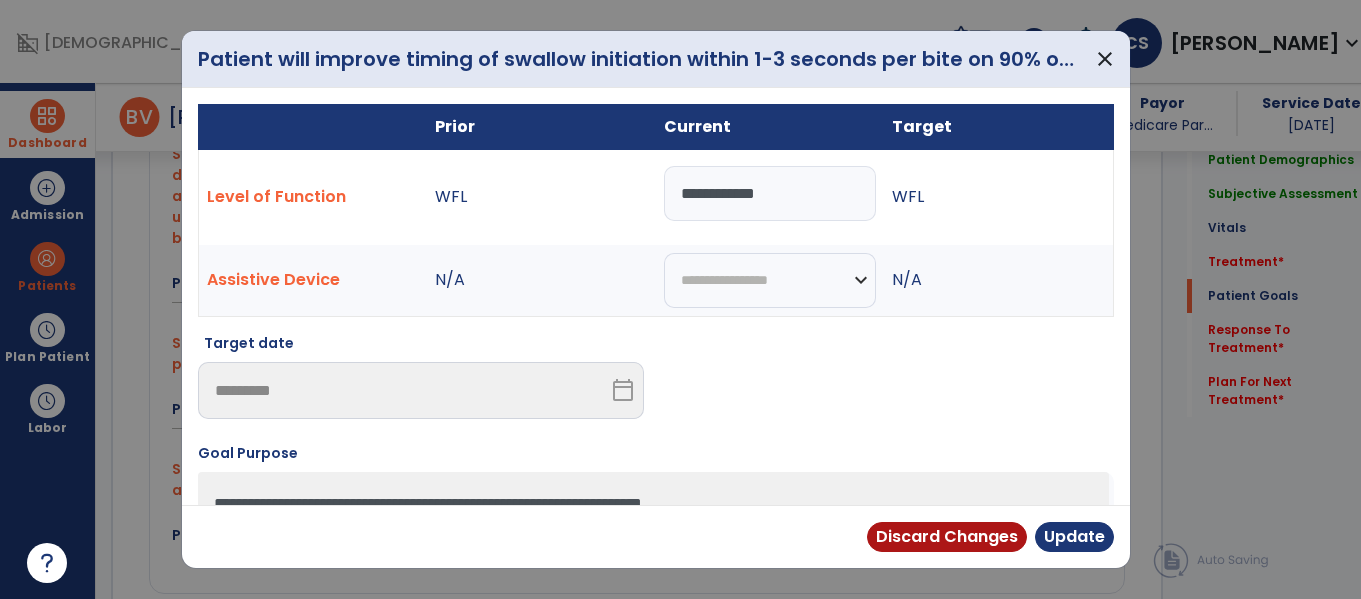 drag, startPoint x: 764, startPoint y: 205, endPoint x: 541, endPoint y: 205, distance: 223 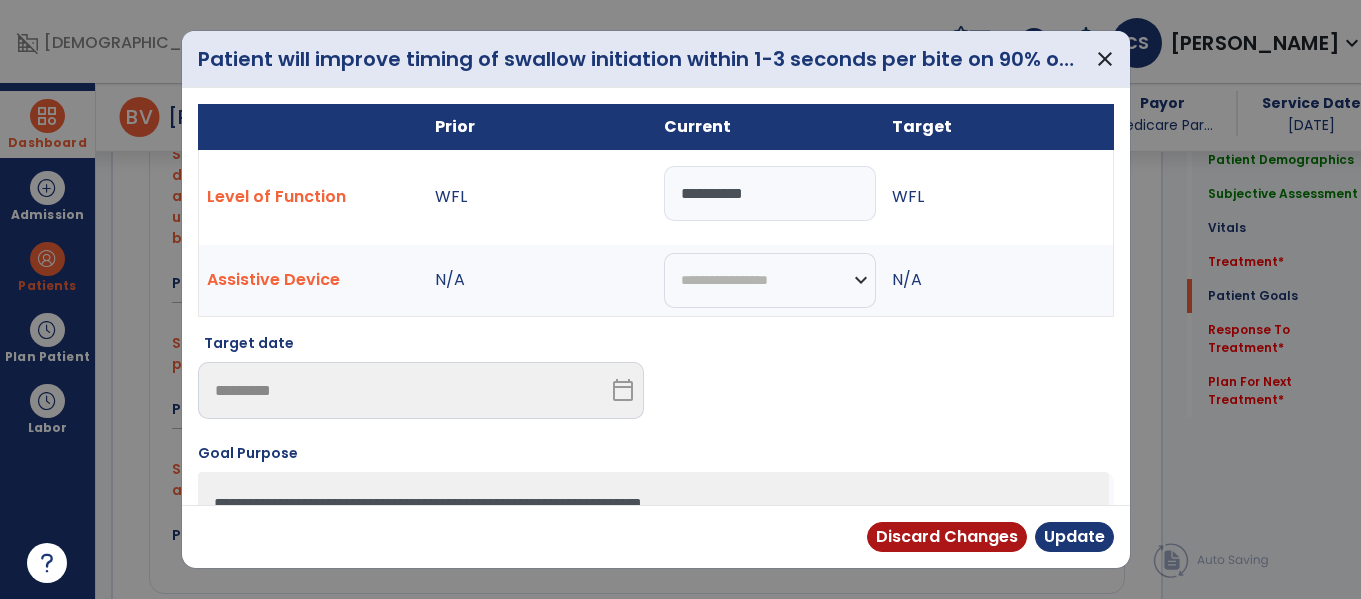 type on "**********" 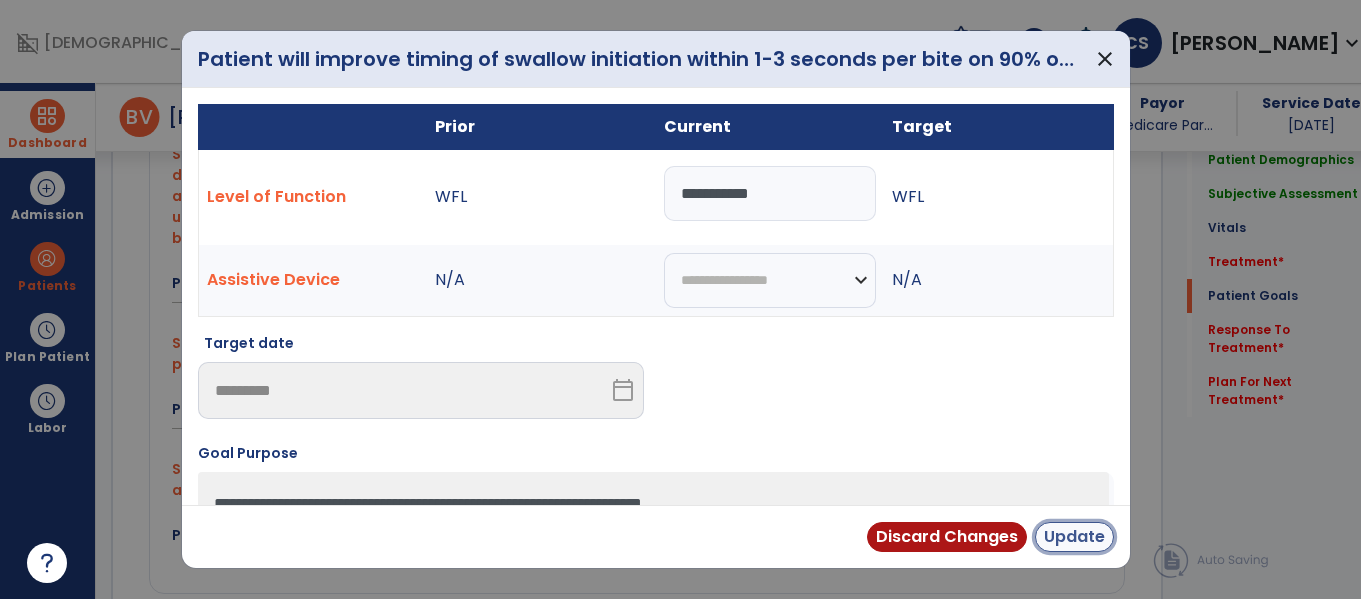 click on "Update" at bounding box center (1074, 537) 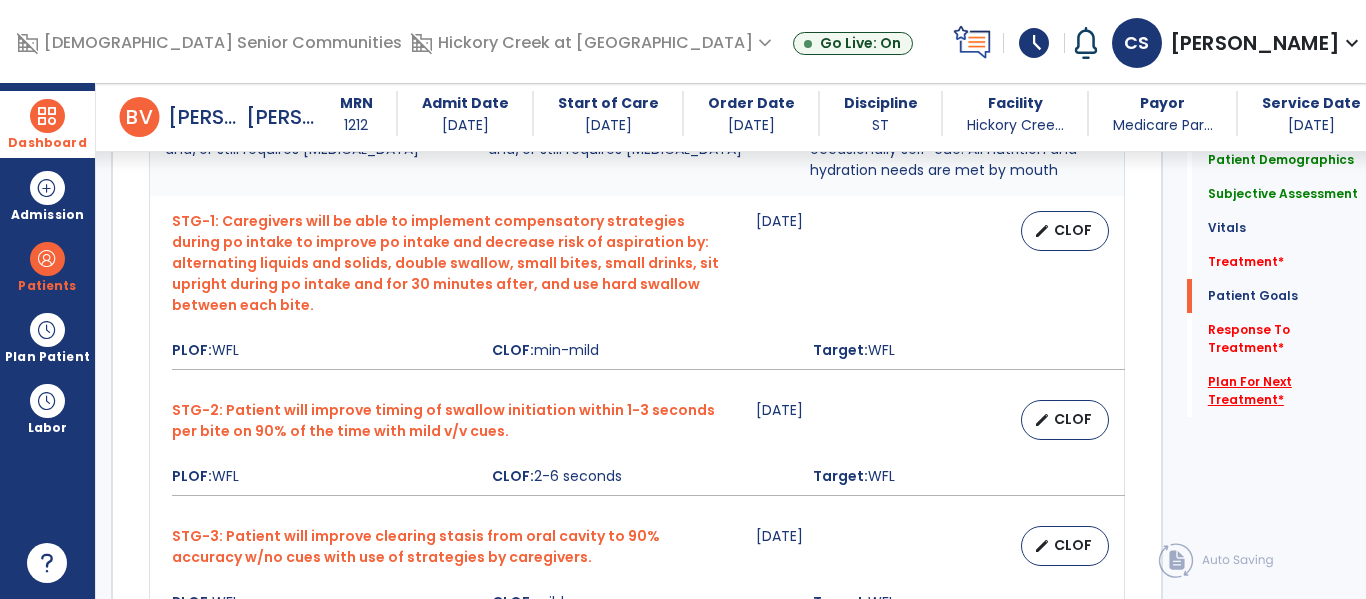 scroll, scrollTop: 1960, scrollLeft: 0, axis: vertical 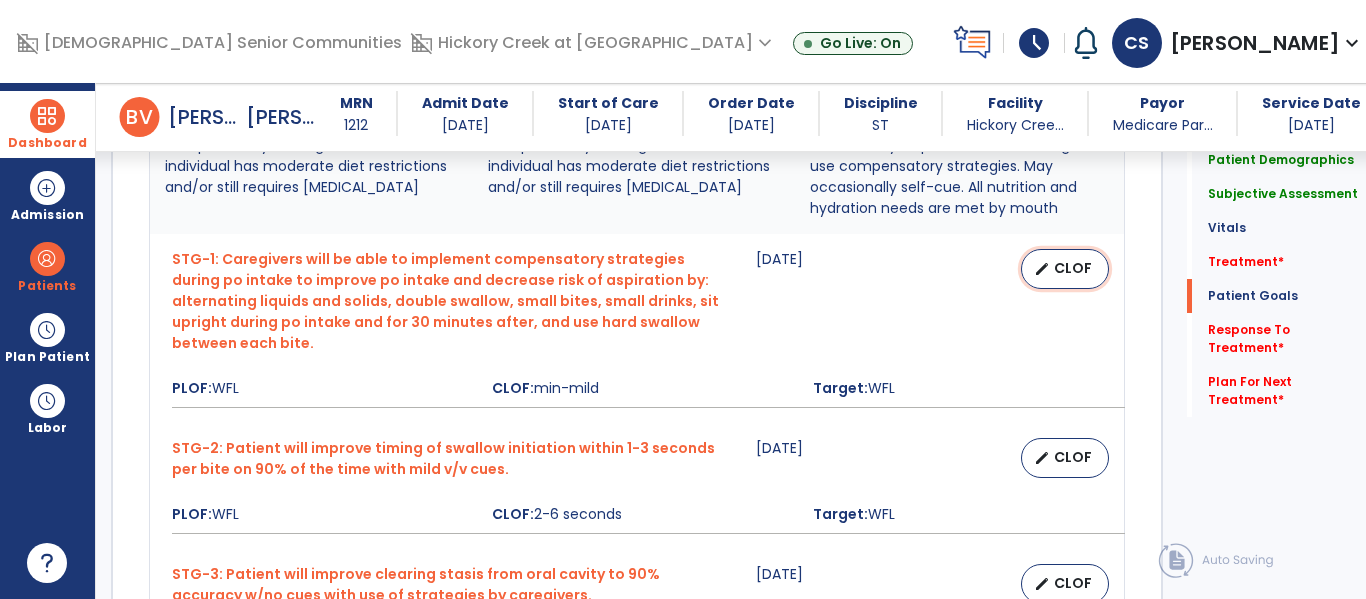 click on "CLOF" at bounding box center (1073, 268) 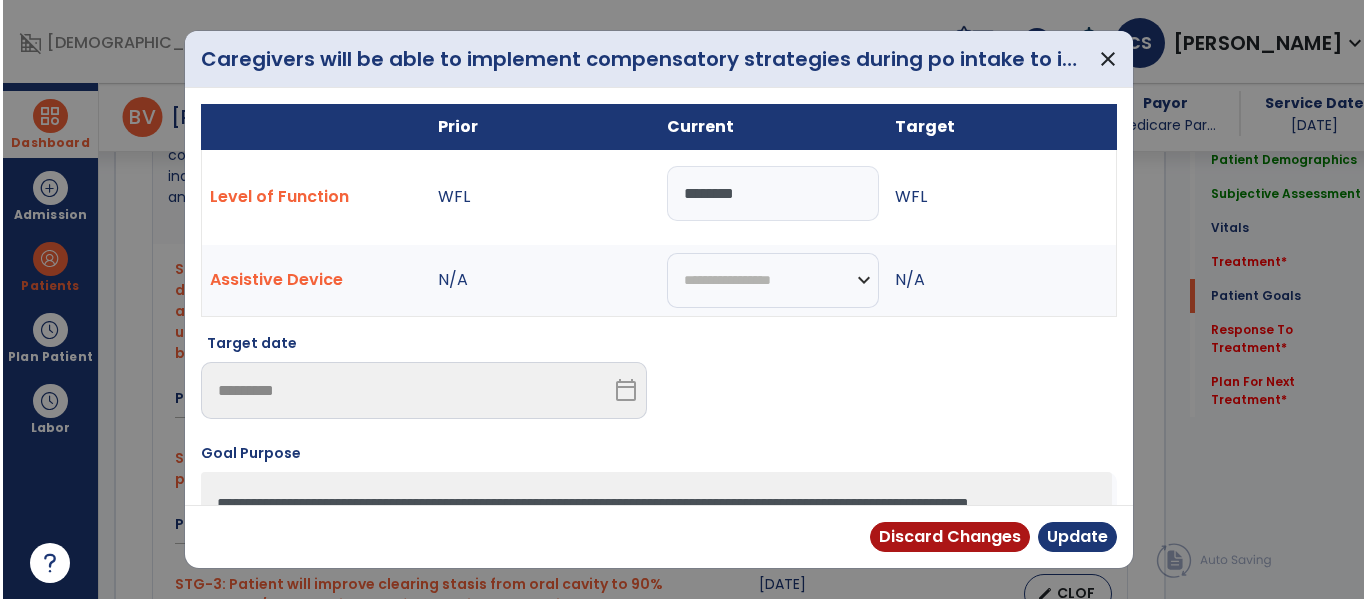 scroll, scrollTop: 1855, scrollLeft: 0, axis: vertical 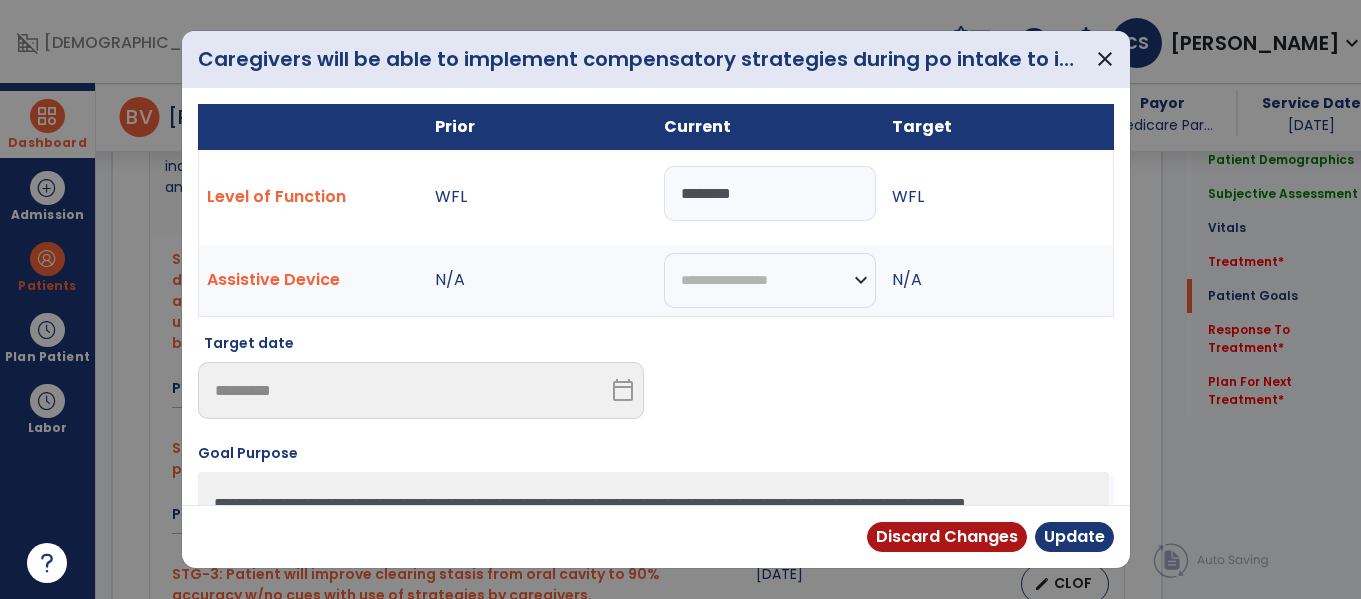 drag, startPoint x: 780, startPoint y: 211, endPoint x: 704, endPoint y: 203, distance: 76.41989 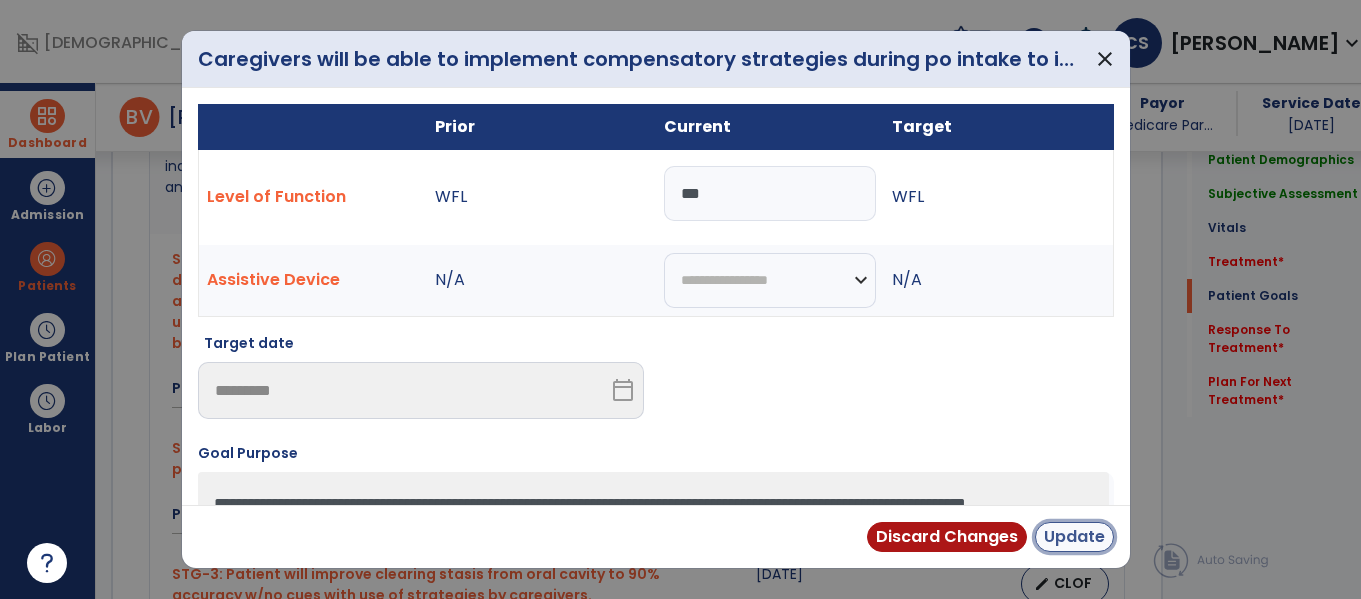 click on "Update" at bounding box center (1074, 537) 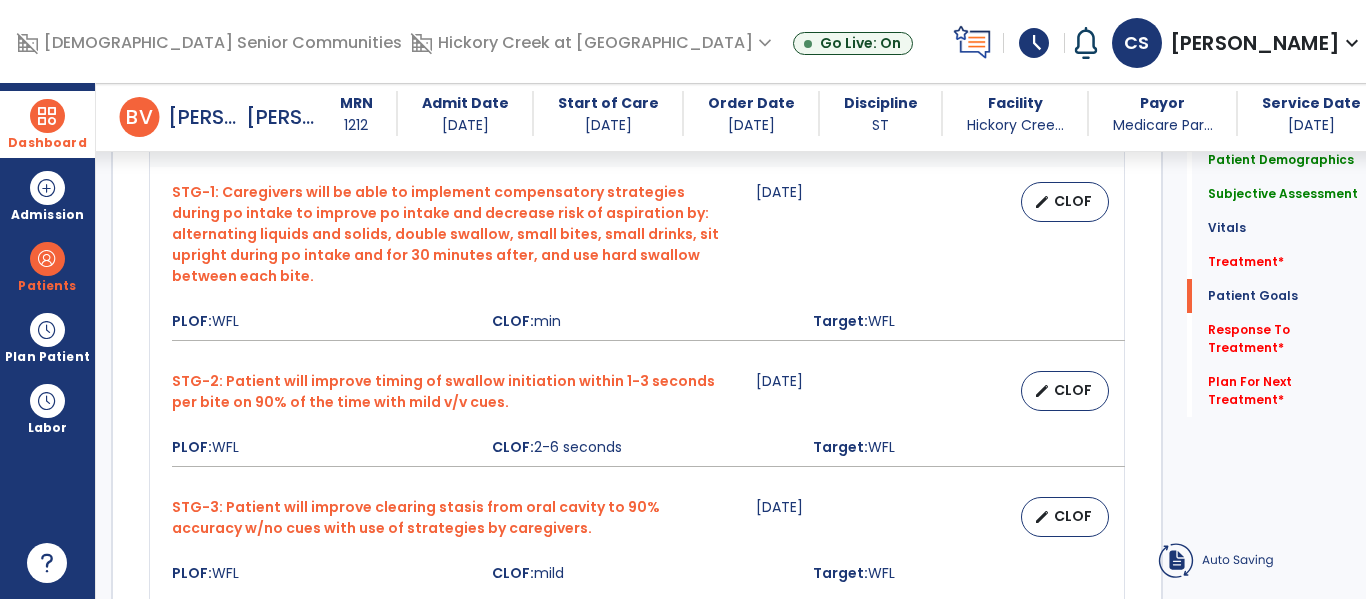scroll, scrollTop: 1832, scrollLeft: 0, axis: vertical 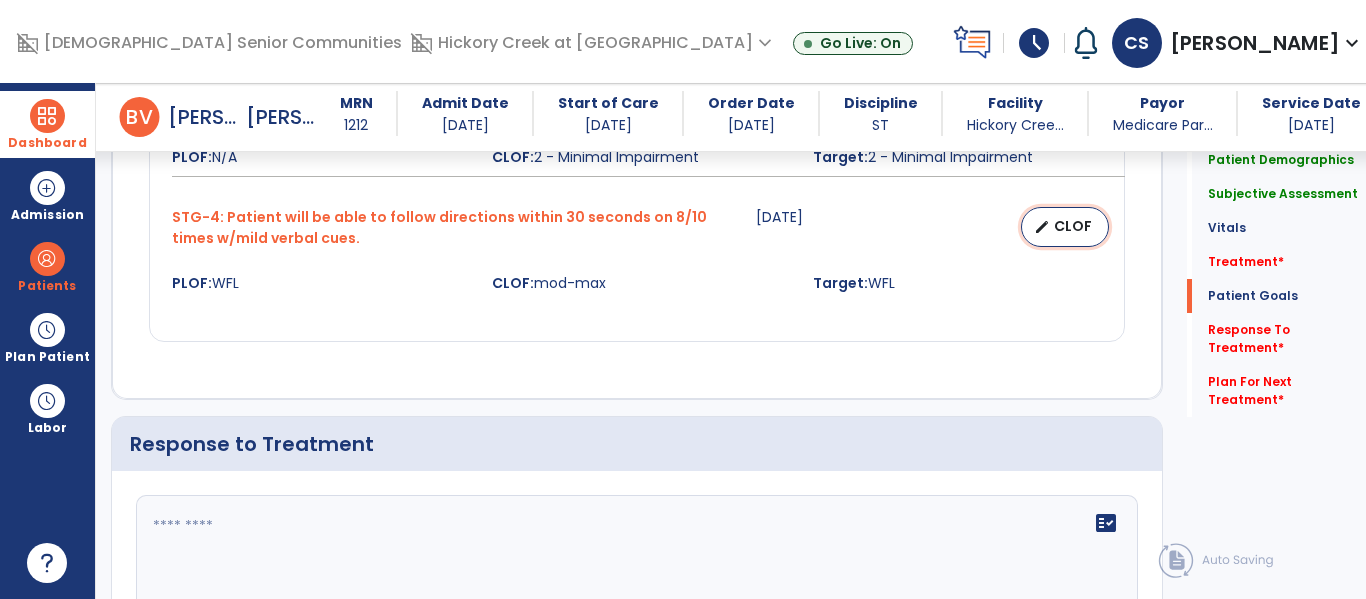 click on "edit   CLOF" at bounding box center [1065, 227] 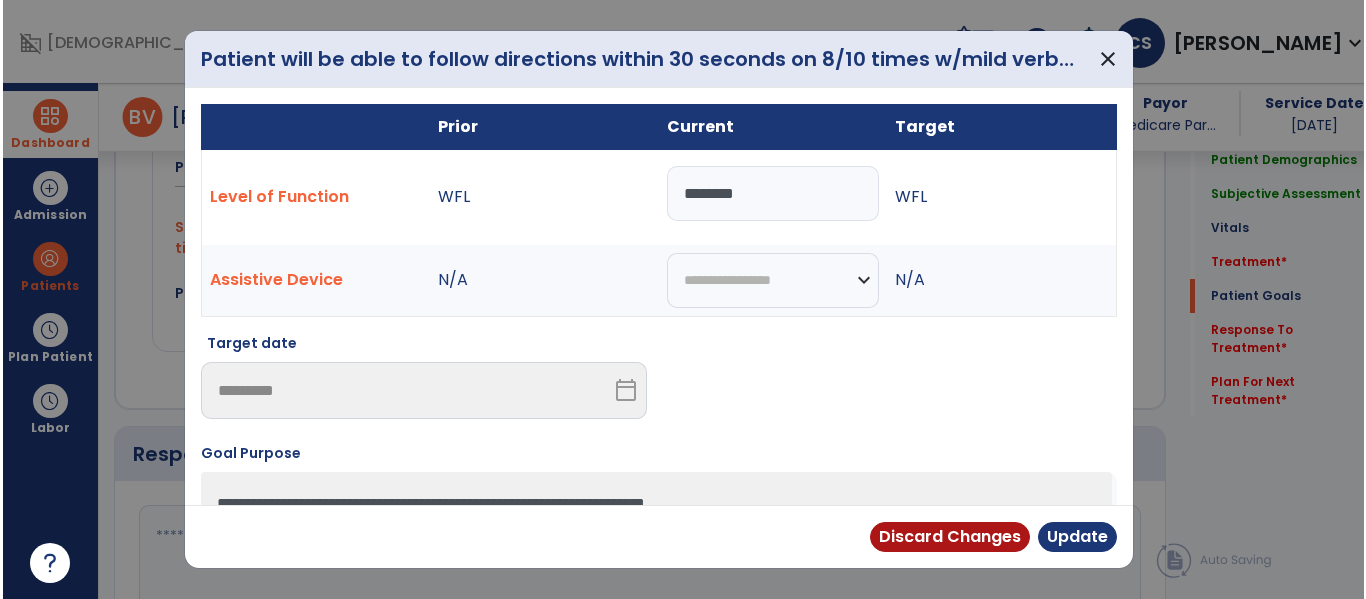 scroll, scrollTop: 2963, scrollLeft: 0, axis: vertical 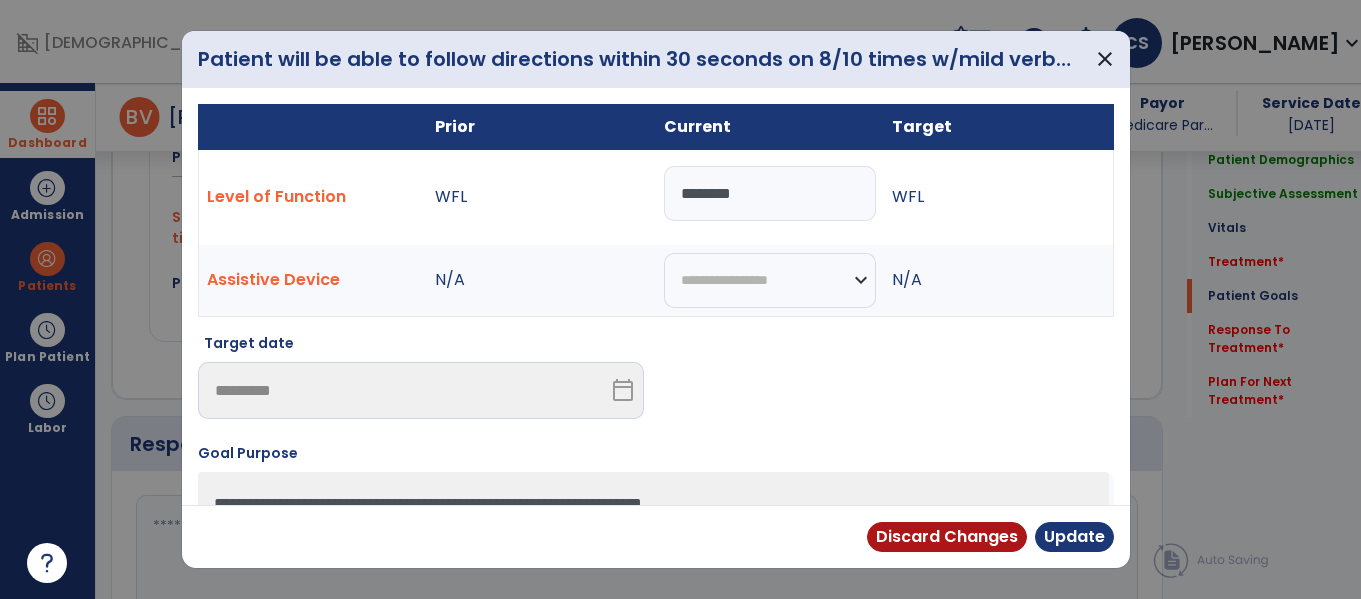 click on "*******" at bounding box center [770, 193] 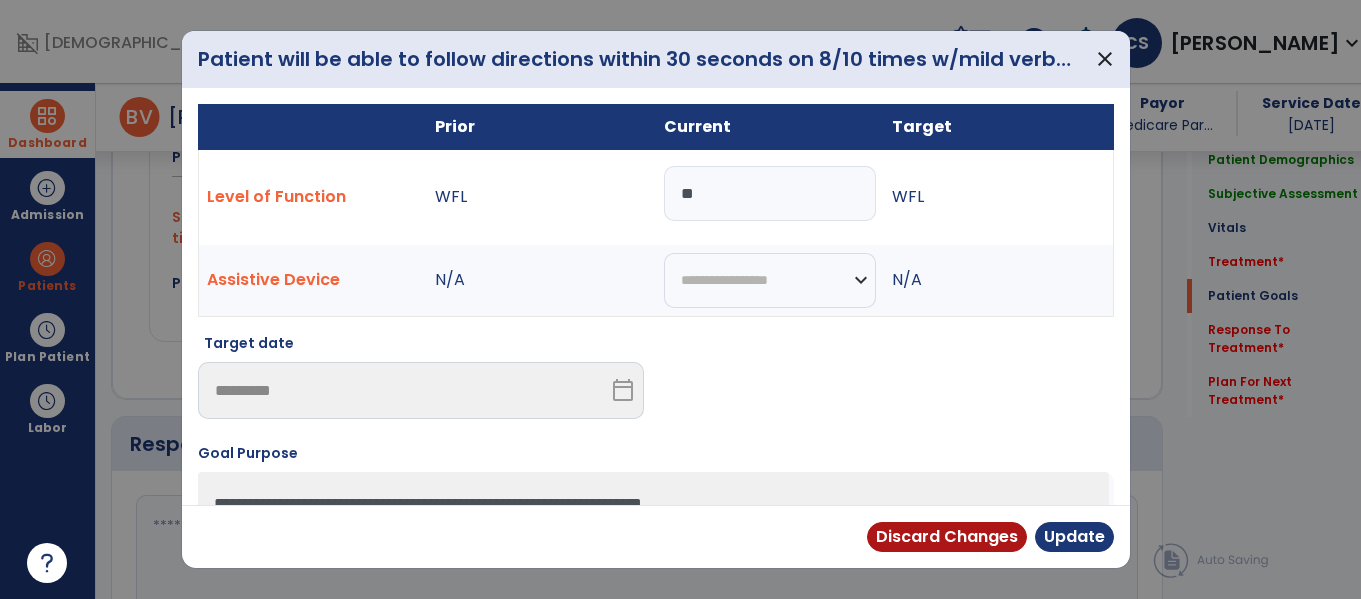 type on "*" 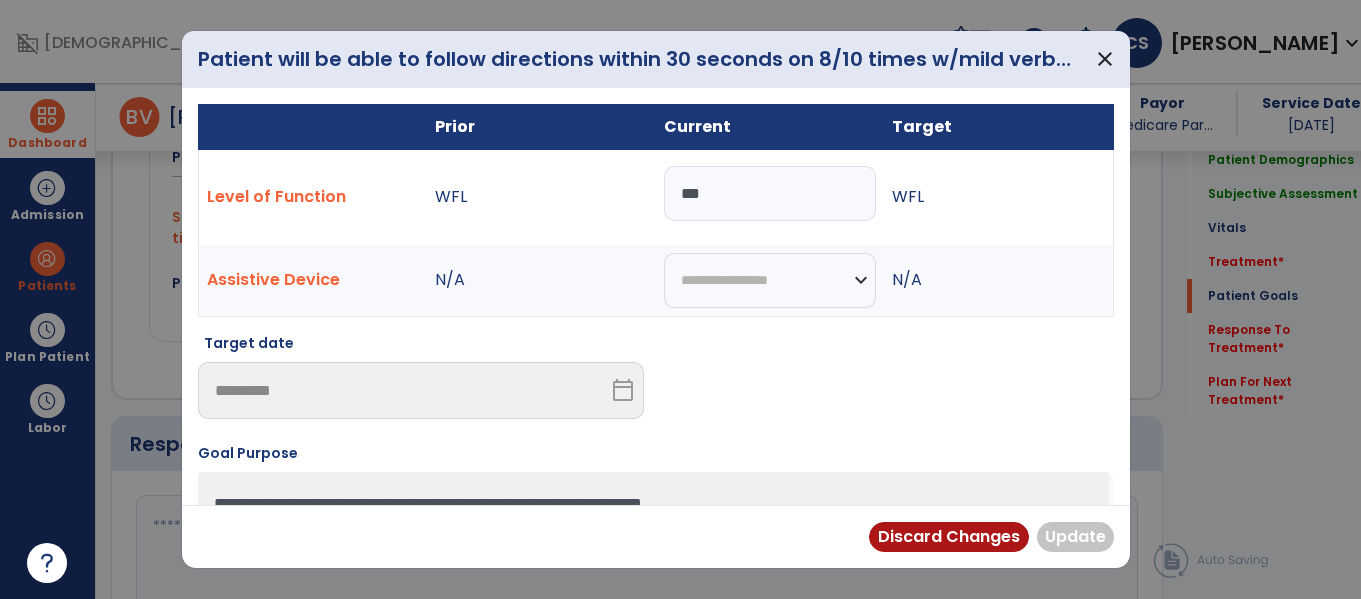 type on "****" 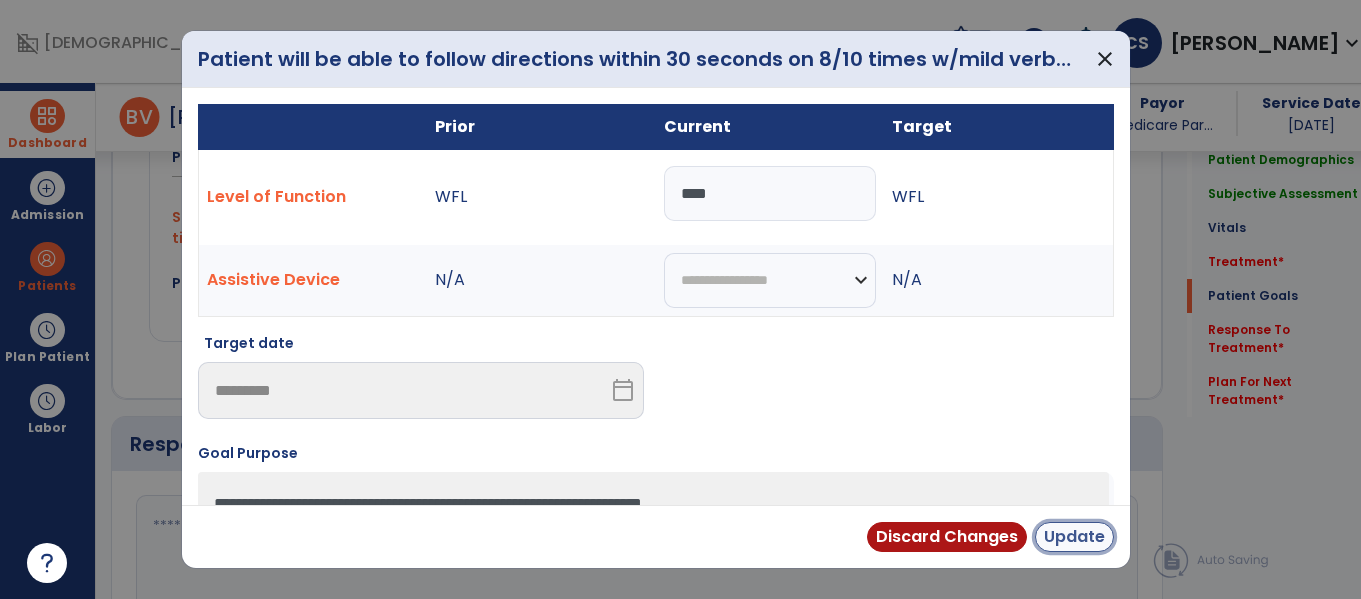 click on "Update" at bounding box center [1074, 537] 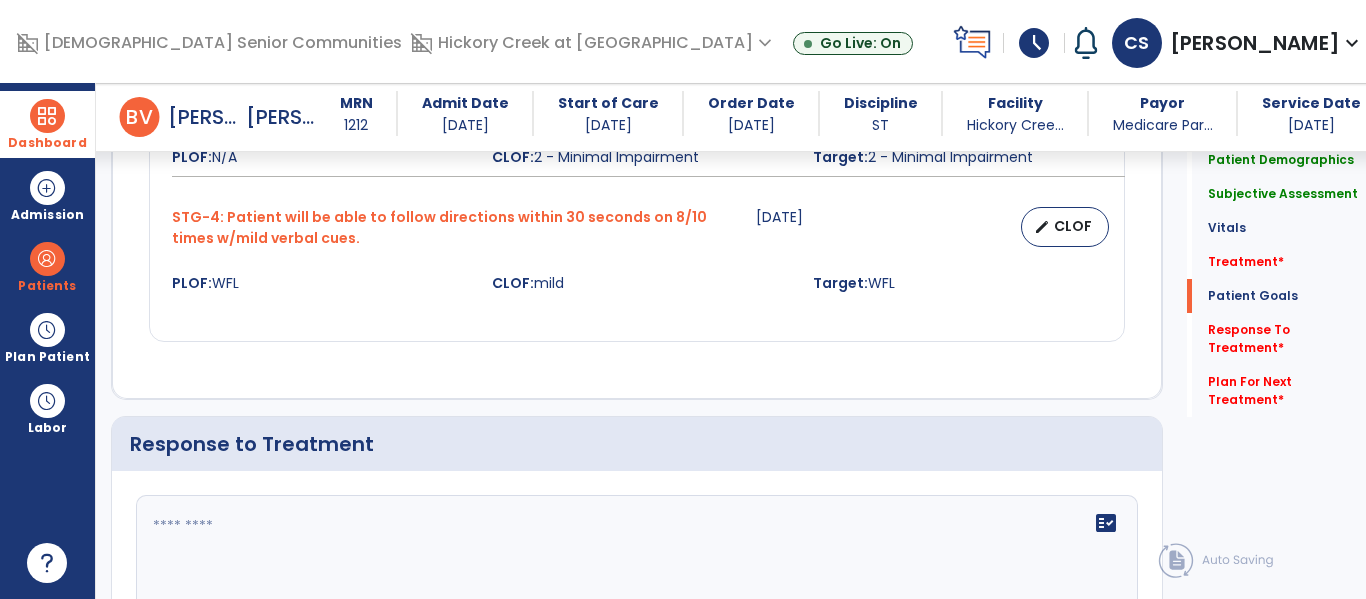 click 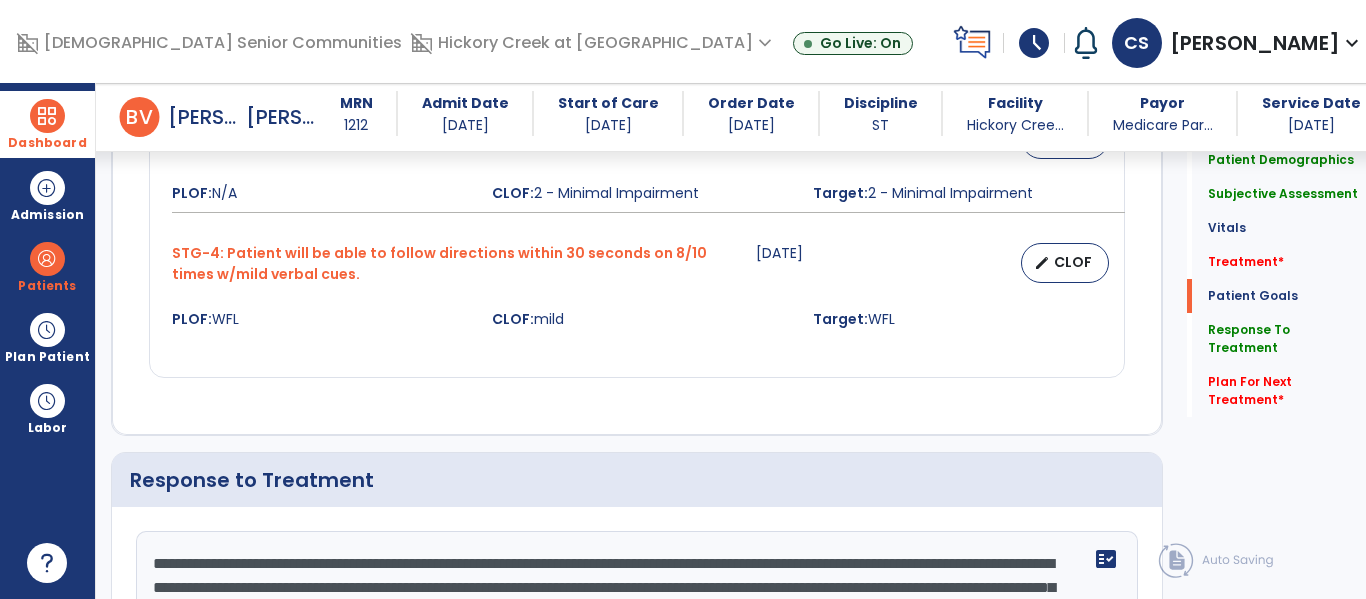 scroll, scrollTop: 2994, scrollLeft: 0, axis: vertical 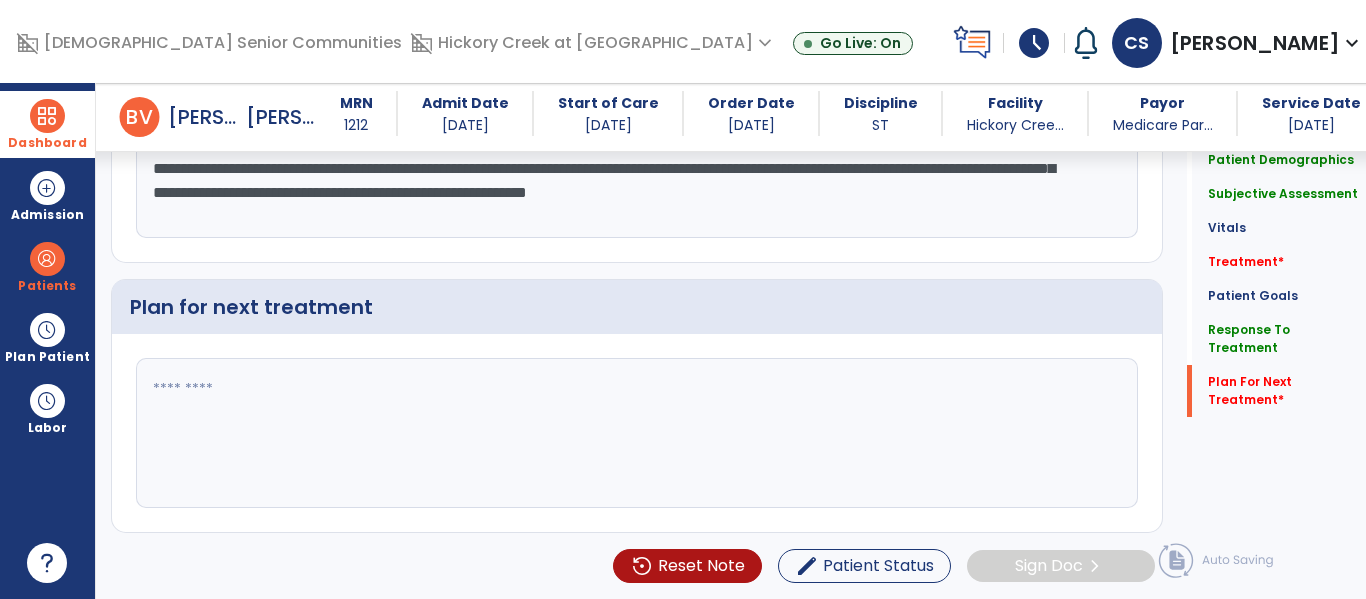 type on "**********" 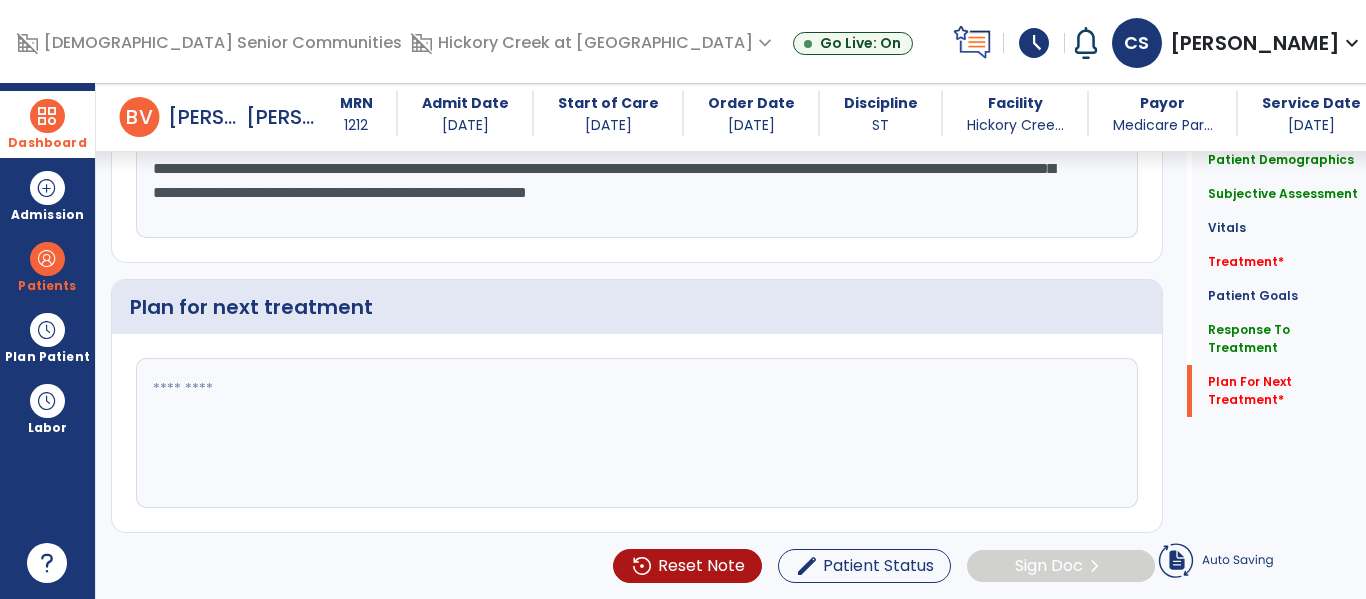click 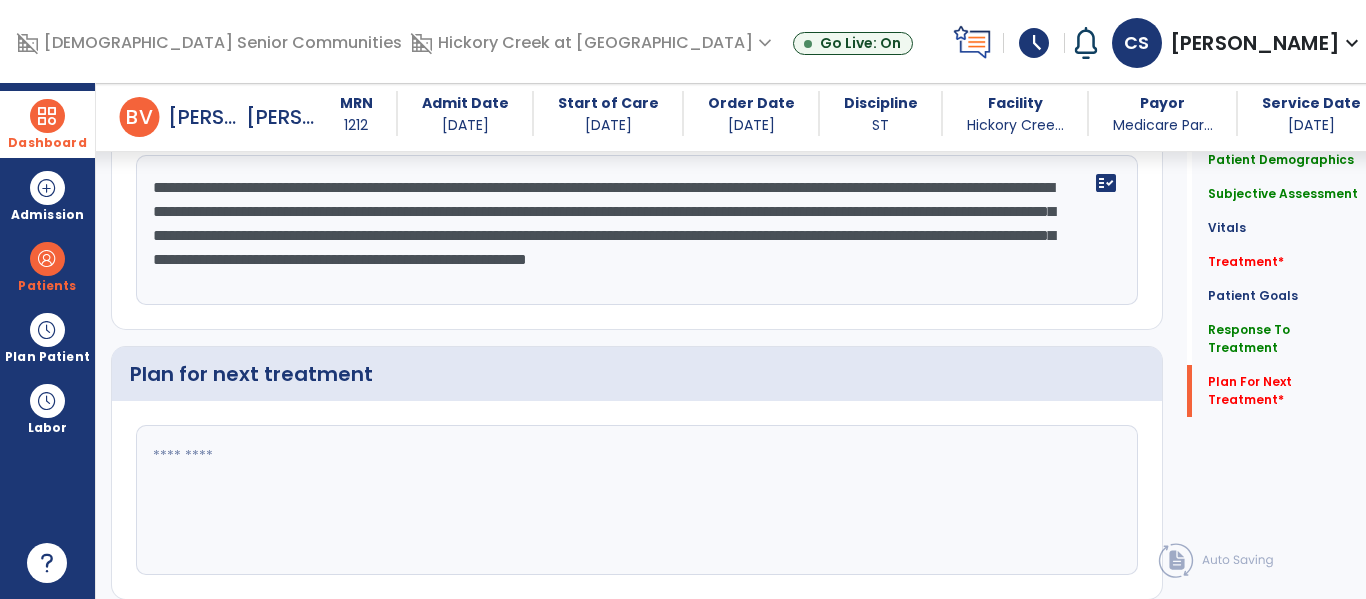 scroll, scrollTop: 3370, scrollLeft: 0, axis: vertical 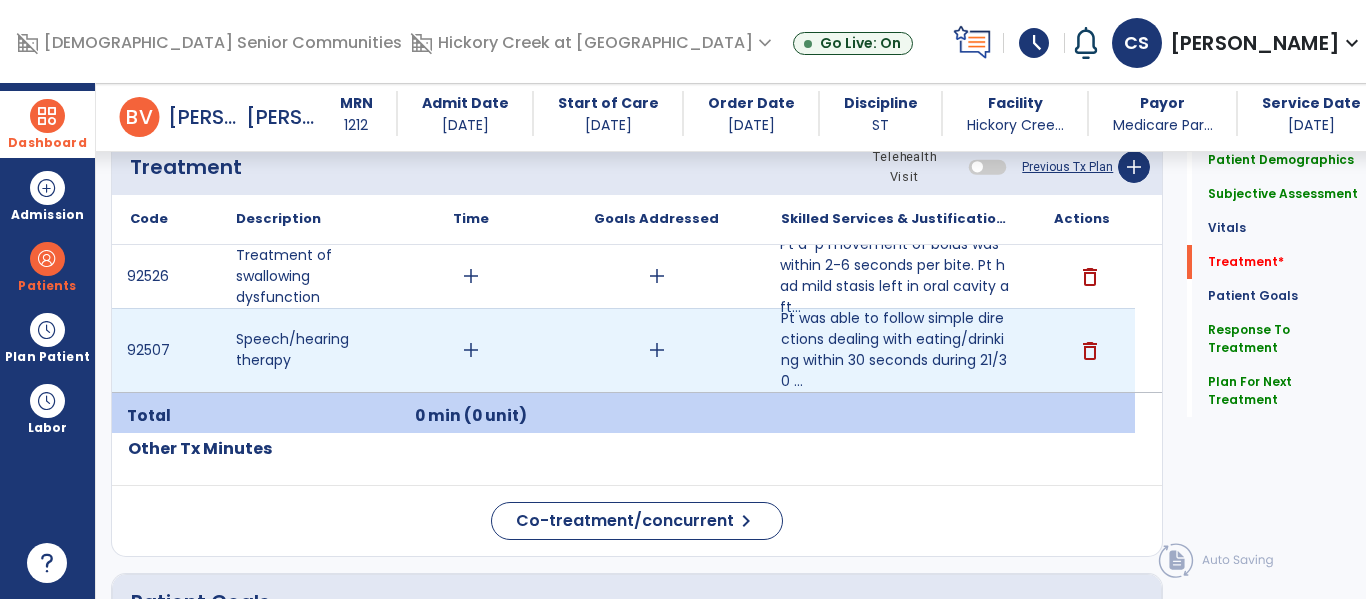 type on "**********" 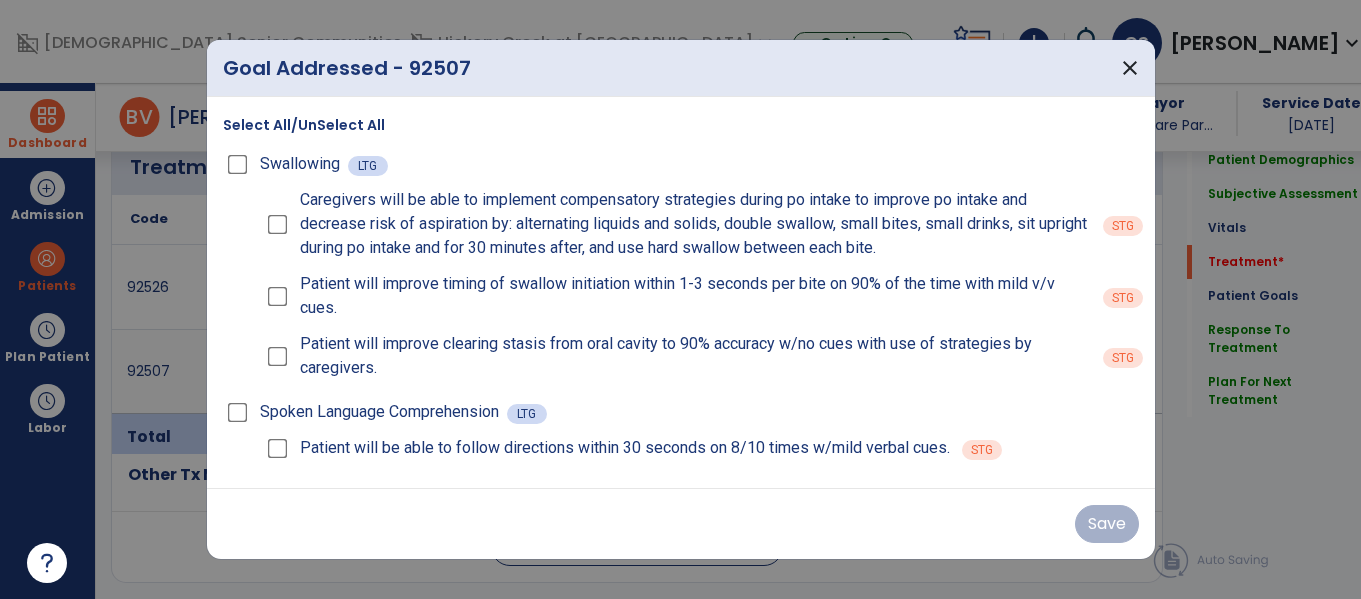 scroll, scrollTop: 1191, scrollLeft: 0, axis: vertical 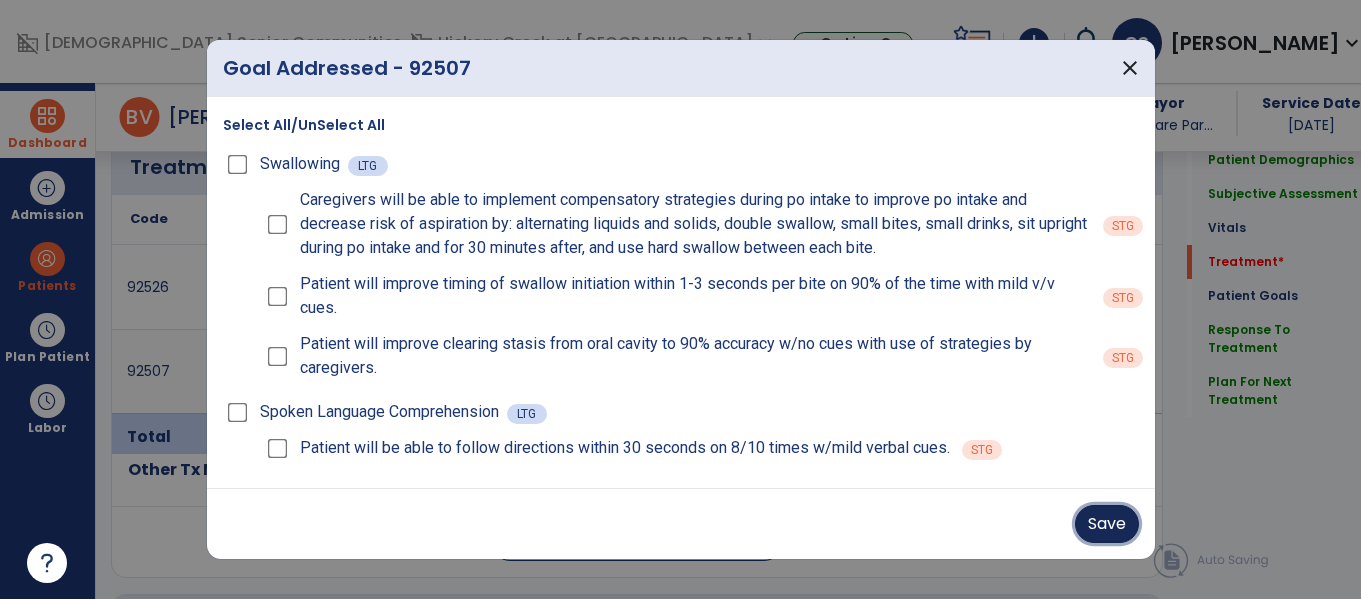 click on "Save" at bounding box center (1107, 524) 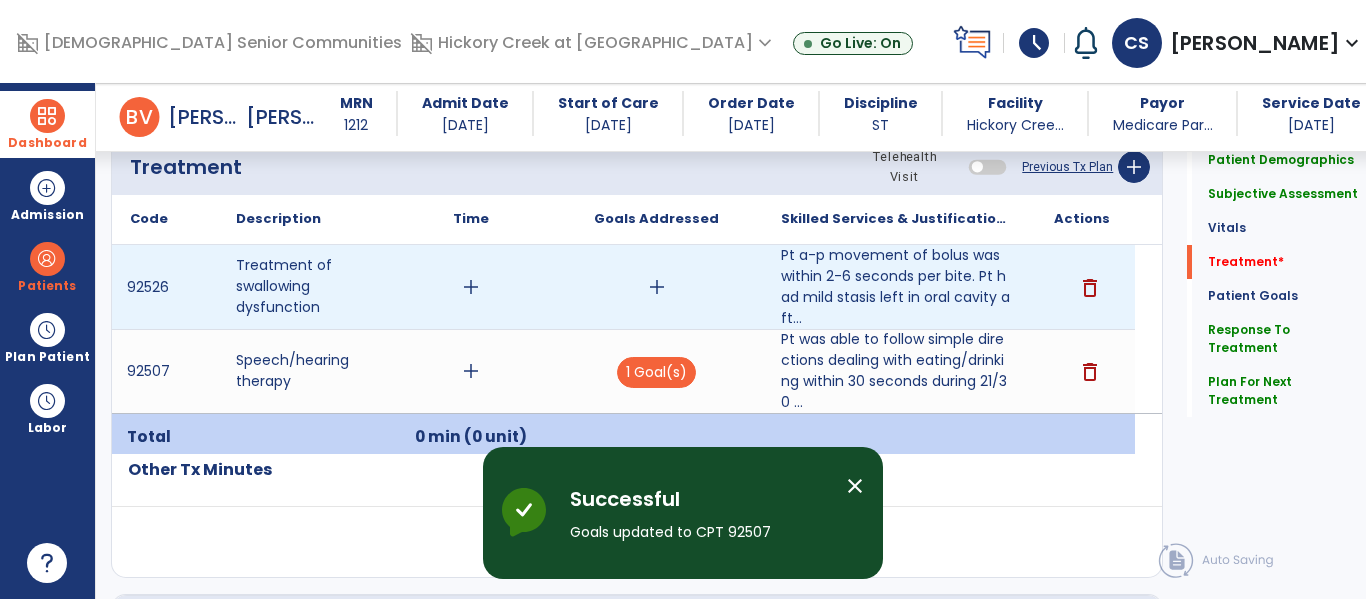 click on "add" at bounding box center (657, 287) 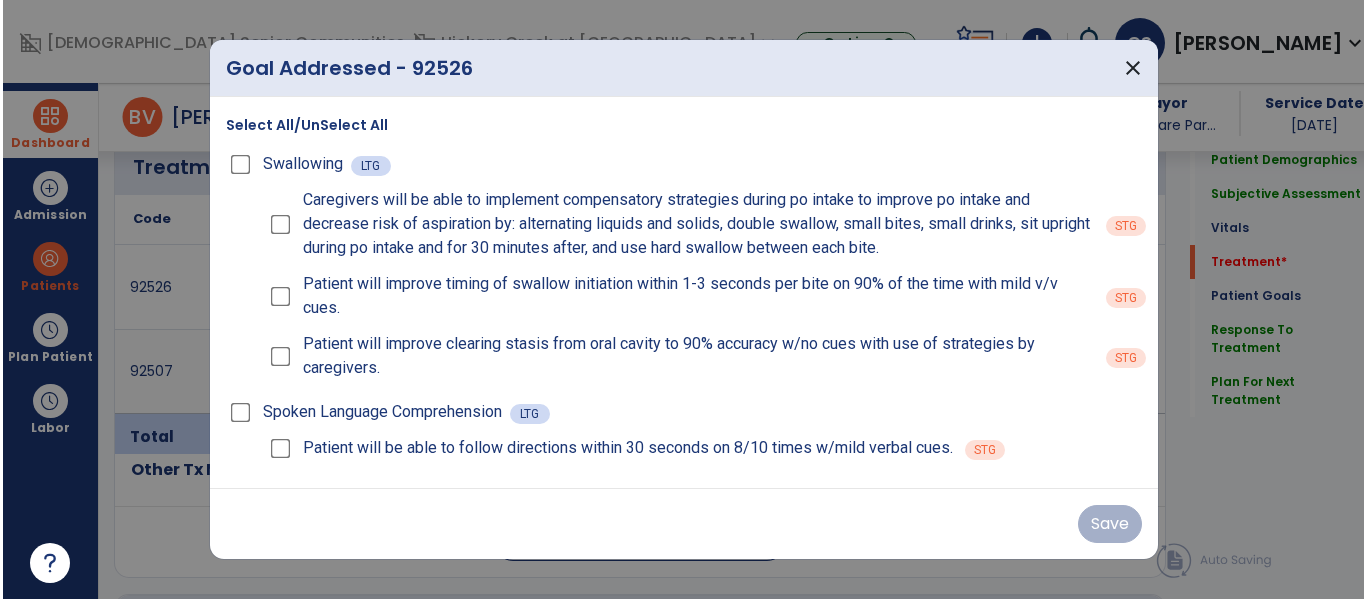 scroll, scrollTop: 1191, scrollLeft: 0, axis: vertical 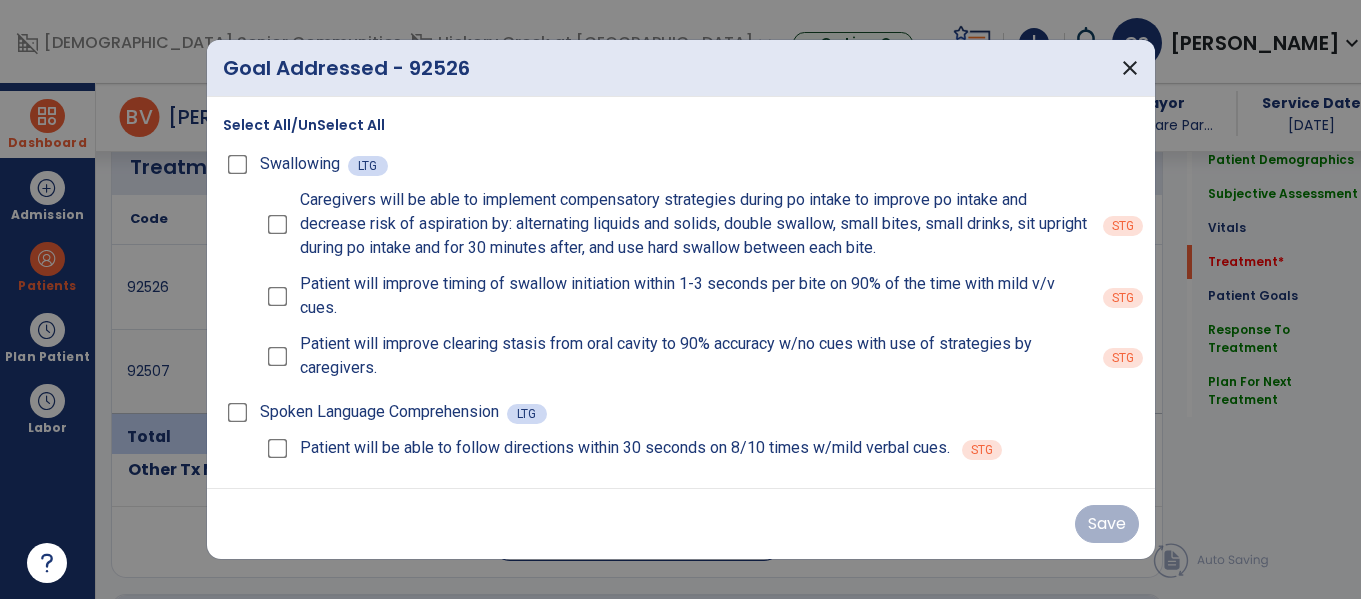 click on "Caregivers will be able to implement compensatory strategies during po intake to improve po intake and decrease risk of aspiration  by: alternating liquids and solids, double swallow, small bites, small drinks, sit upright during po intake and for 30 minutes after, and use hard swallow between each bite." at bounding box center [677, 224] 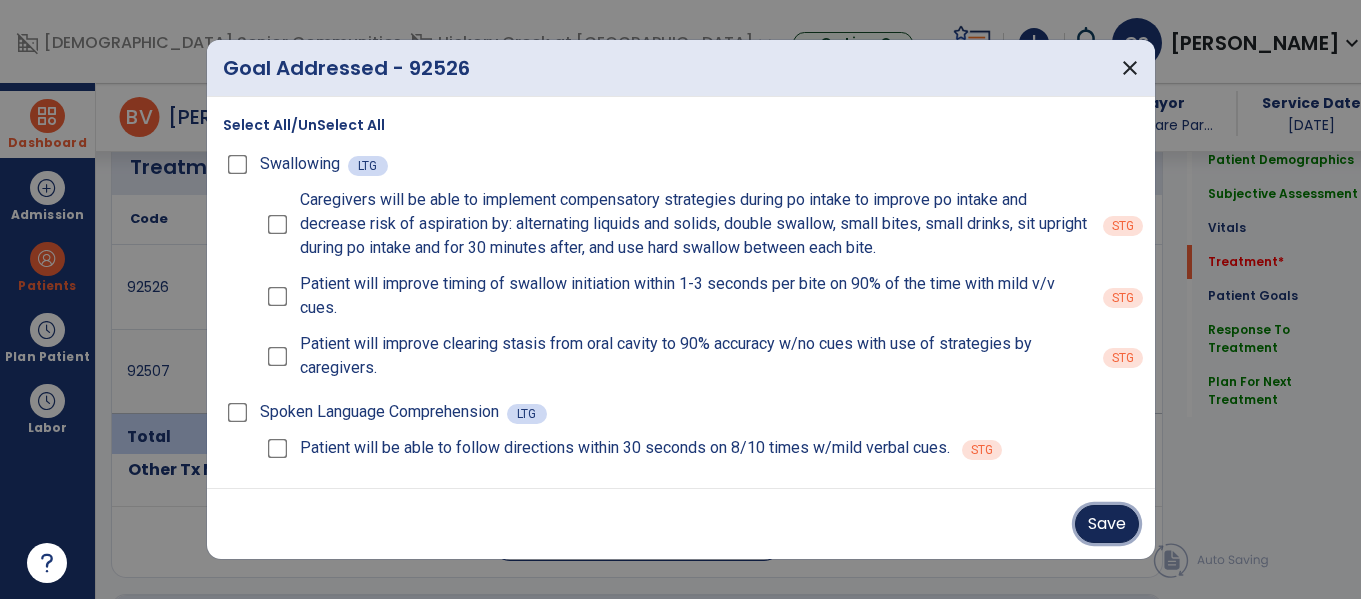 click on "Save" at bounding box center [1107, 524] 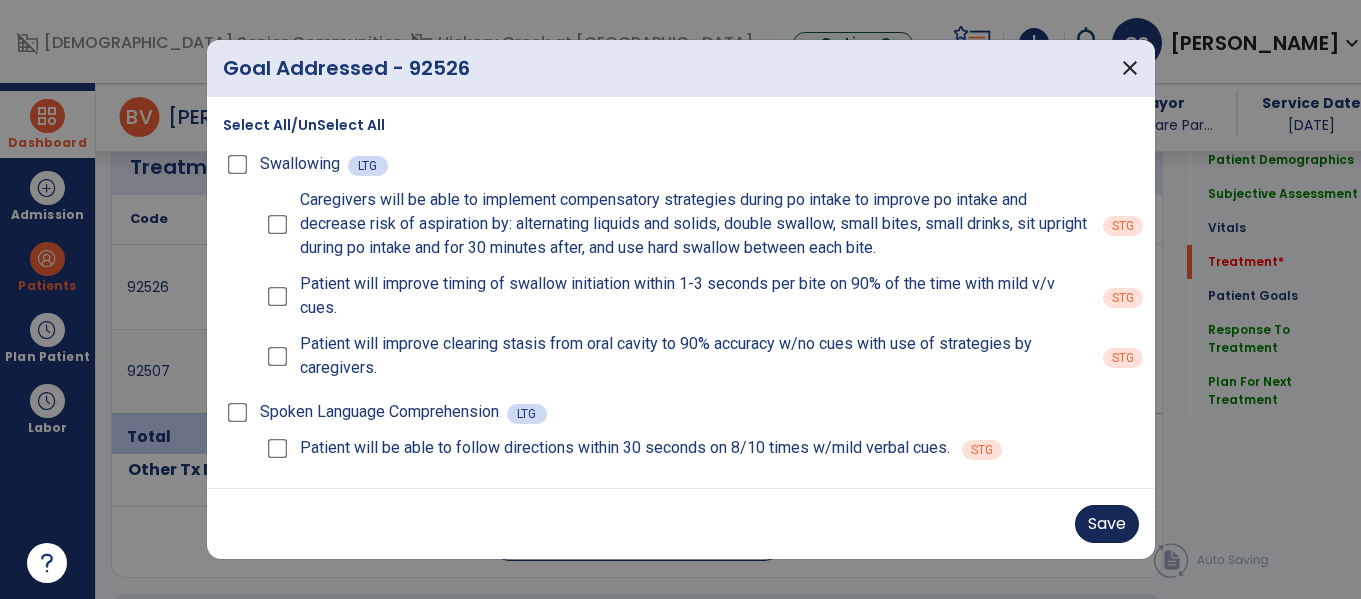 click on "Save" at bounding box center (681, 524) 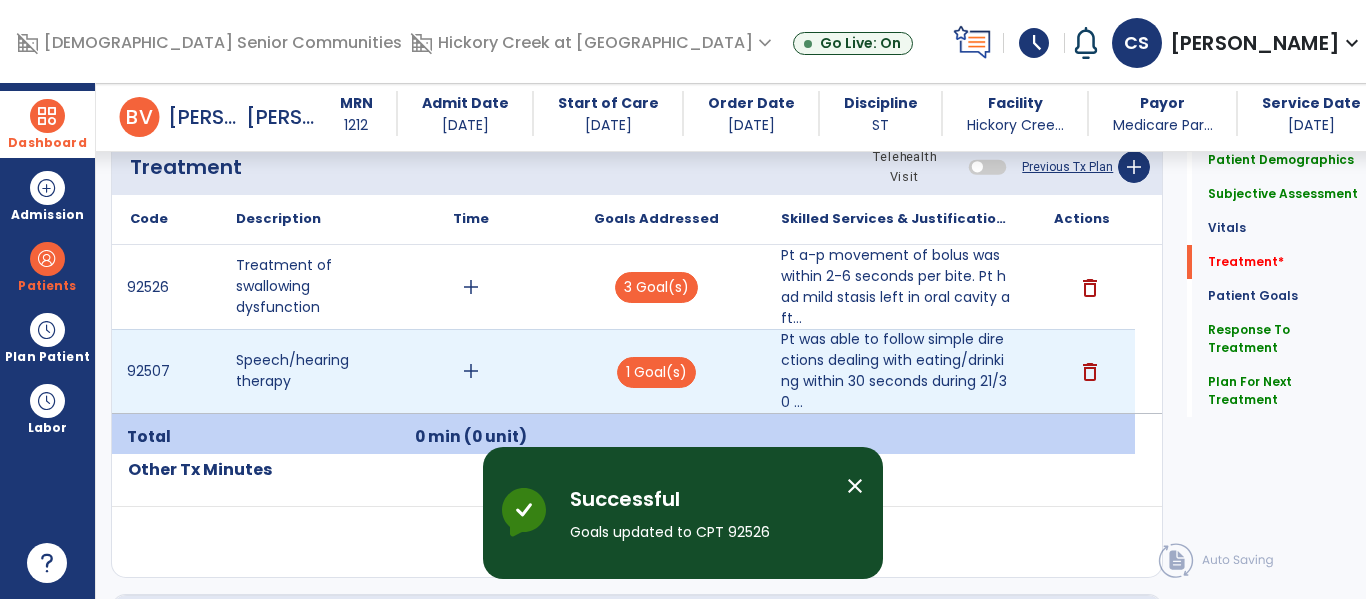 click on "add" at bounding box center [471, 371] 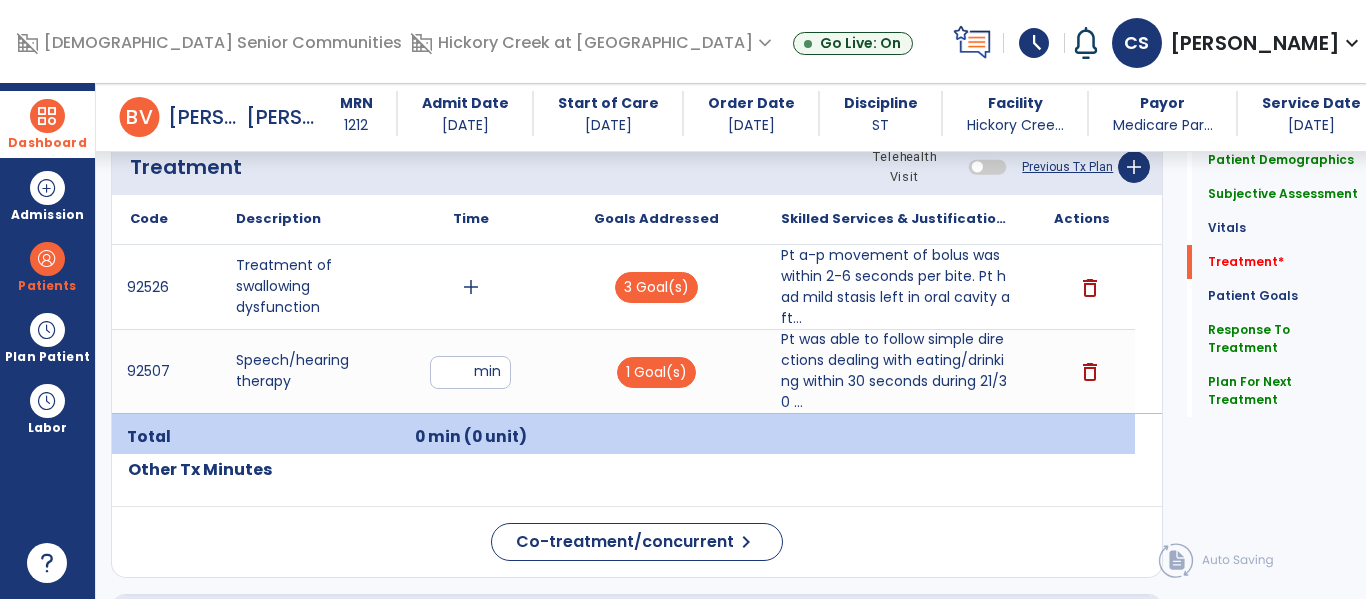 type on "**" 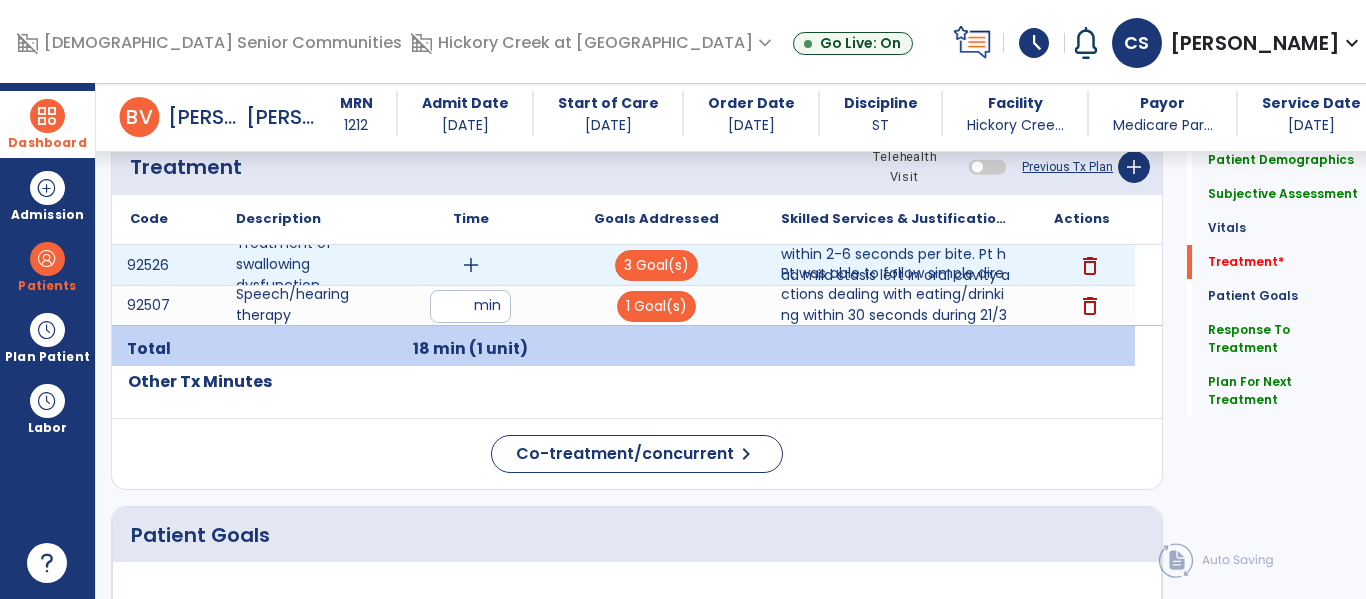 click on "add" at bounding box center [471, 265] 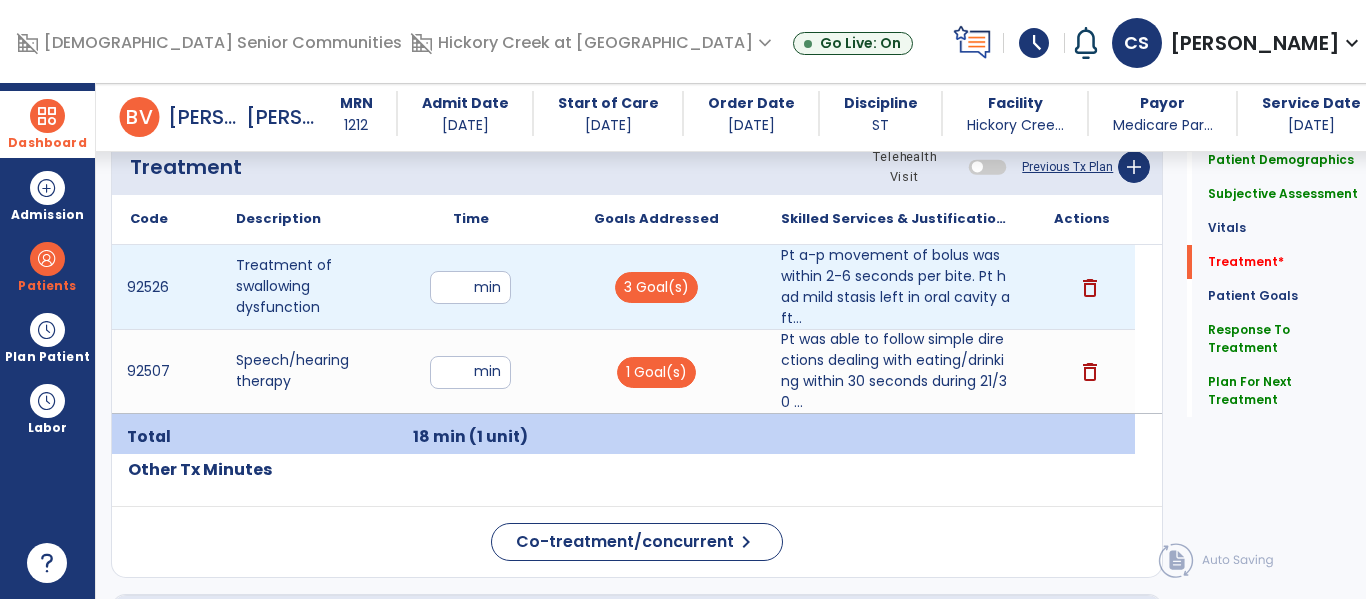 type on "**" 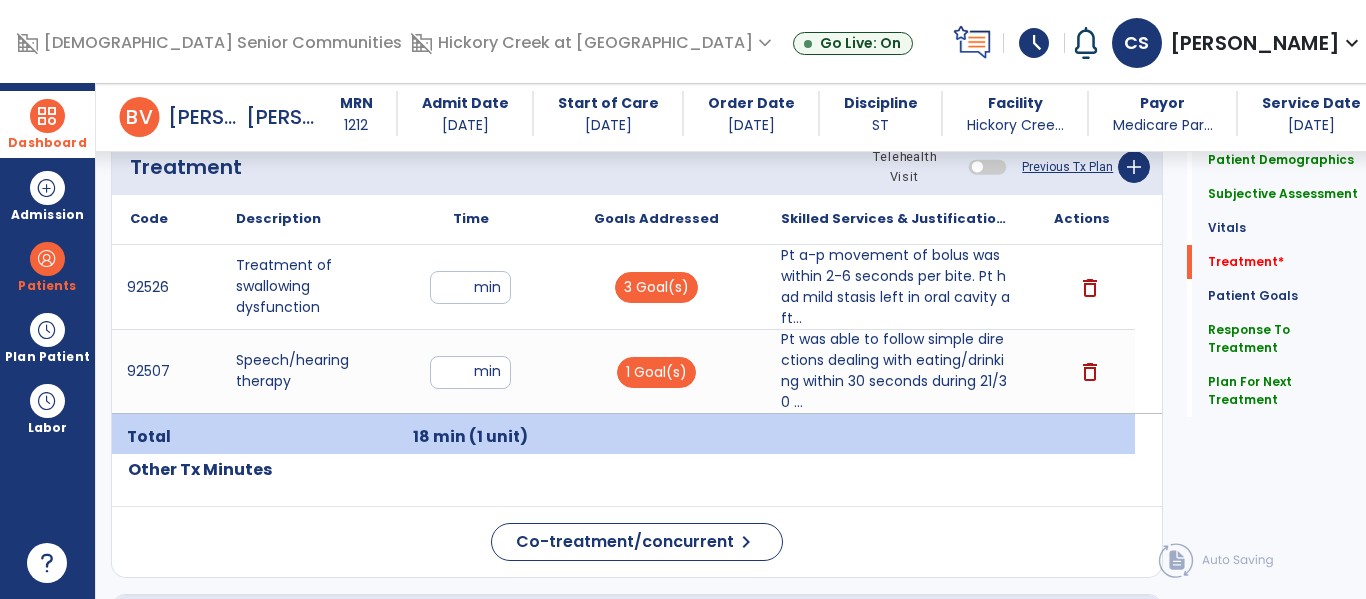 click on "Quick Links  Patient Demographics   Patient Demographics   Subjective Assessment   Subjective Assessment   Vitals   Vitals   Treatment   *  Treatment   *  Patient Goals   Patient Goals   Response To Treatment   Response To Treatment   Plan For Next Treatment   Plan For Next Treatment" 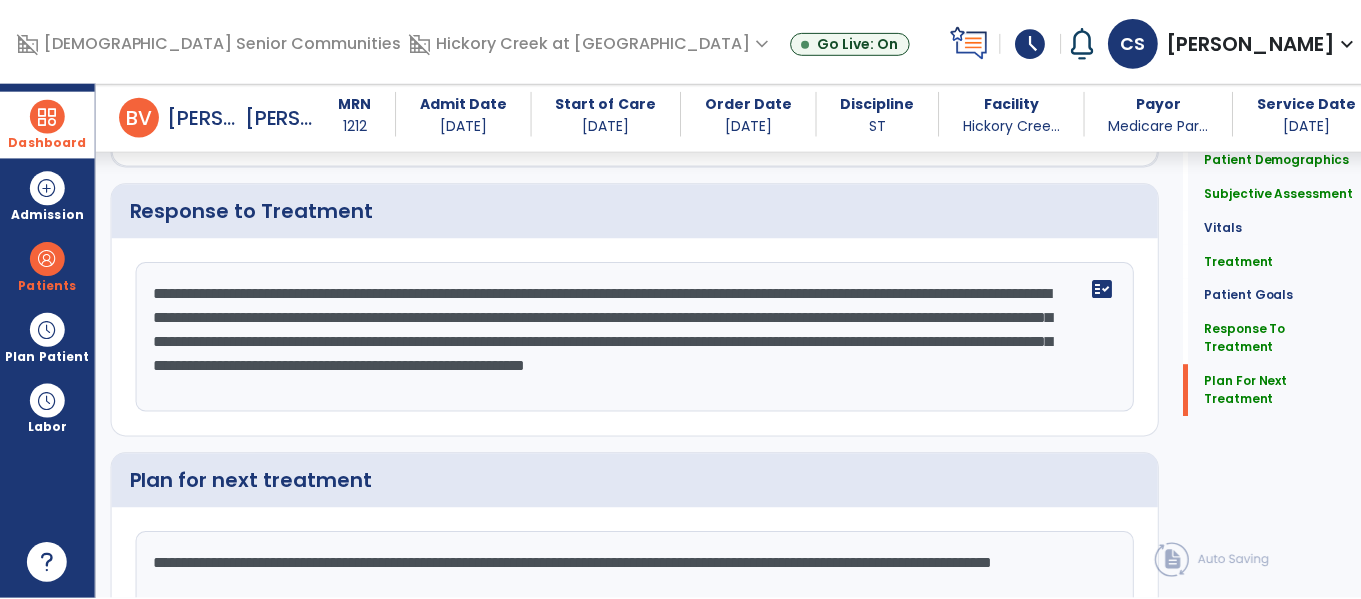 scroll, scrollTop: 3391, scrollLeft: 0, axis: vertical 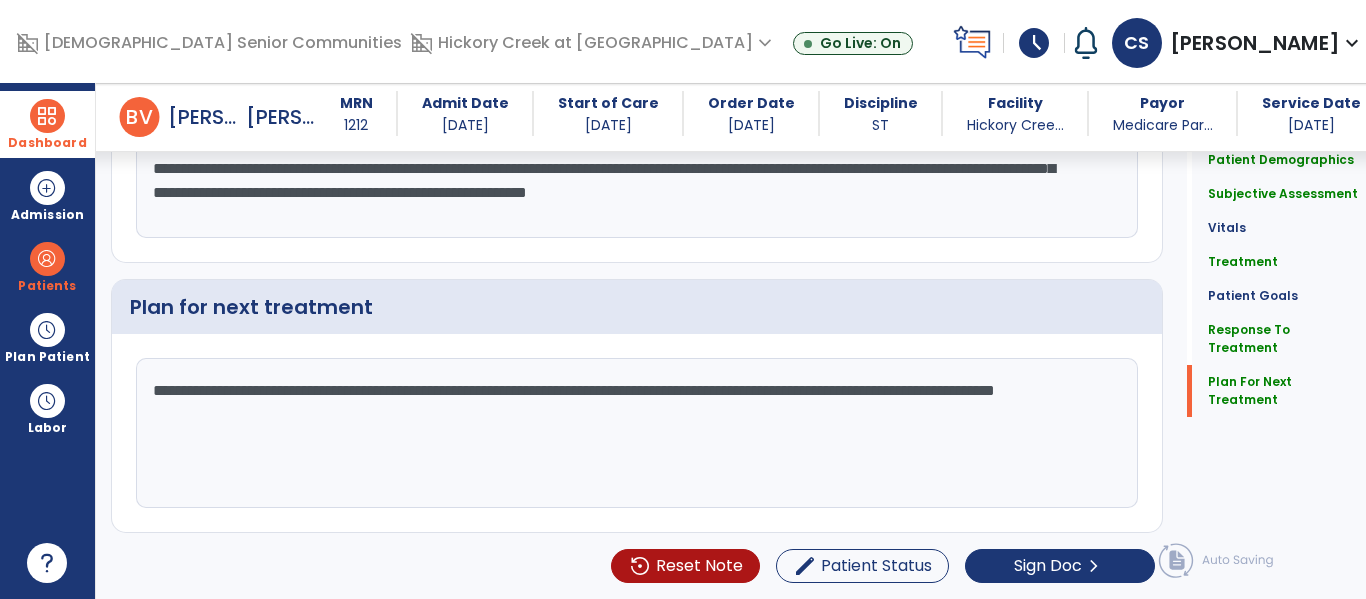 click on "Patient Demographics  Medical Diagnosis   Treatment Diagnosis   Precautions   Contraindications
Code
Description
Pdpm Clinical Category
F03.90" 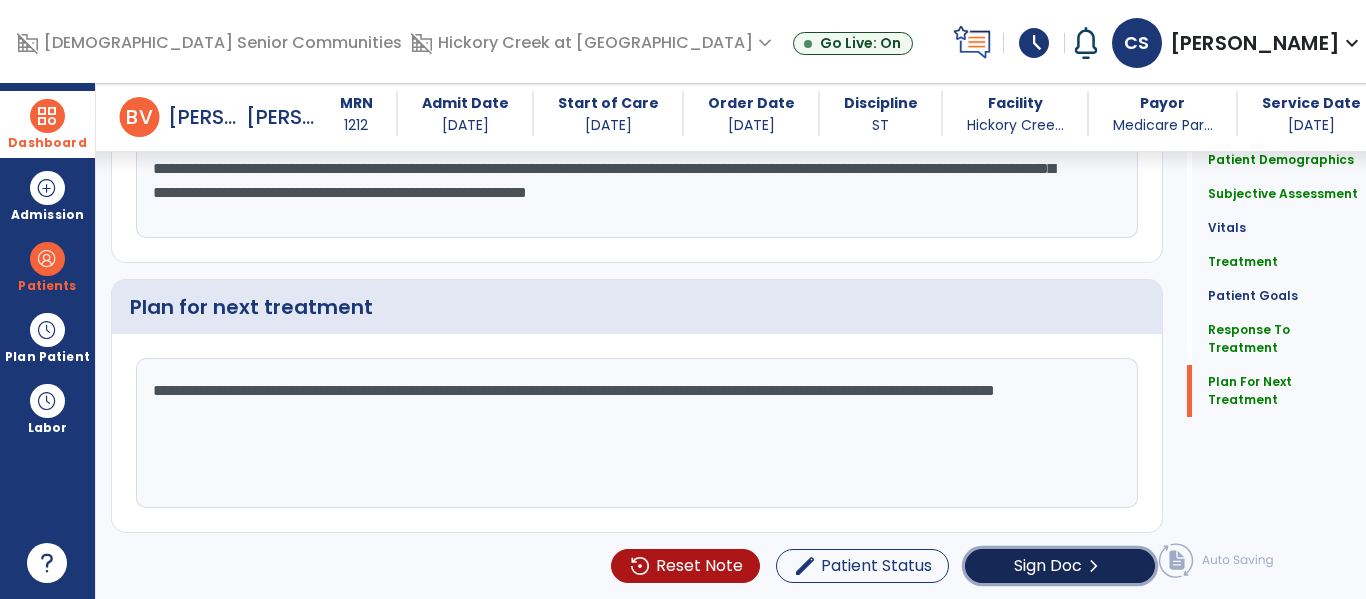 click on "Sign Doc" 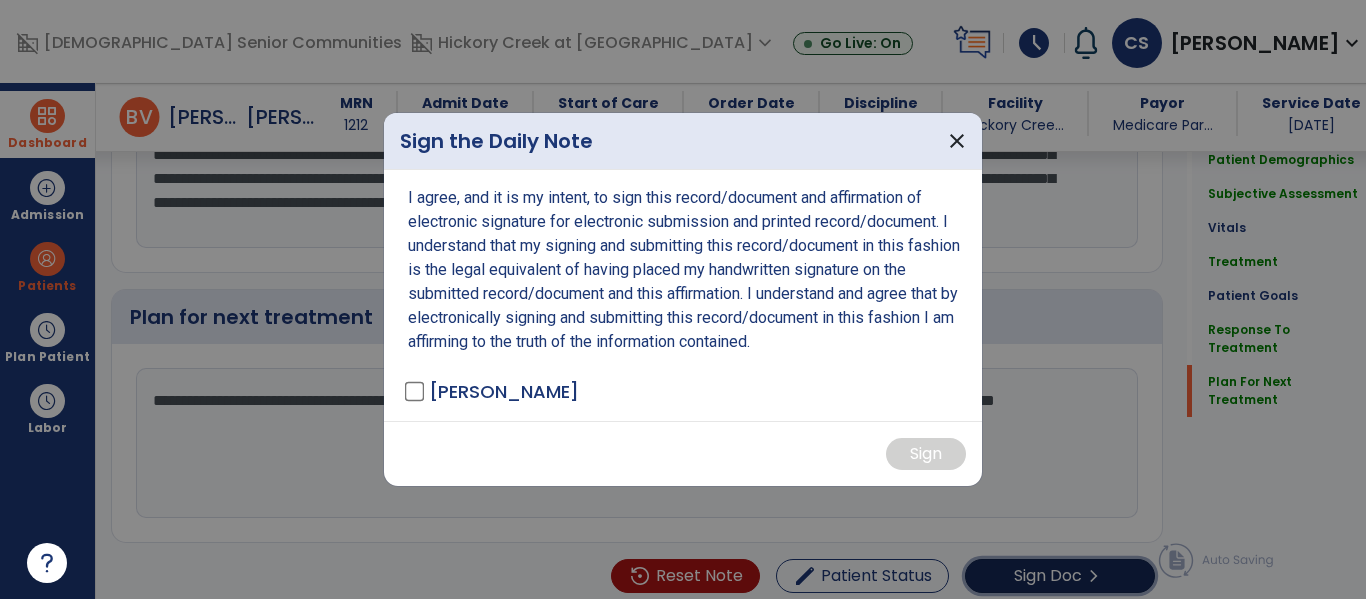 scroll, scrollTop: 3391, scrollLeft: 0, axis: vertical 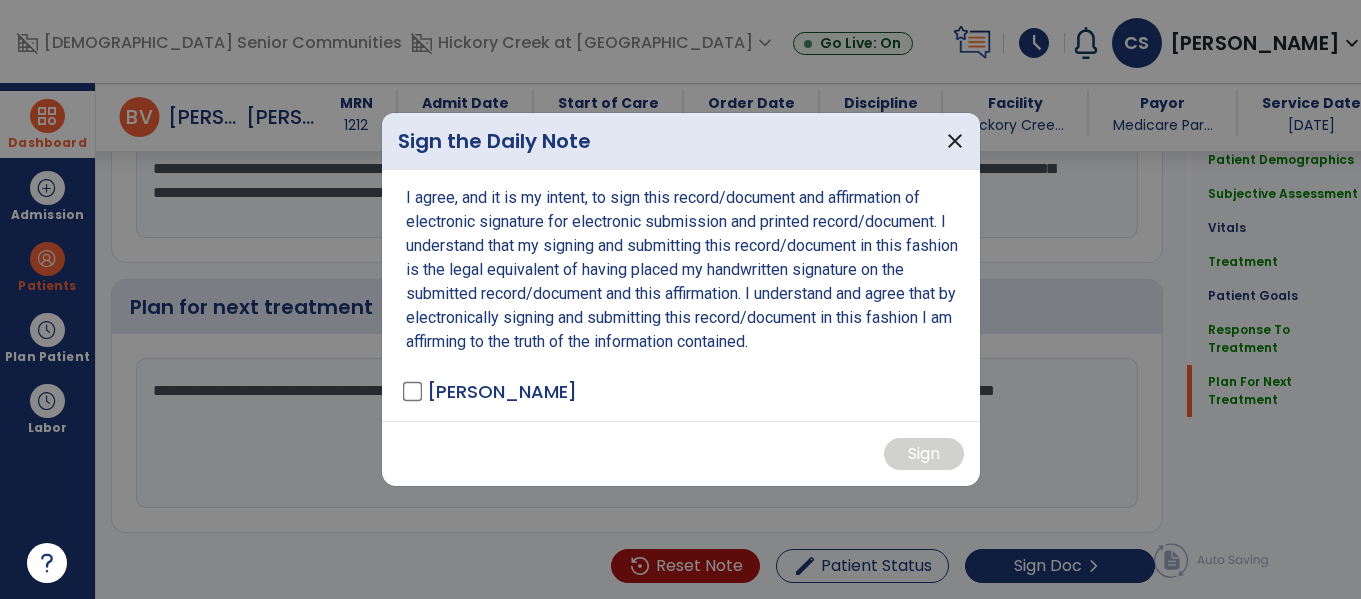 click on "I agree, and it is my intent, to sign this record/document and affirmation of electronic signature for electronic submission and printed record/document. I understand that my signing and submitting this record/document in this fashion is the legal equivalent of having placed my handwritten signature on the submitted record/document and this affirmation. I understand and agree that by electronically signing and submitting this record/document in this fashion I am affirming to the truth of the information contained.  [PERSON_NAME]  - ST" at bounding box center (681, 295) 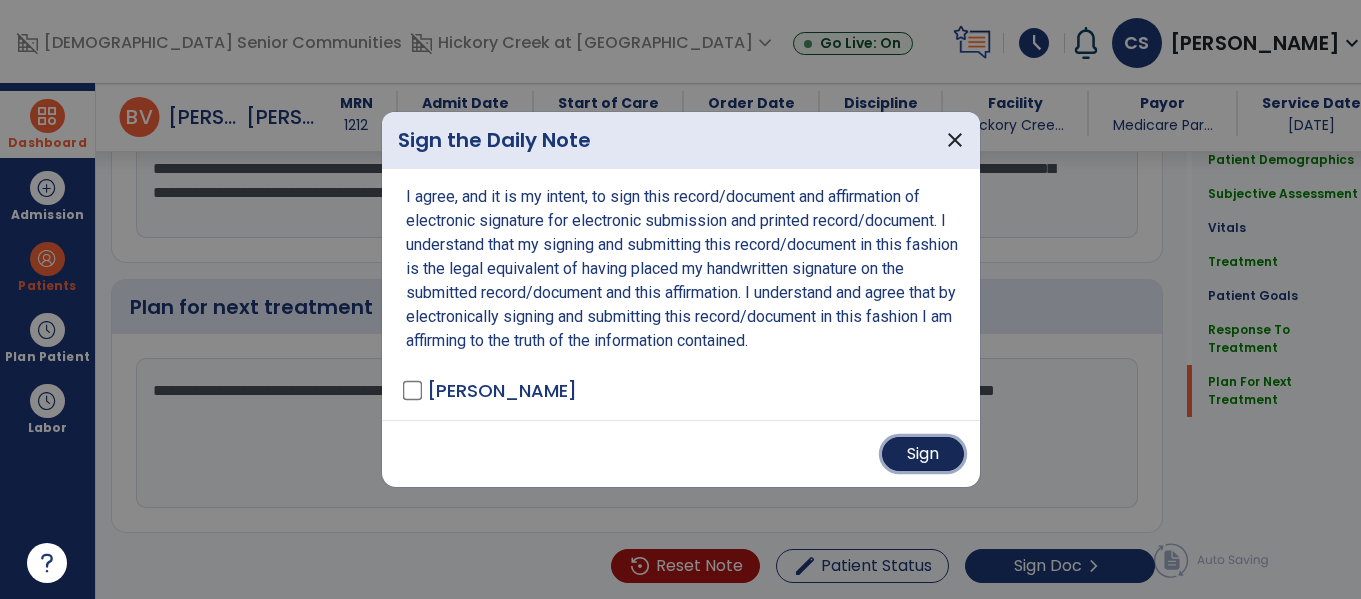 click on "Sign" at bounding box center (923, 454) 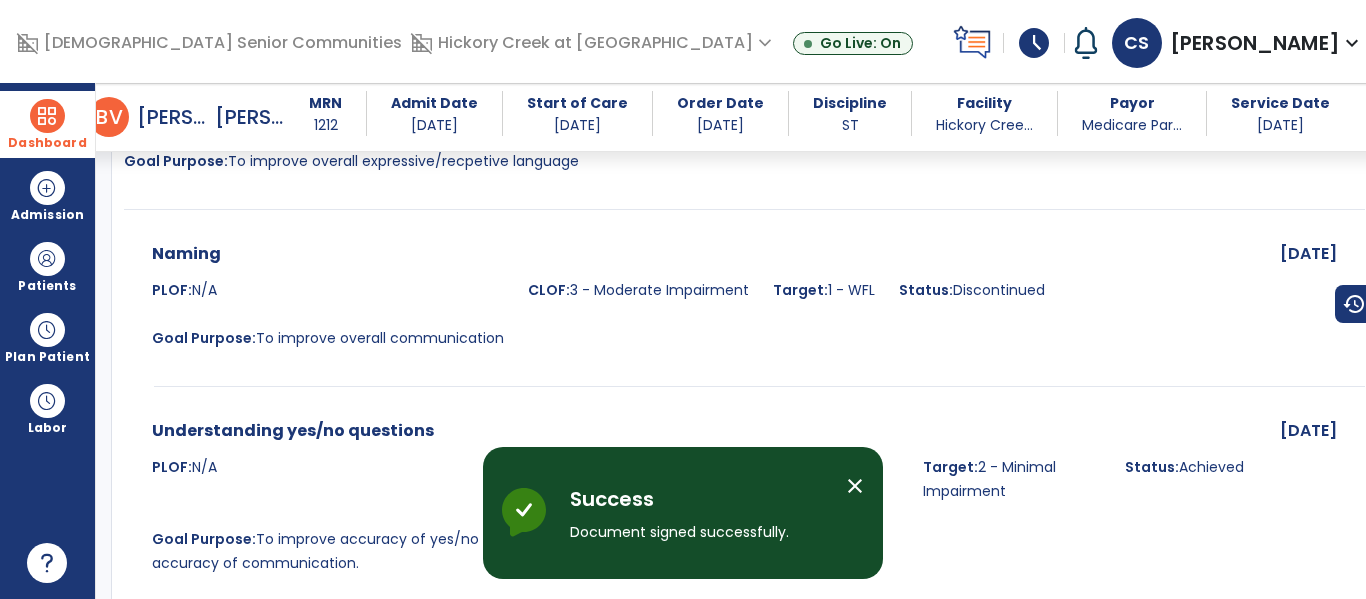 click on "Dashboard" at bounding box center [47, 124] 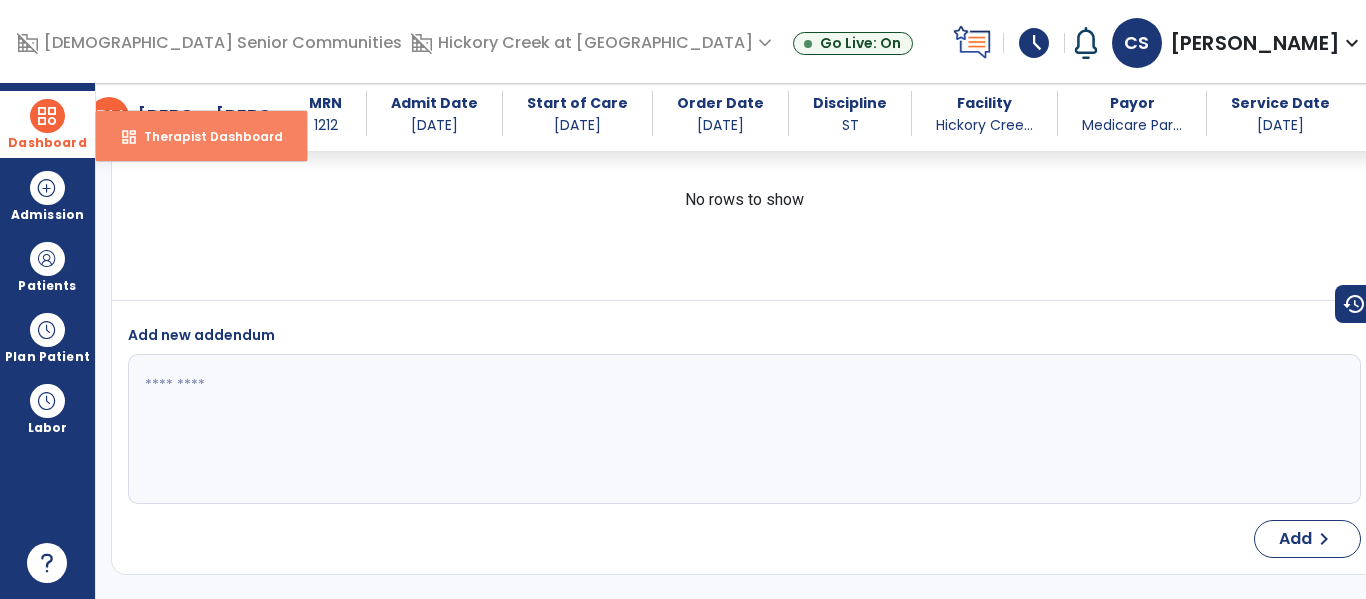 click on "dashboard  Therapist Dashboard" at bounding box center [201, 136] 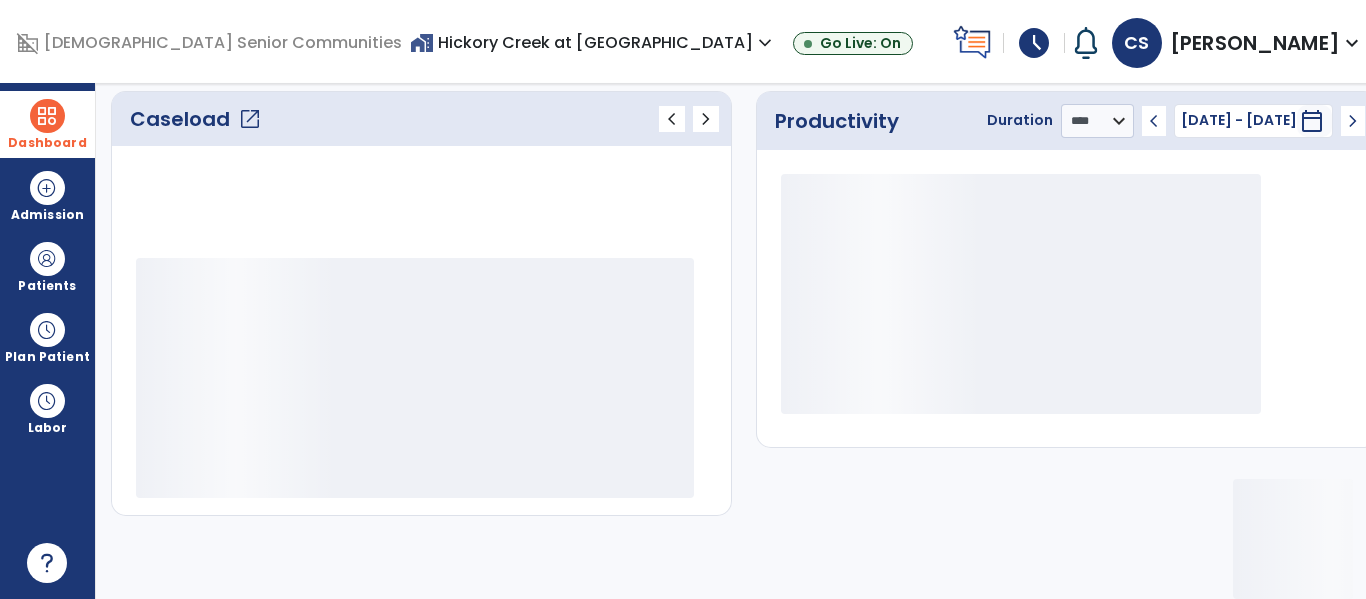 scroll, scrollTop: 278, scrollLeft: 0, axis: vertical 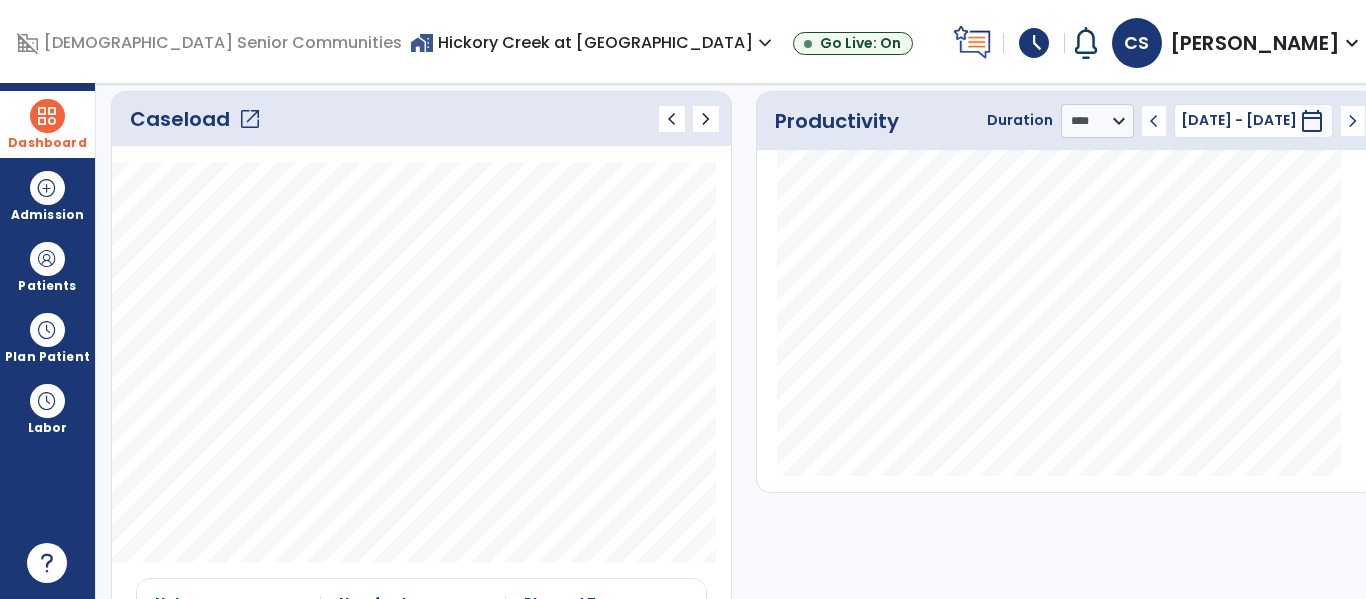 click on "Caseload   open_in_new" 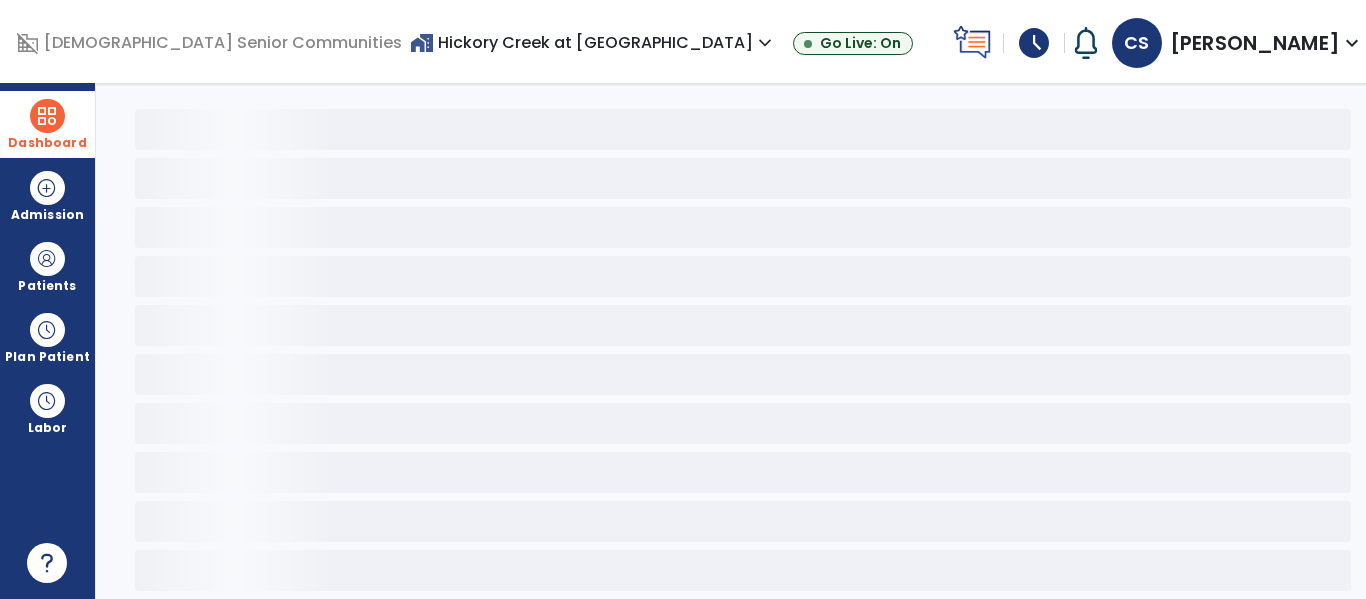 scroll, scrollTop: 78, scrollLeft: 0, axis: vertical 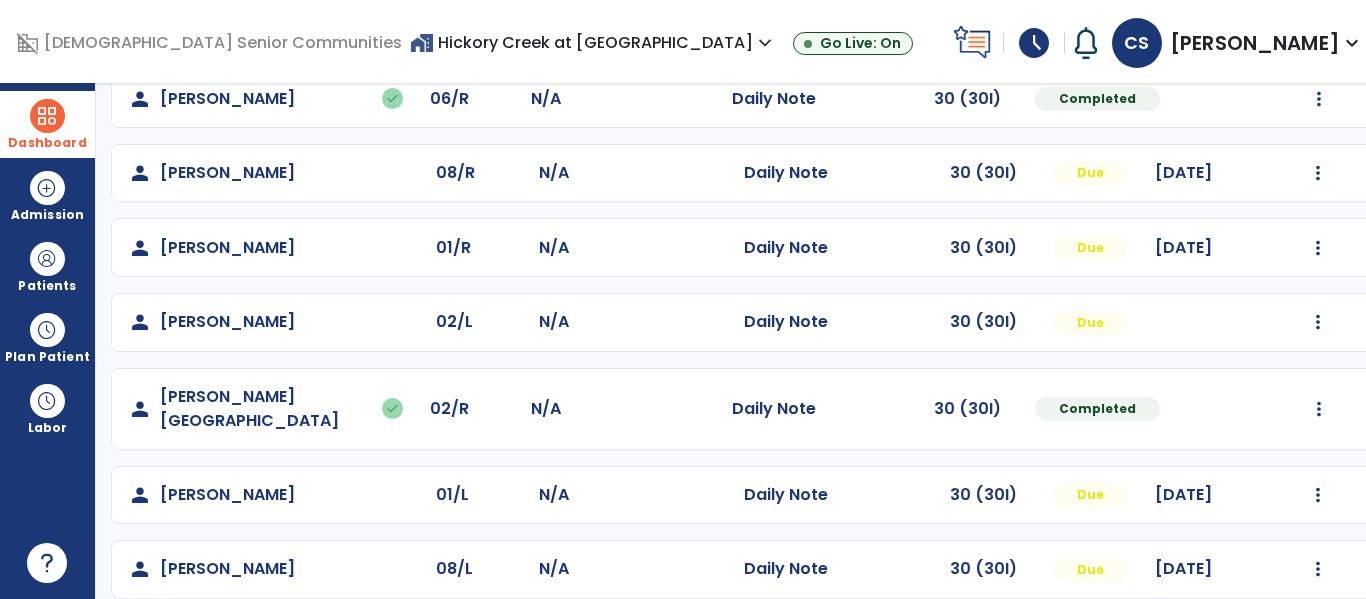 click on "**********" at bounding box center (744, 341) 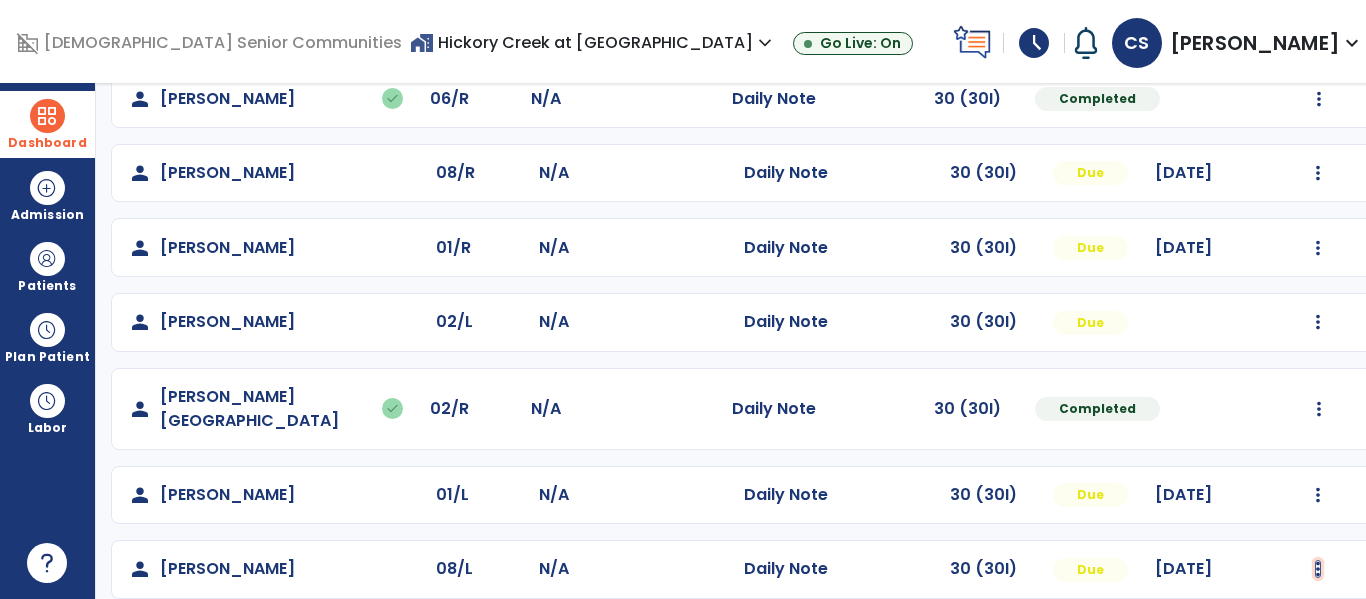 click at bounding box center [1318, 24] 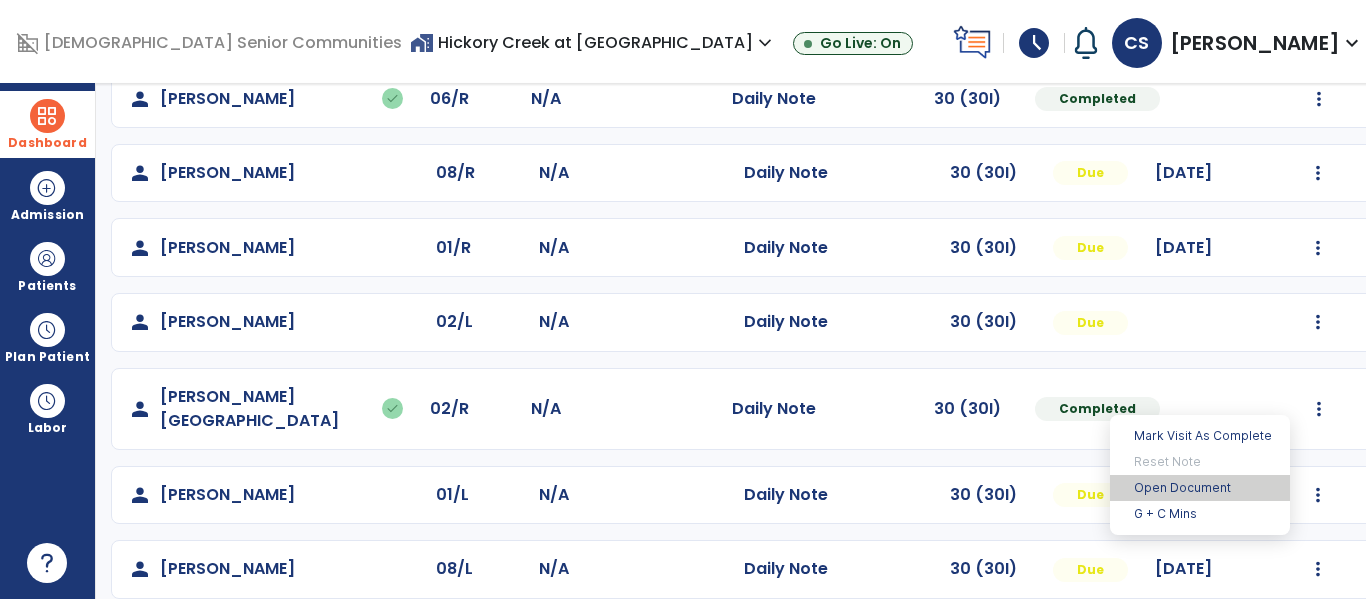 click on "Open Document" at bounding box center (1200, 488) 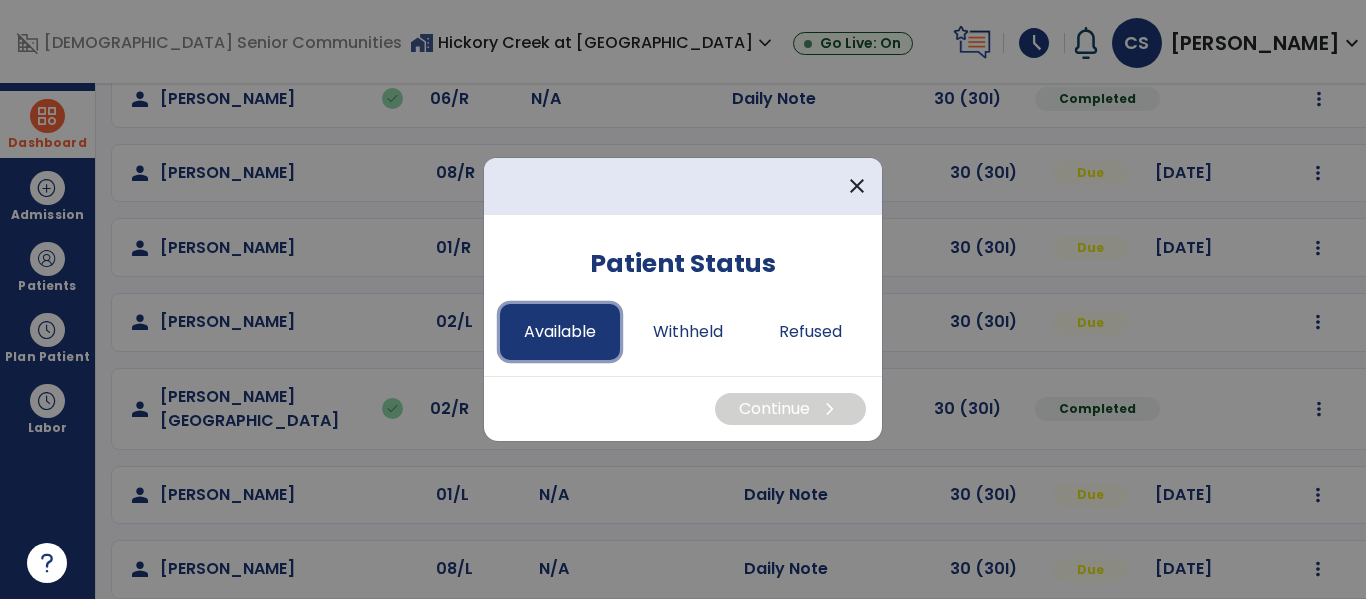 click on "Available" at bounding box center (560, 332) 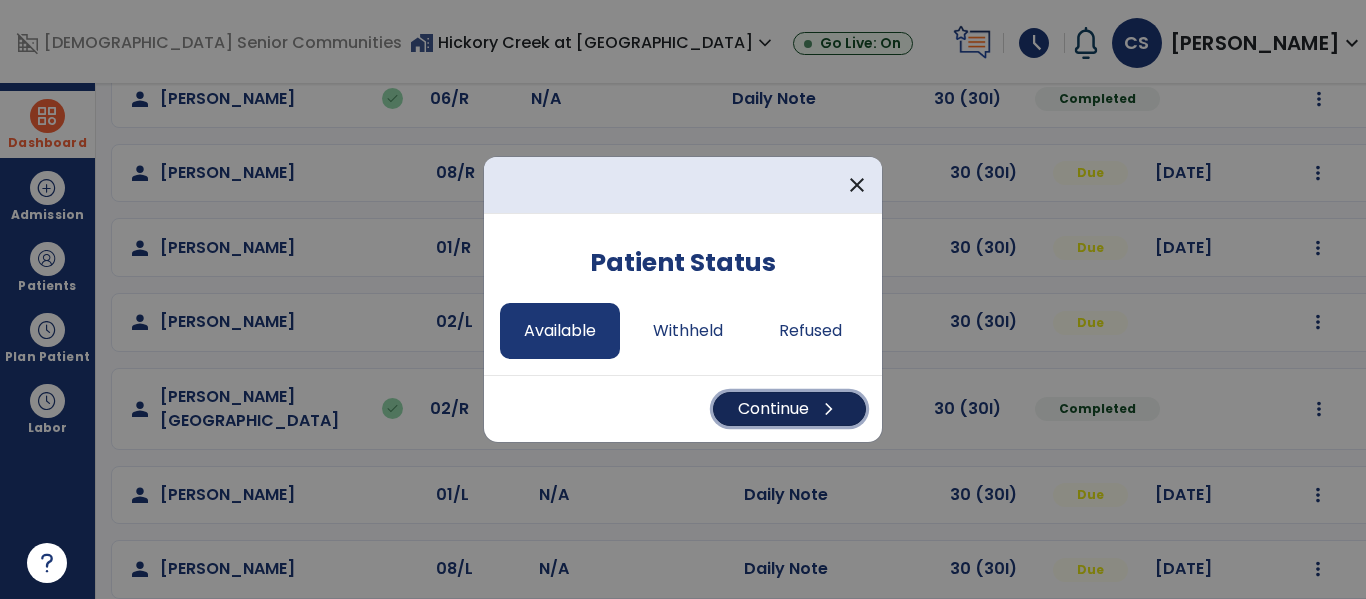 click on "chevron_right" at bounding box center (829, 409) 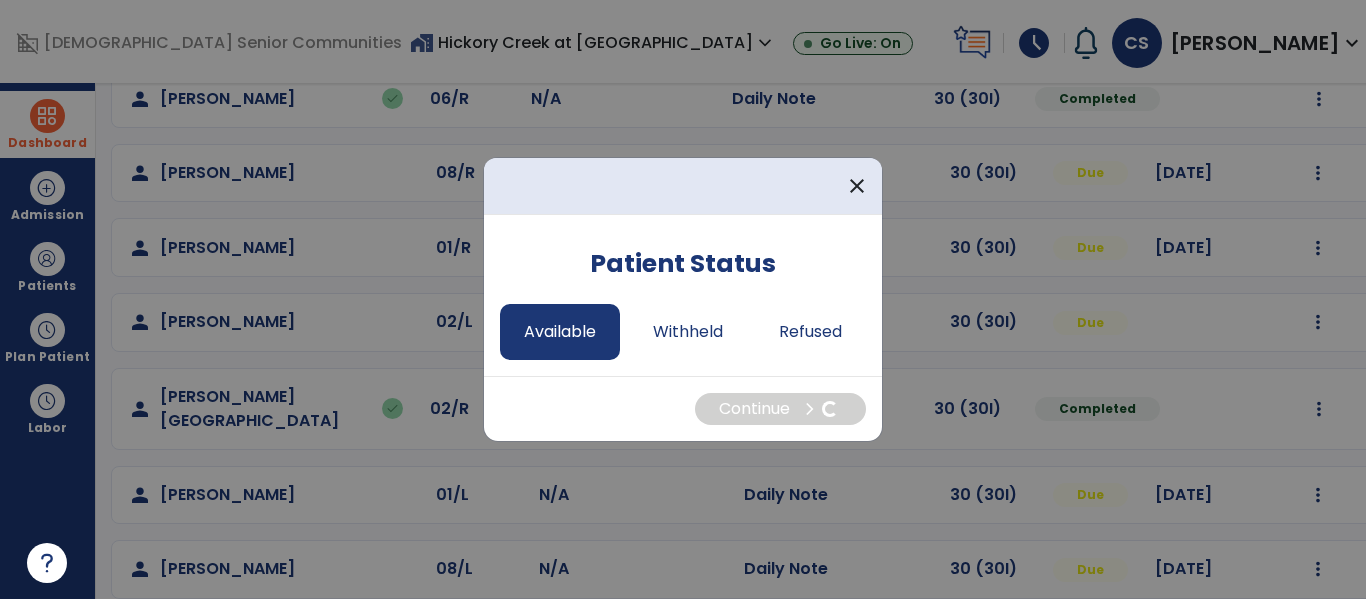 select on "*" 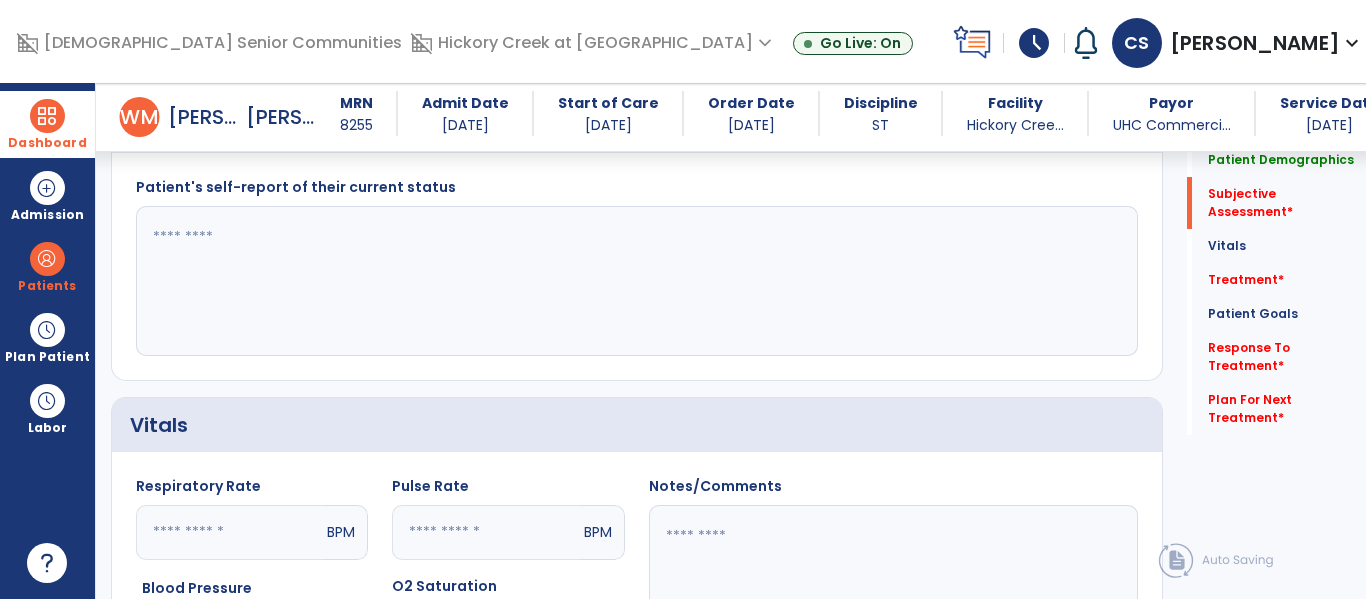 scroll, scrollTop: 595, scrollLeft: 0, axis: vertical 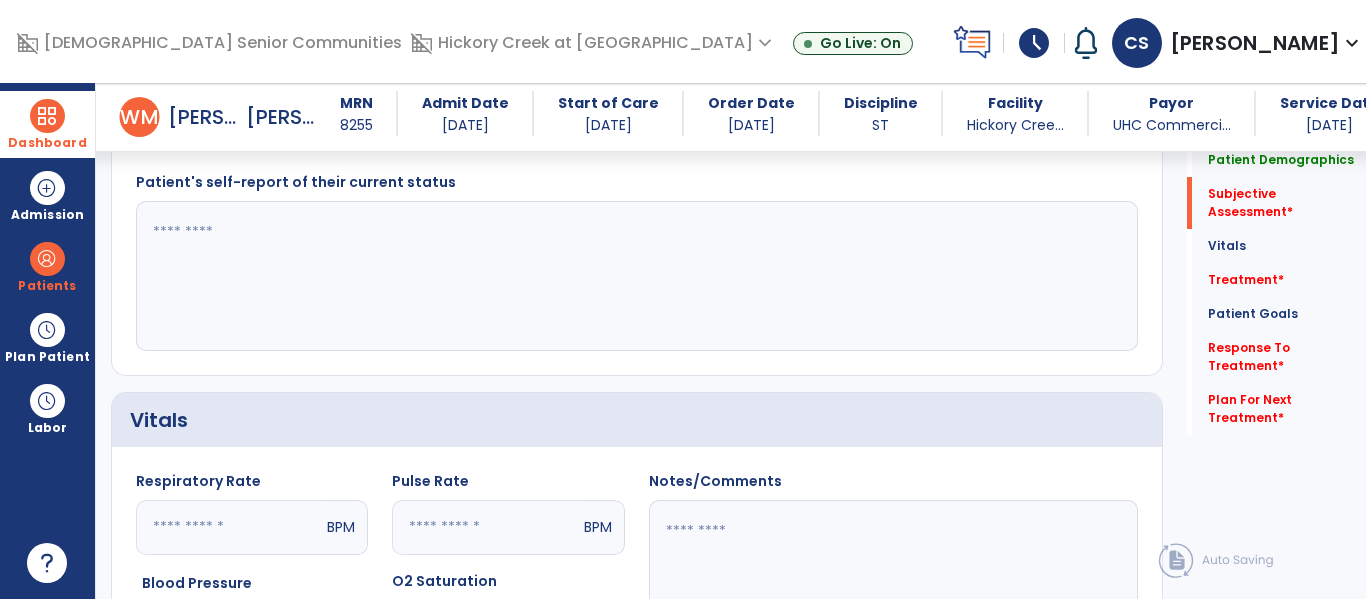 click 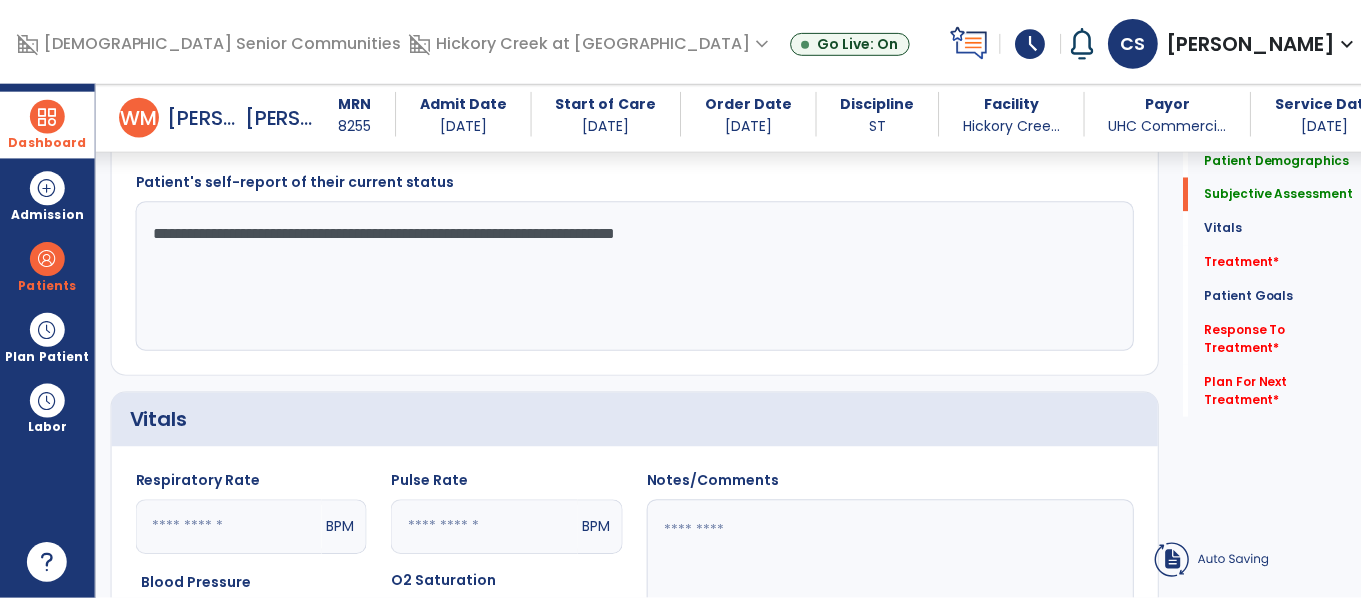 scroll, scrollTop: 1097, scrollLeft: 0, axis: vertical 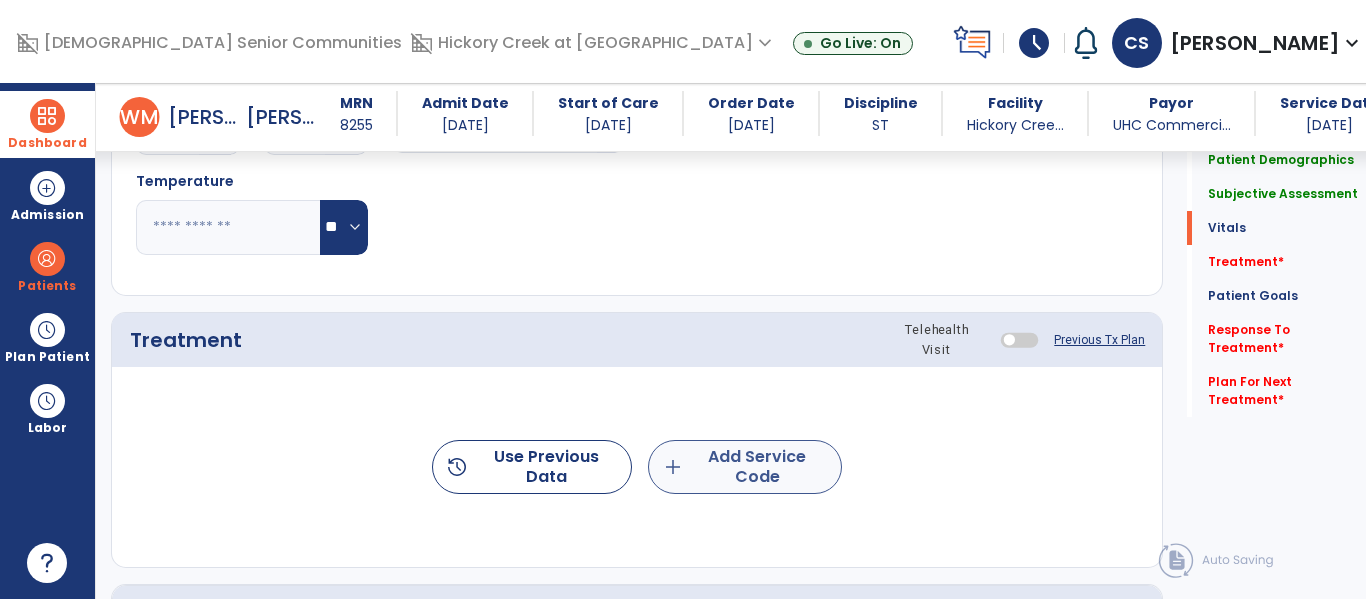 type on "**********" 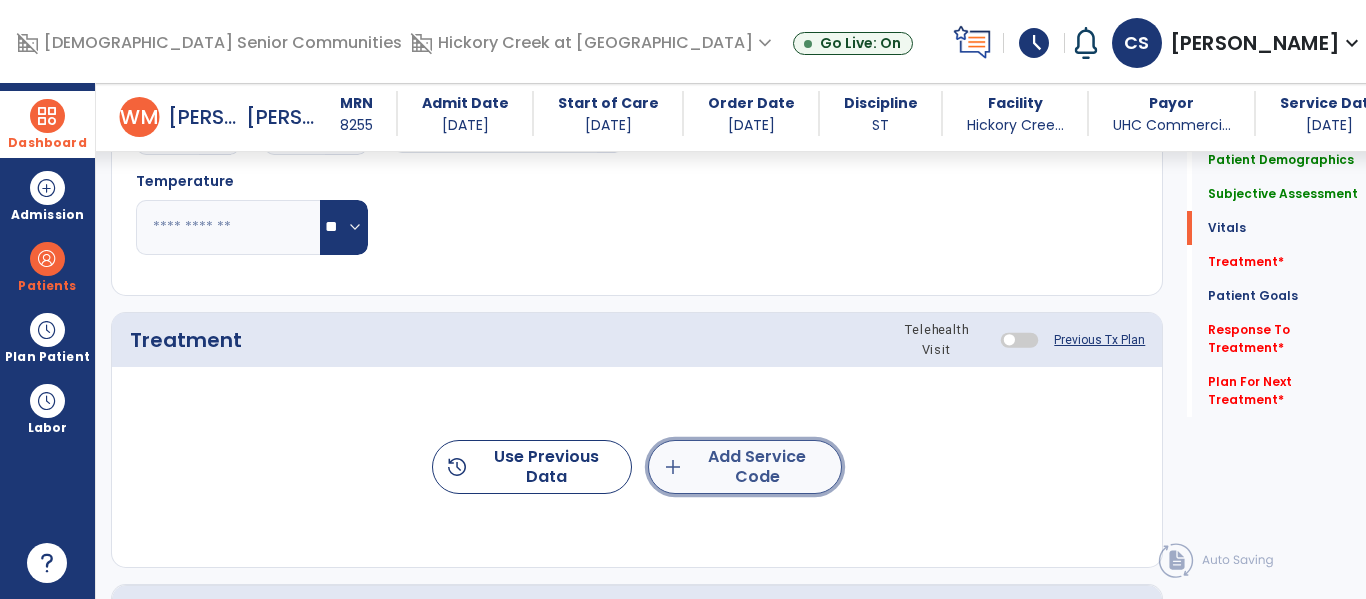click on "add  Add Service Code" 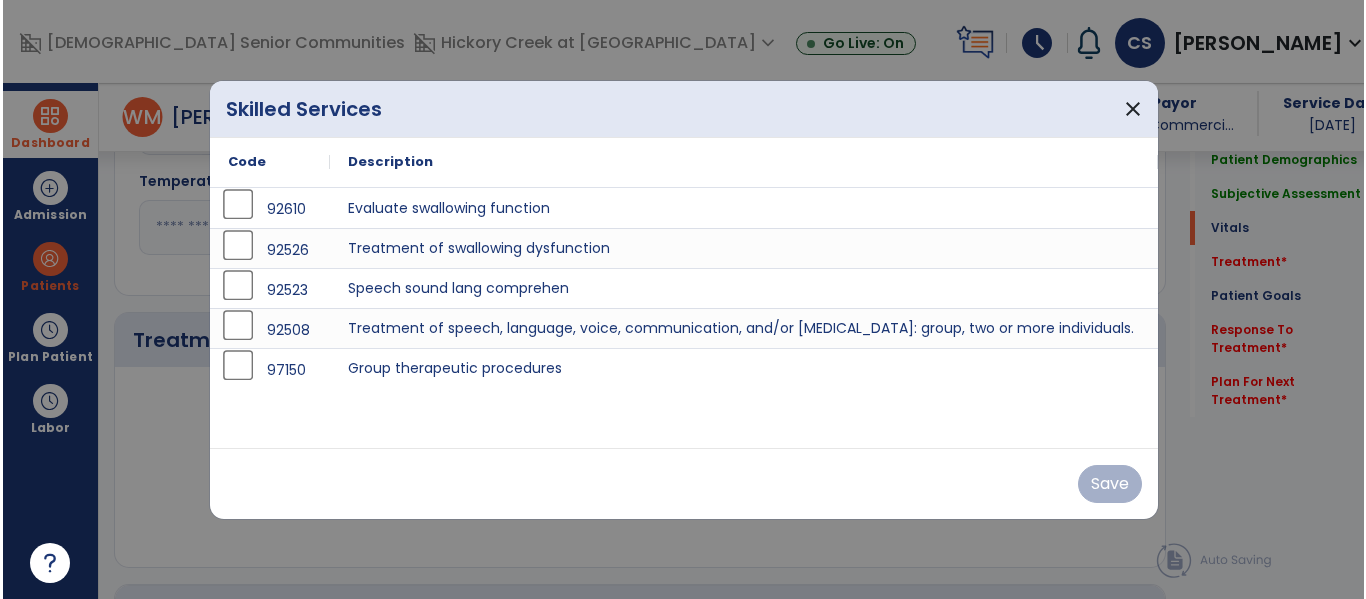 scroll, scrollTop: 1097, scrollLeft: 0, axis: vertical 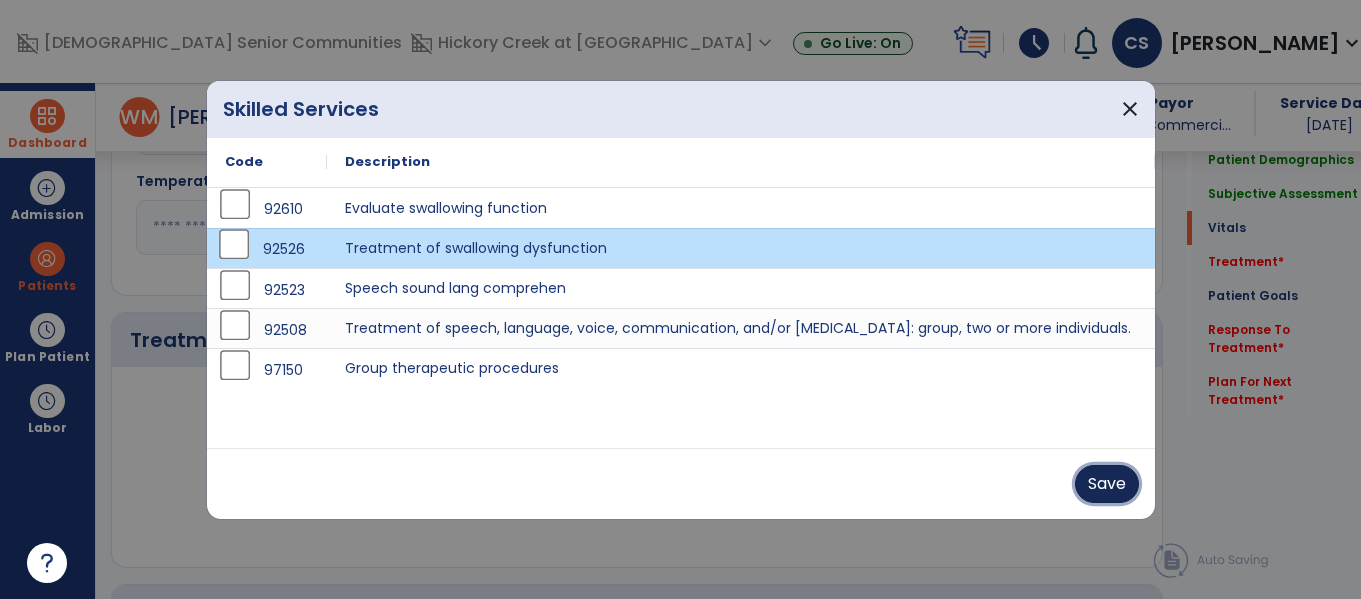 click on "Save" at bounding box center (1107, 484) 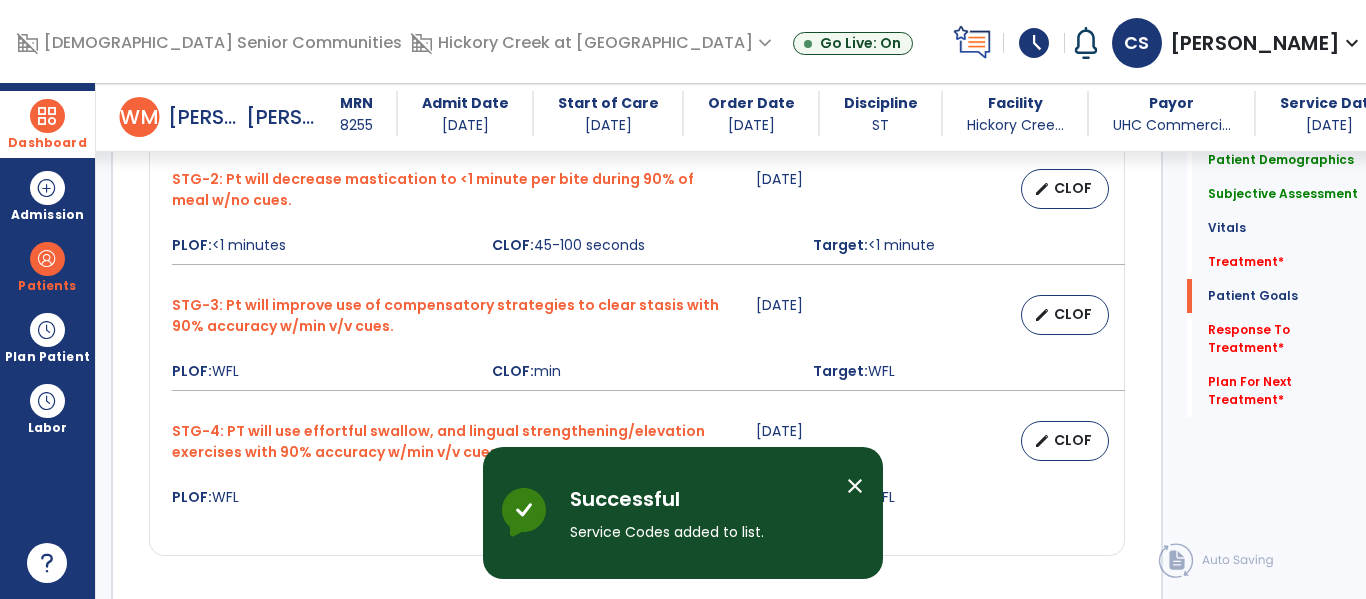 scroll, scrollTop: 1973, scrollLeft: 0, axis: vertical 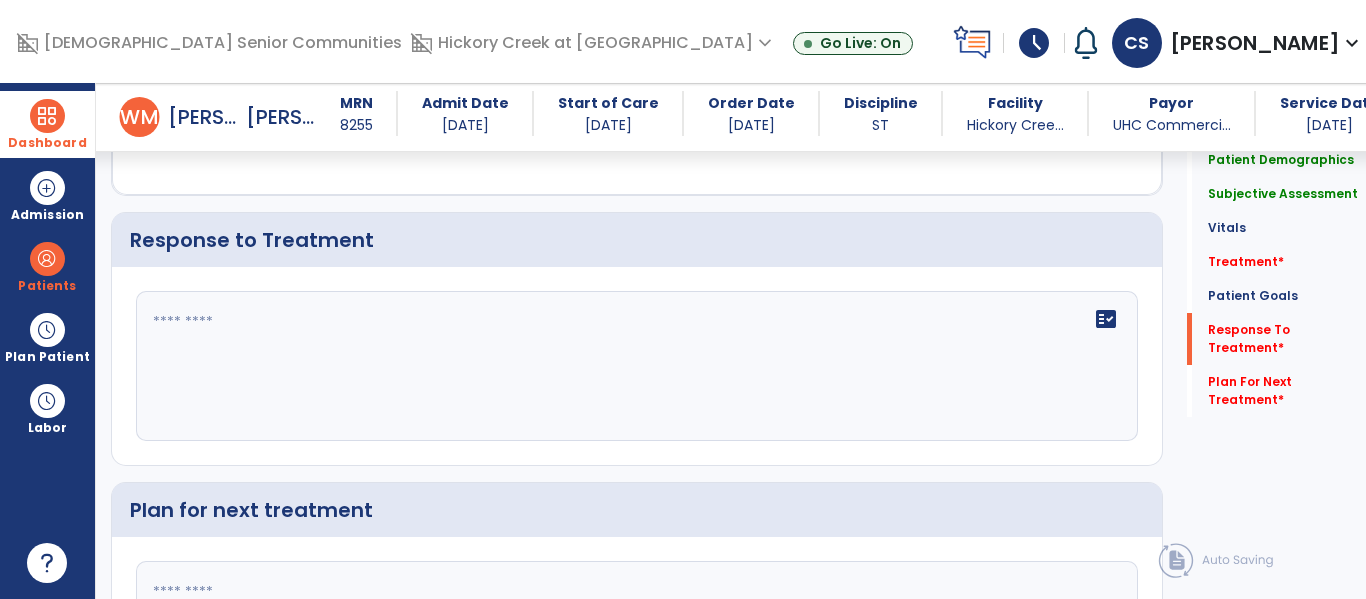 click on "fact_check" 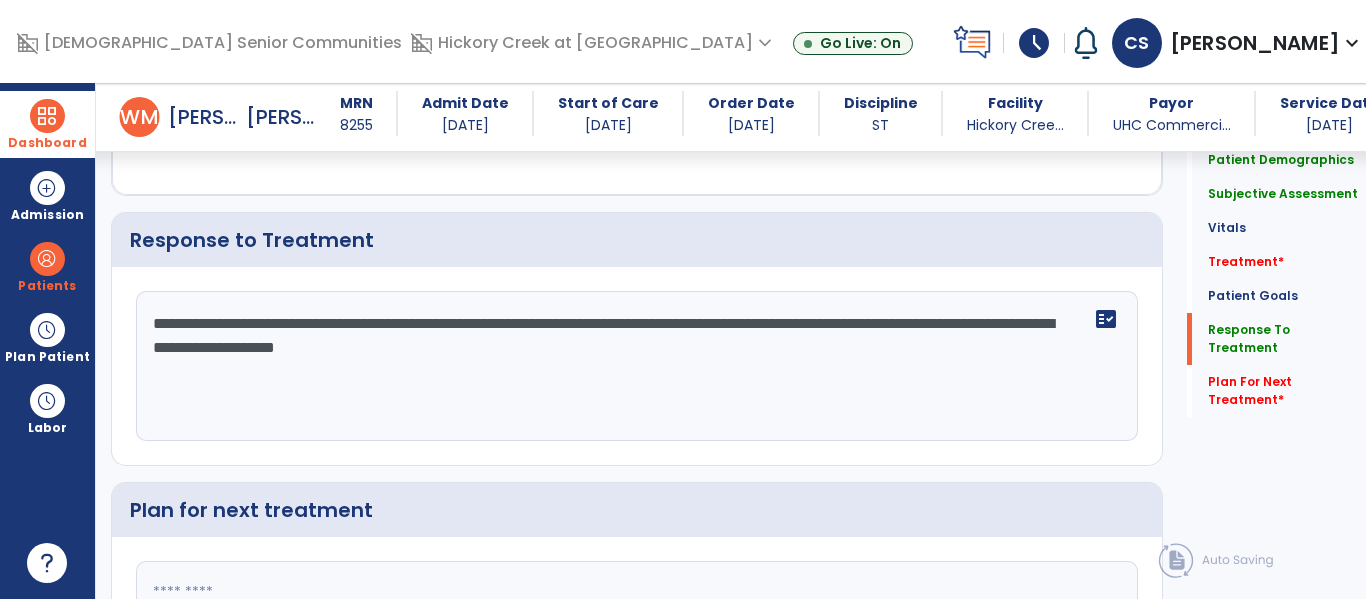 scroll, scrollTop: 2368, scrollLeft: 0, axis: vertical 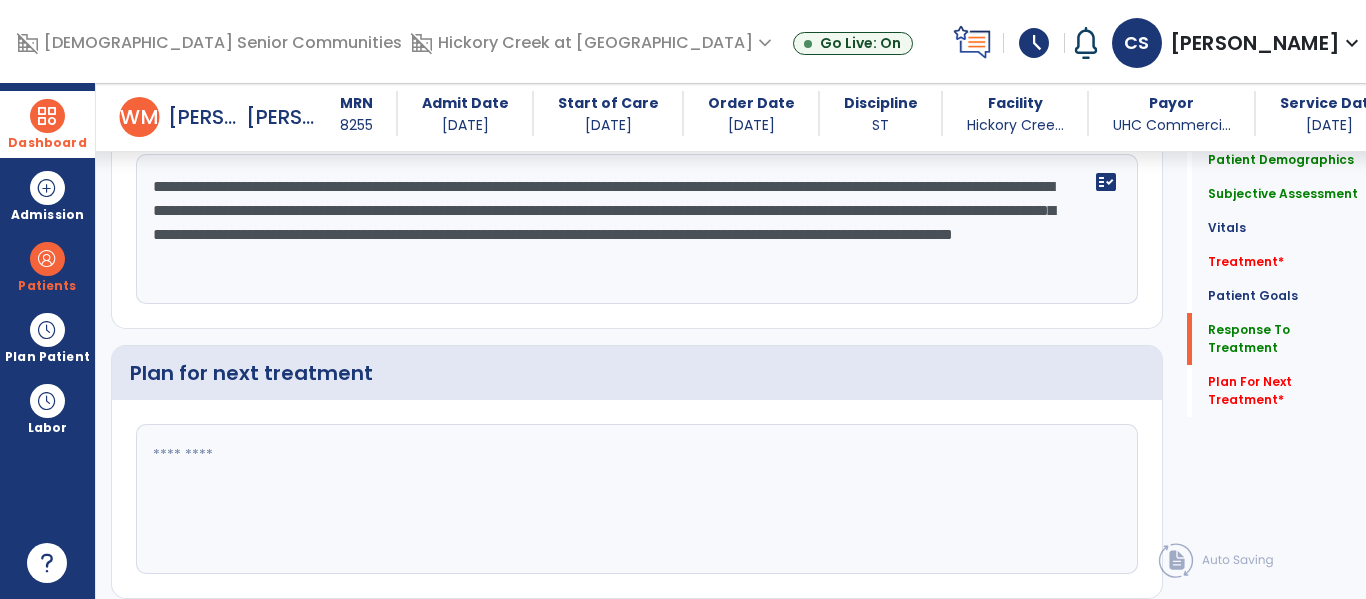 type on "**********" 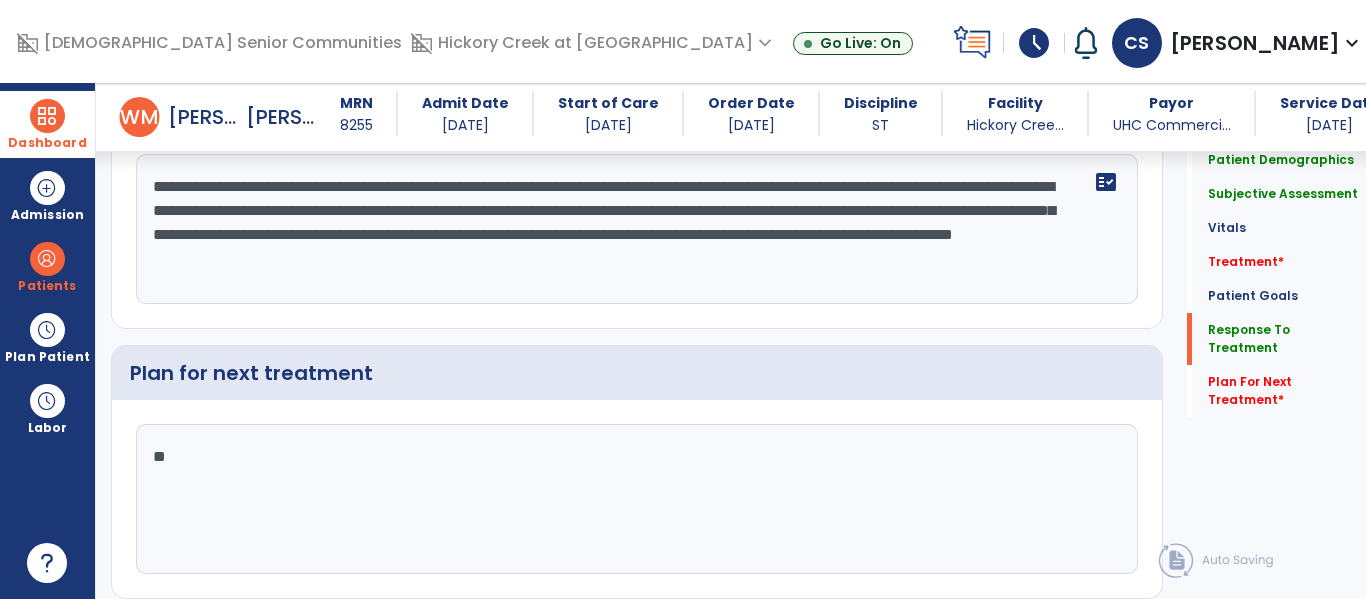 type on "*" 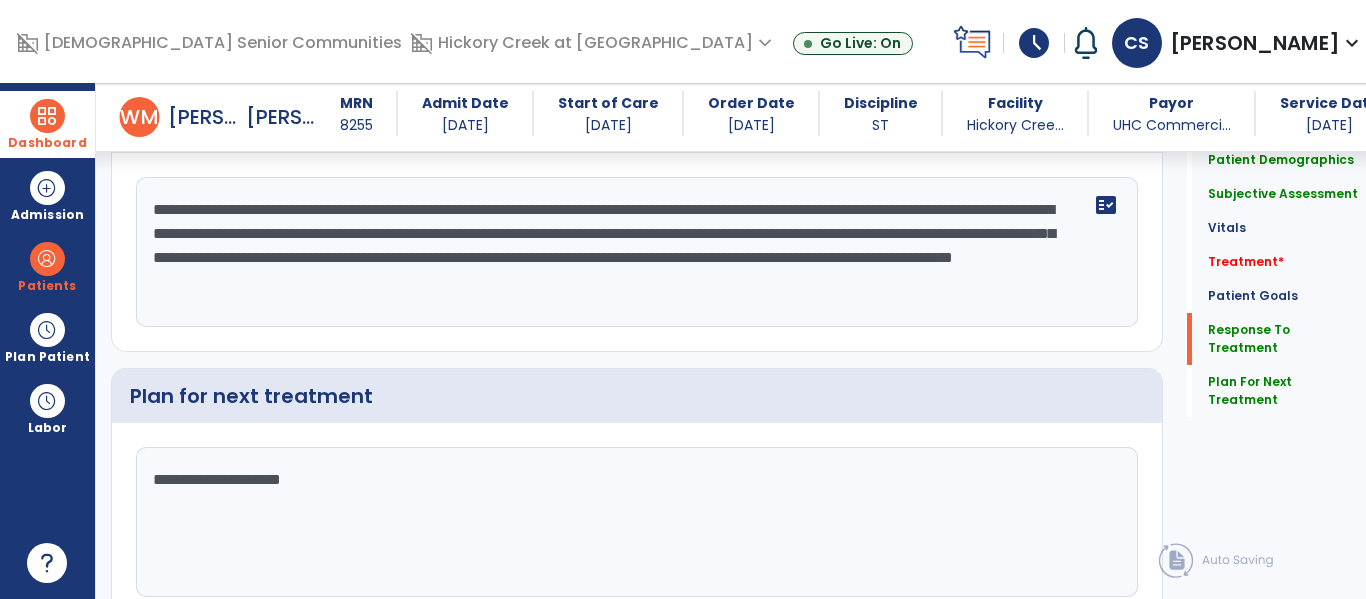 scroll, scrollTop: 2505, scrollLeft: 0, axis: vertical 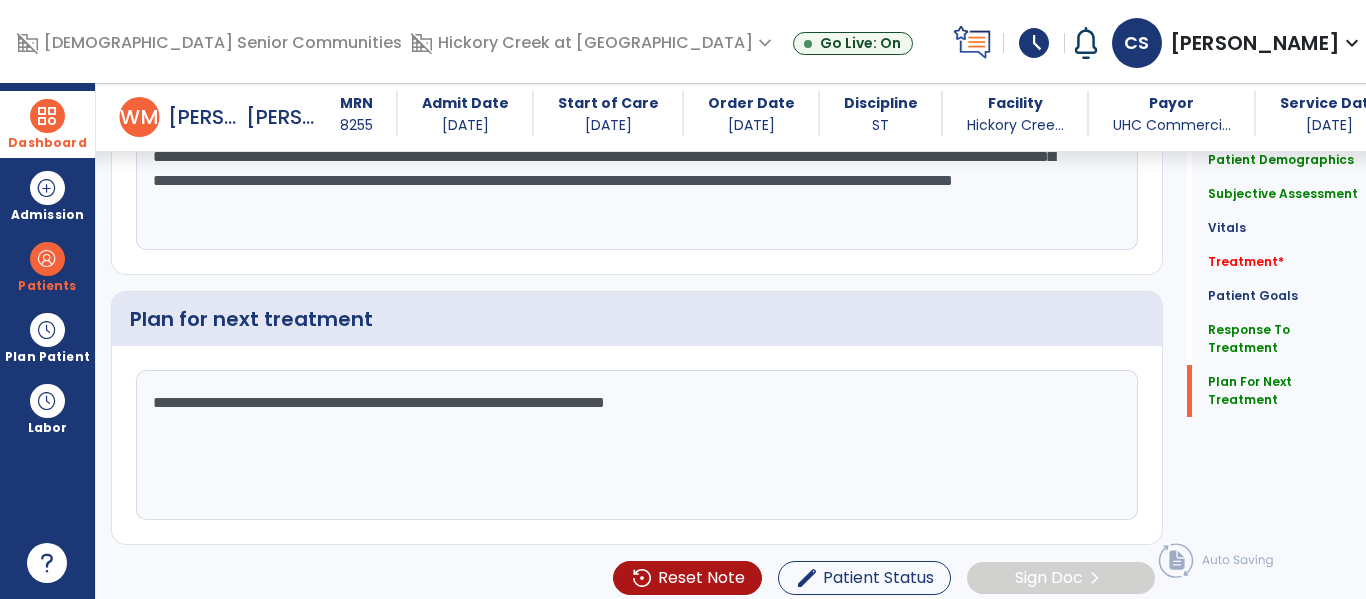 type on "**********" 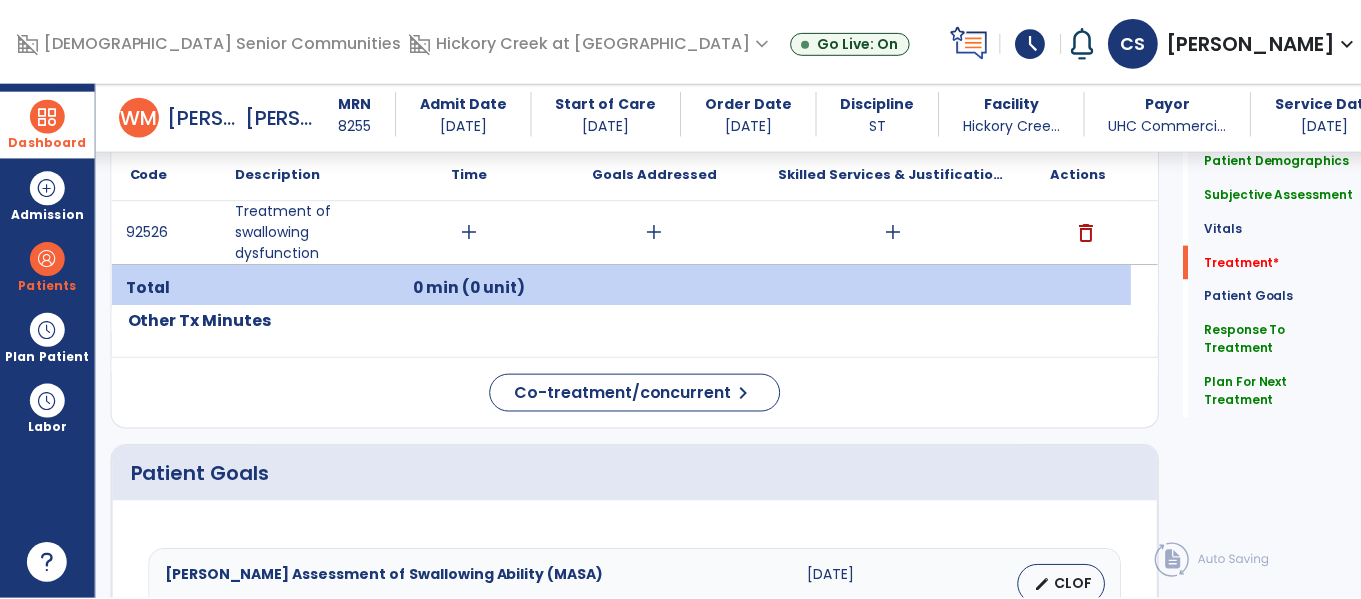 scroll, scrollTop: 1196, scrollLeft: 0, axis: vertical 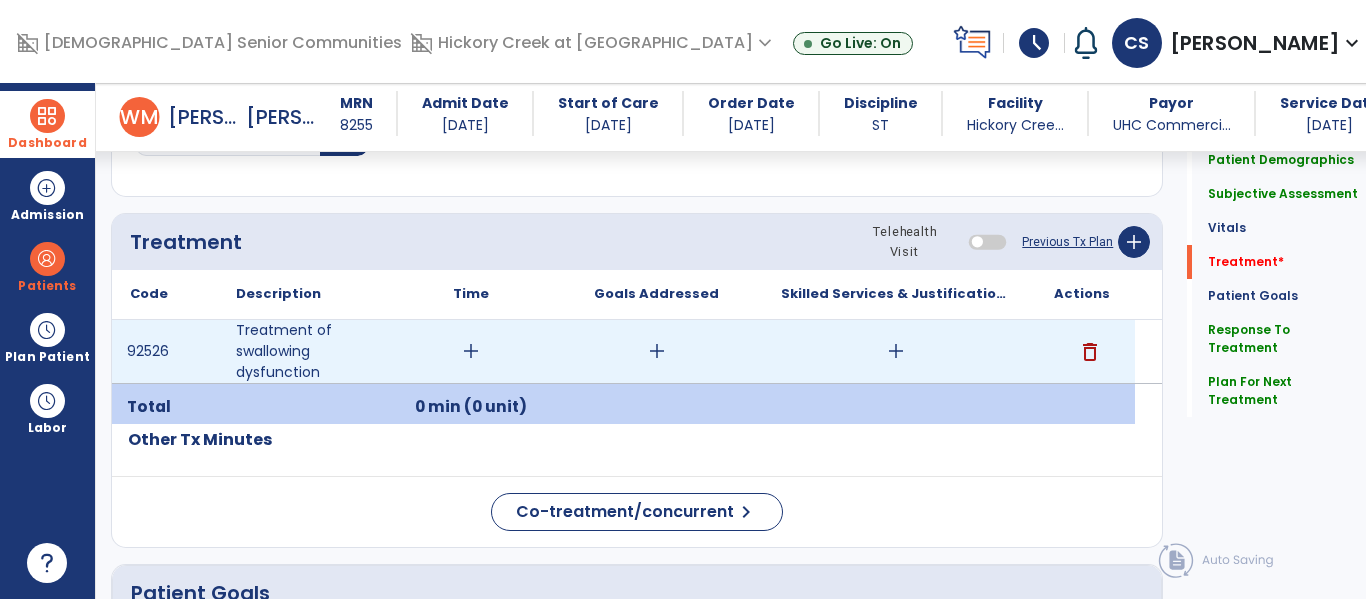 click on "add" at bounding box center [896, 351] 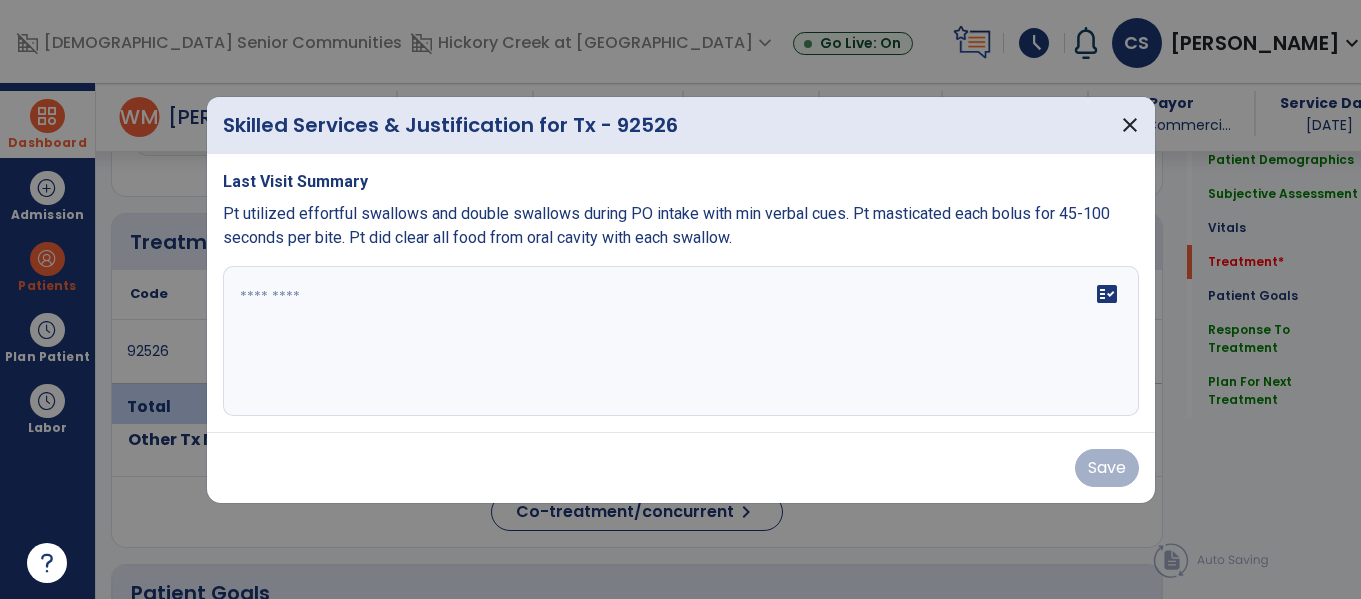 scroll, scrollTop: 1196, scrollLeft: 0, axis: vertical 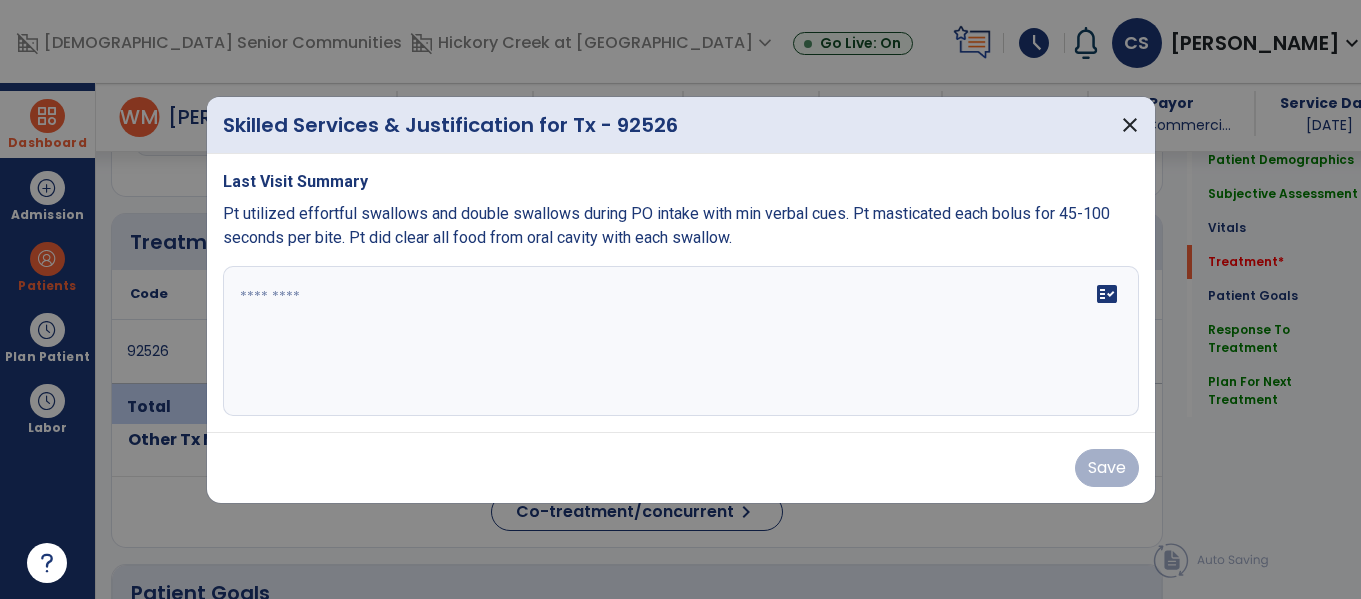 click on "fact_check" at bounding box center [681, 341] 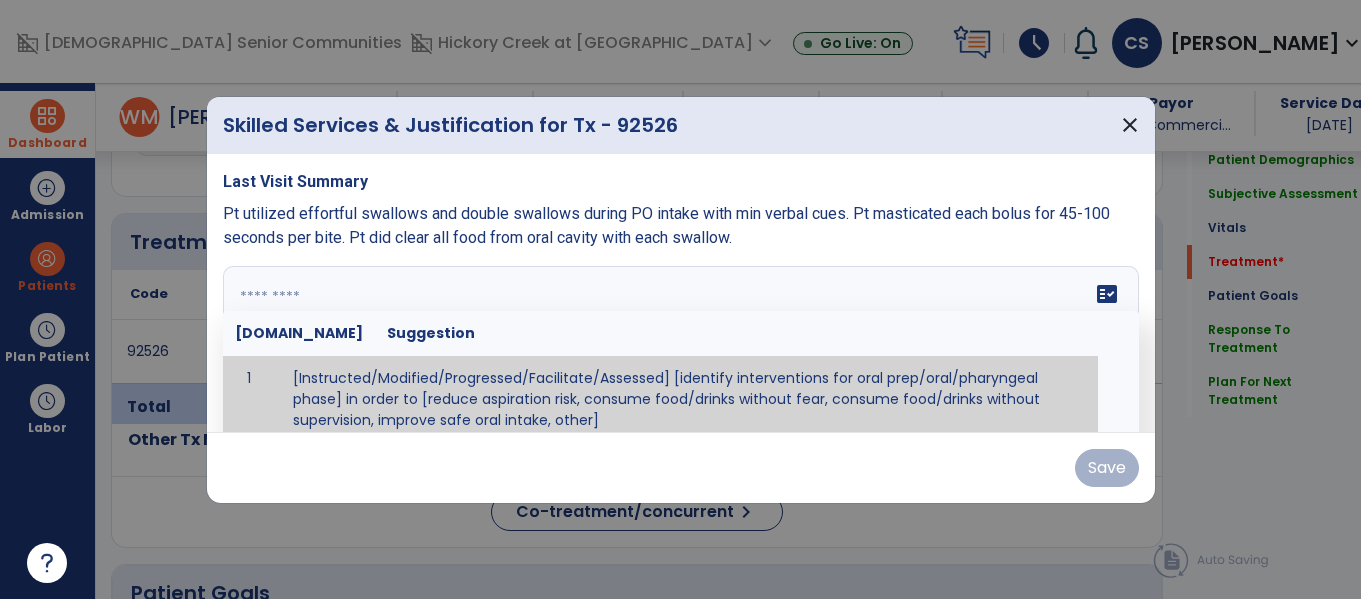 click at bounding box center [678, 341] 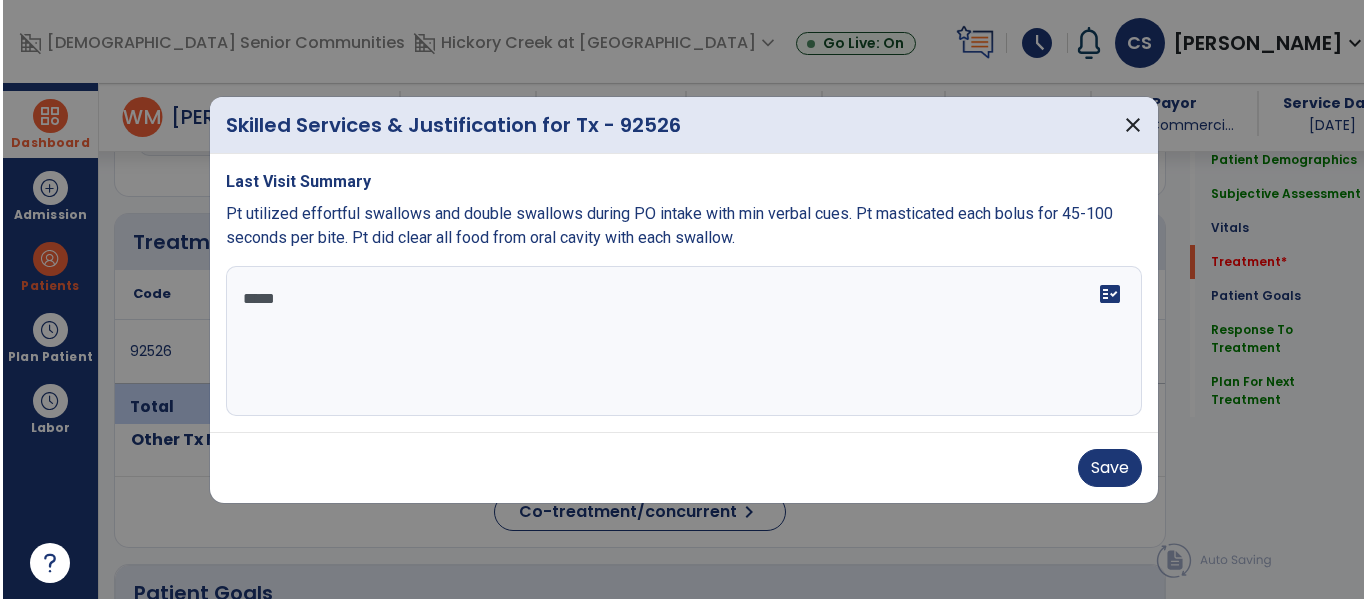 scroll, scrollTop: 0, scrollLeft: 0, axis: both 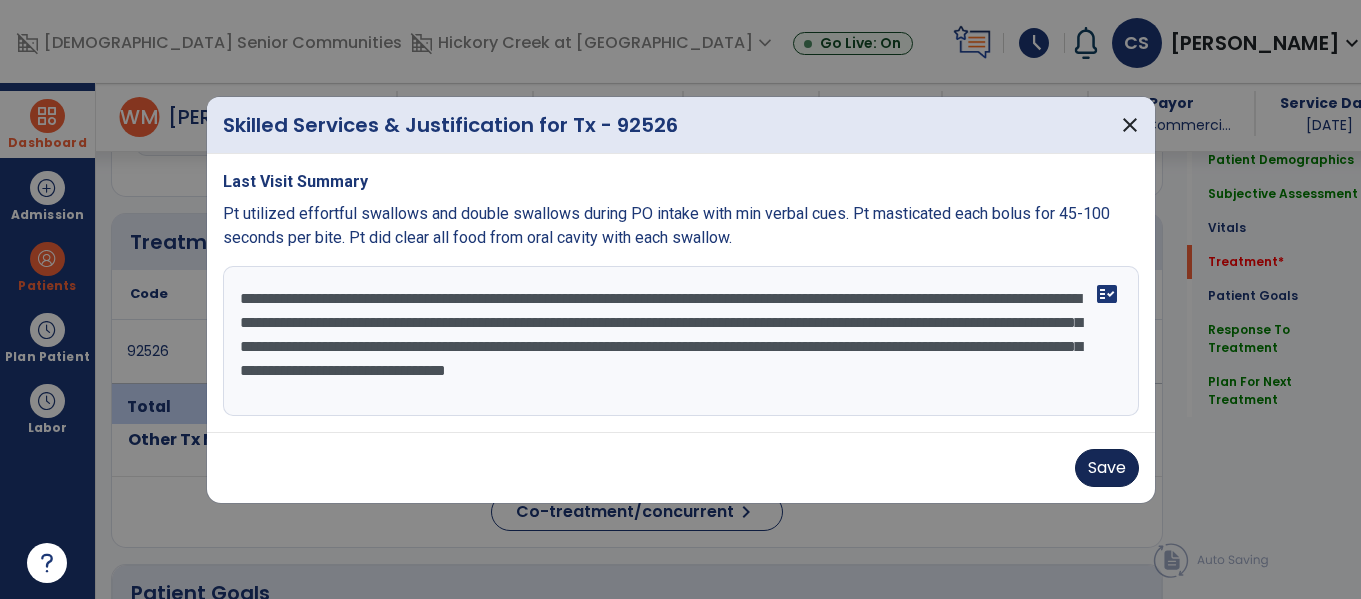 type on "**********" 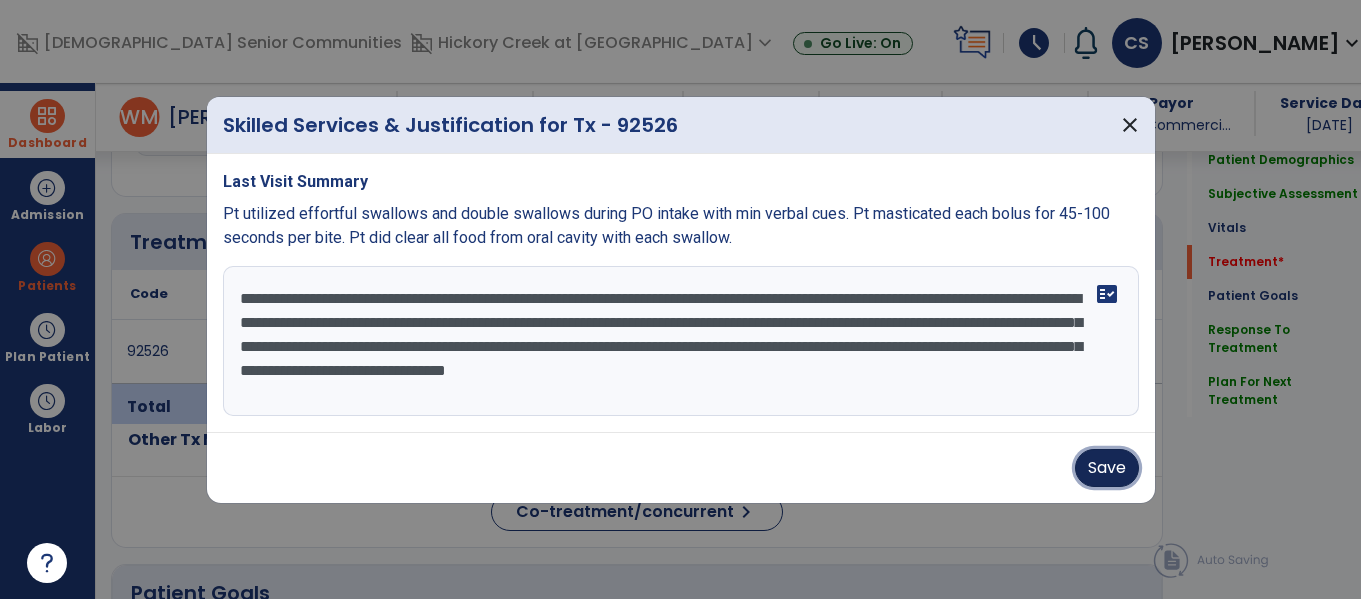 click on "Save" at bounding box center (1107, 468) 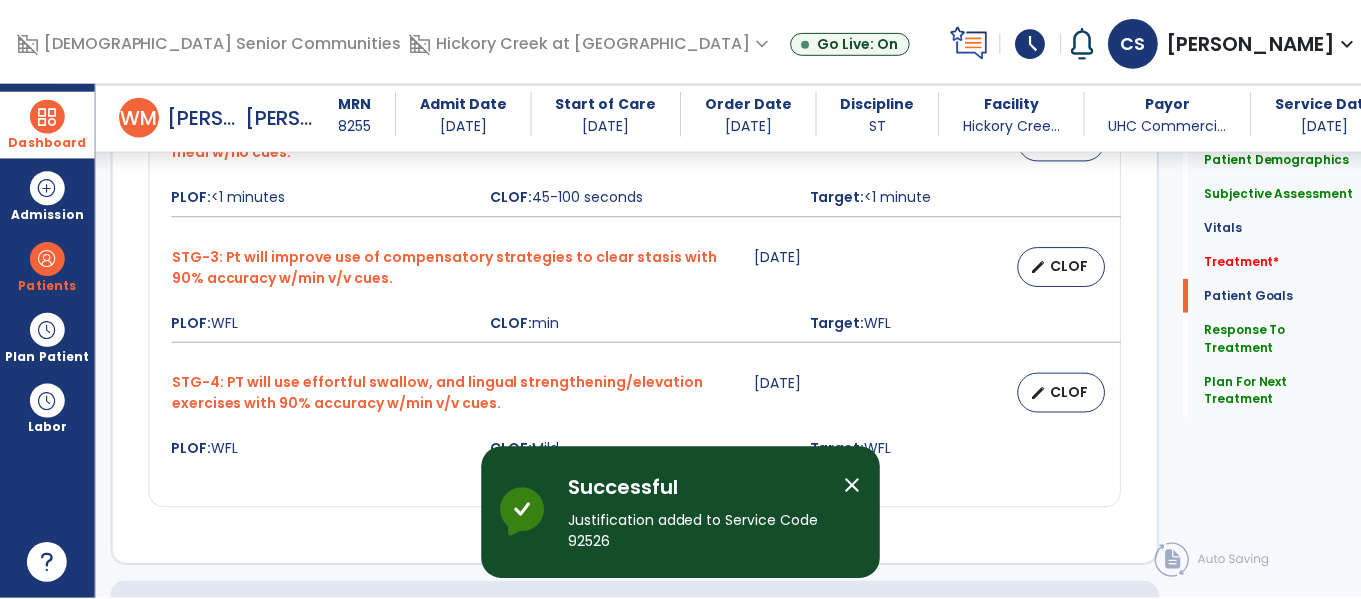 scroll, scrollTop: 2031, scrollLeft: 0, axis: vertical 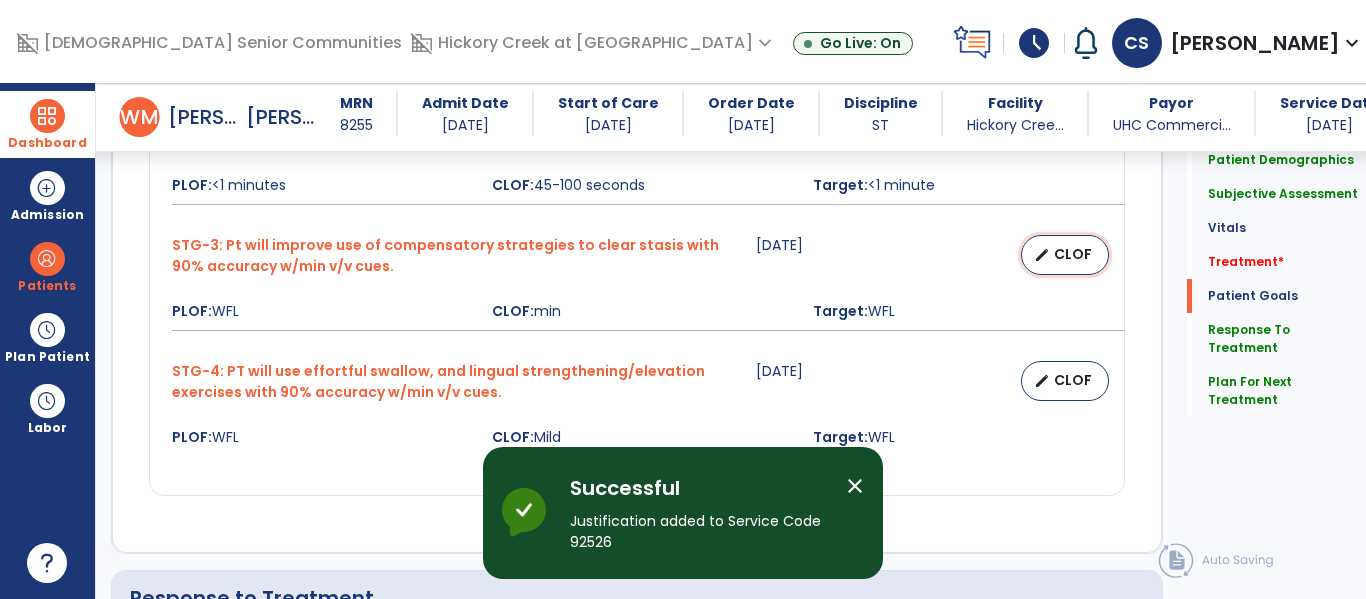 click on "CLOF" at bounding box center (1073, 254) 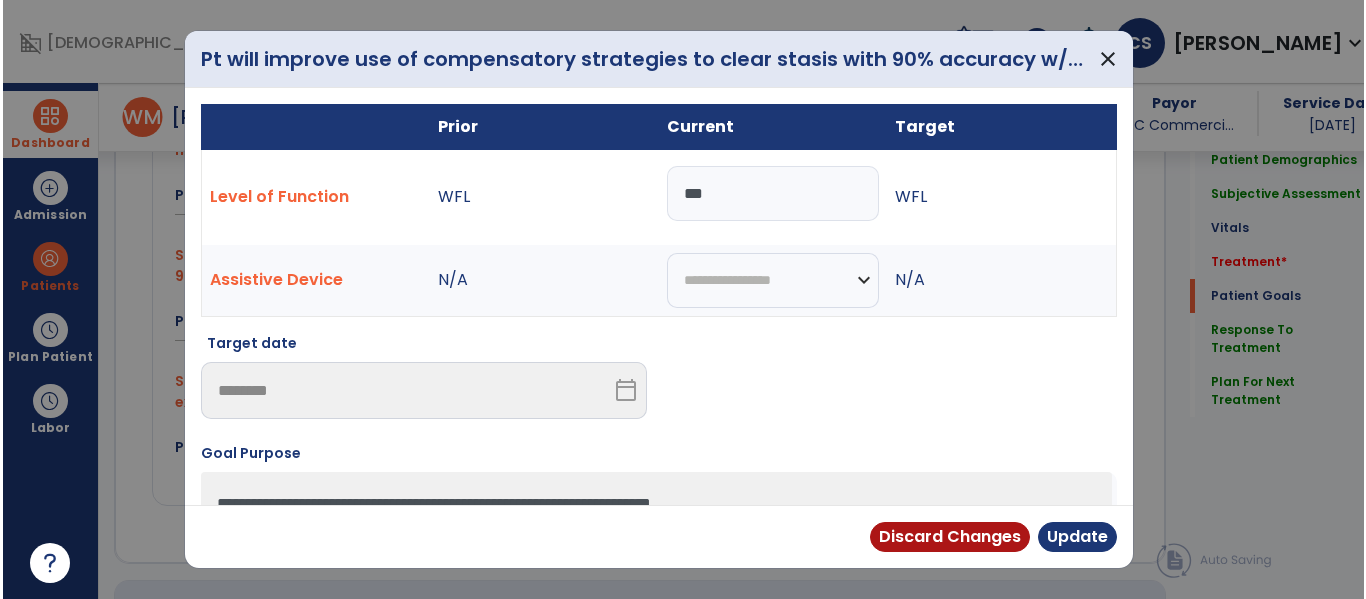 scroll, scrollTop: 2031, scrollLeft: 0, axis: vertical 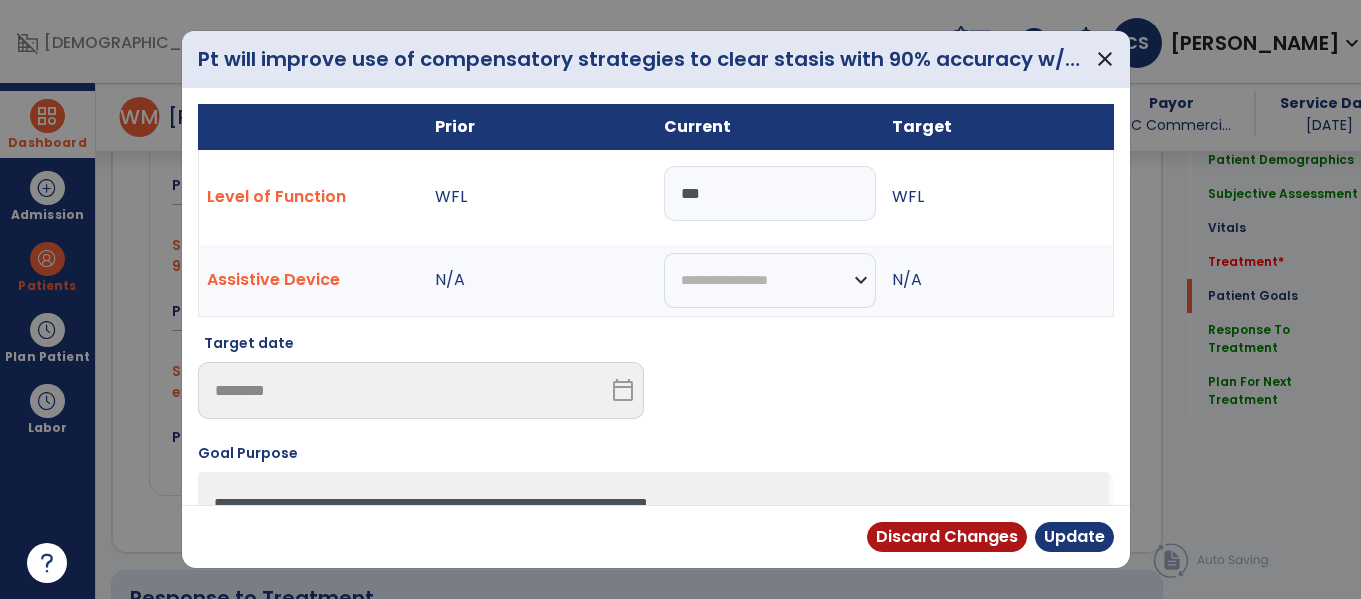 drag, startPoint x: 784, startPoint y: 184, endPoint x: 623, endPoint y: 165, distance: 162.11725 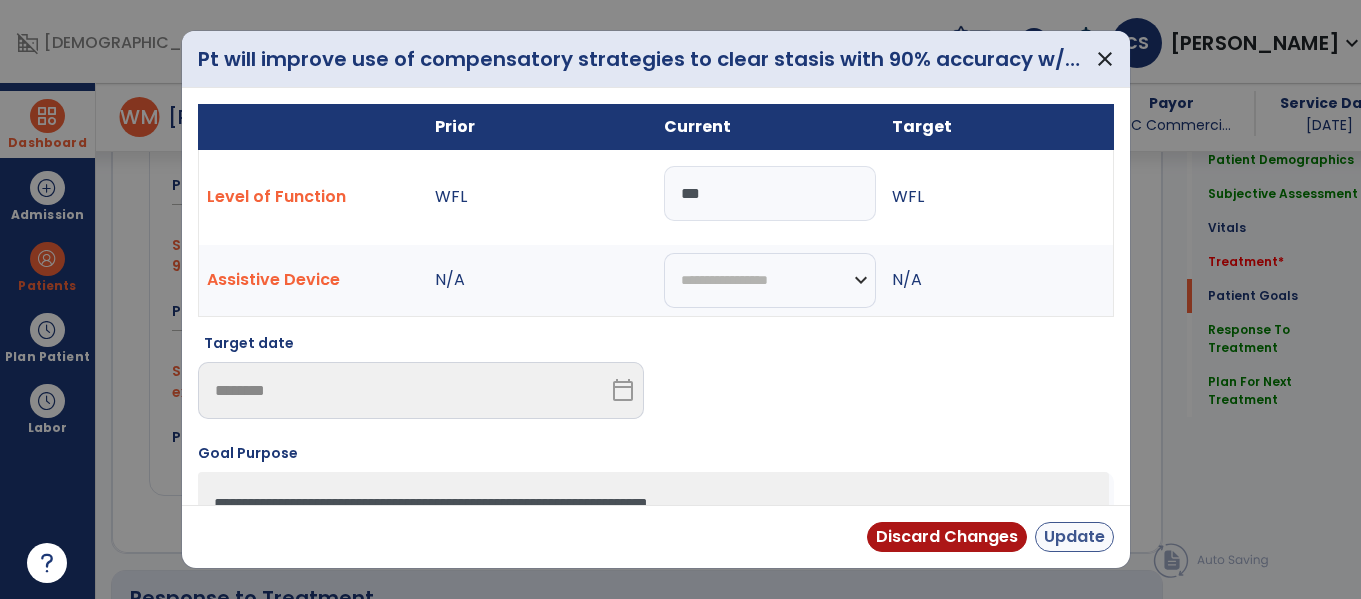 type on "***" 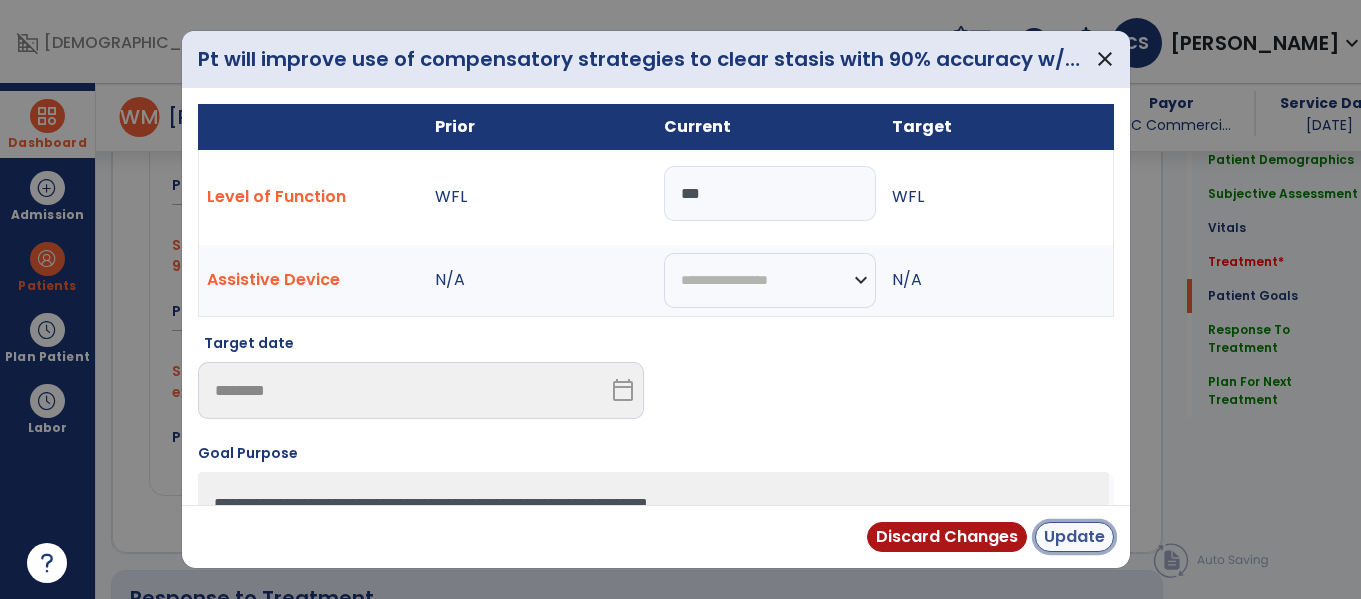 click on "Update" at bounding box center [1074, 537] 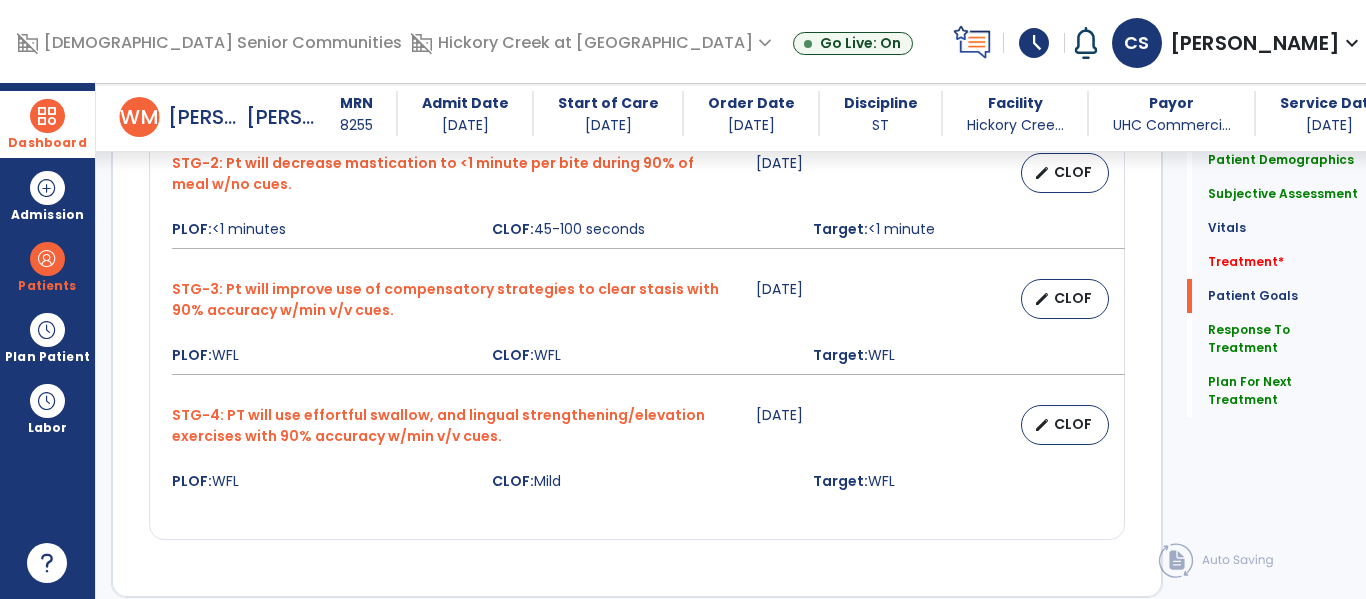 scroll, scrollTop: 2031, scrollLeft: 0, axis: vertical 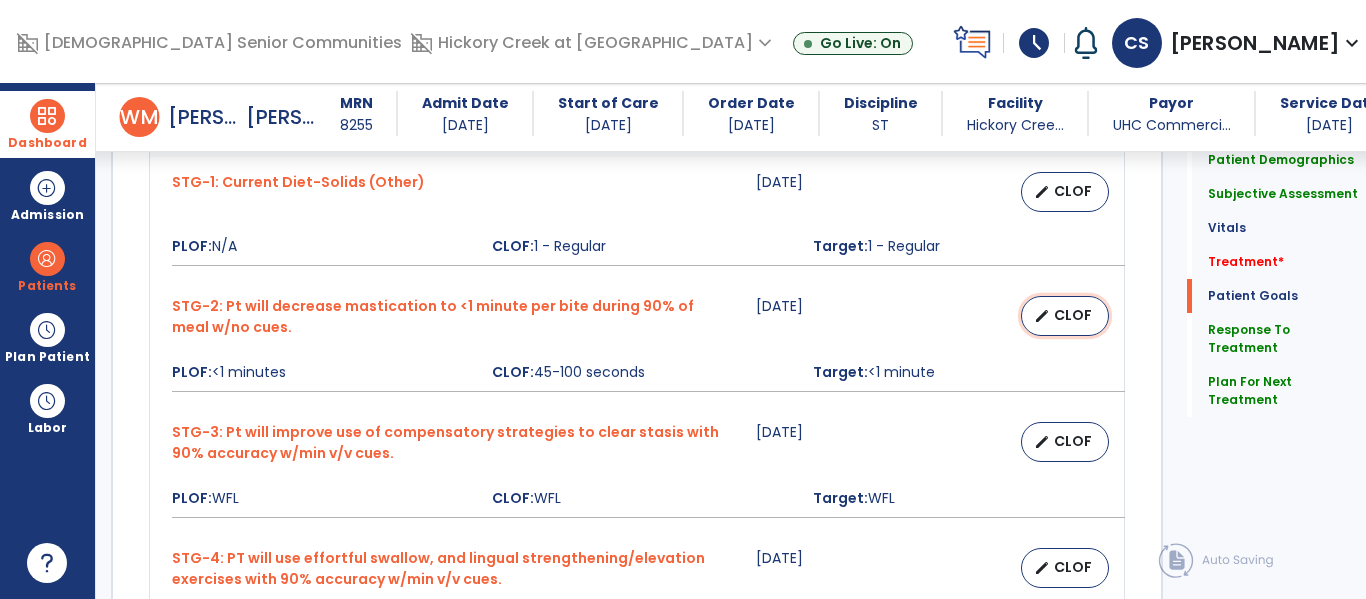 click on "CLOF" at bounding box center (1073, 315) 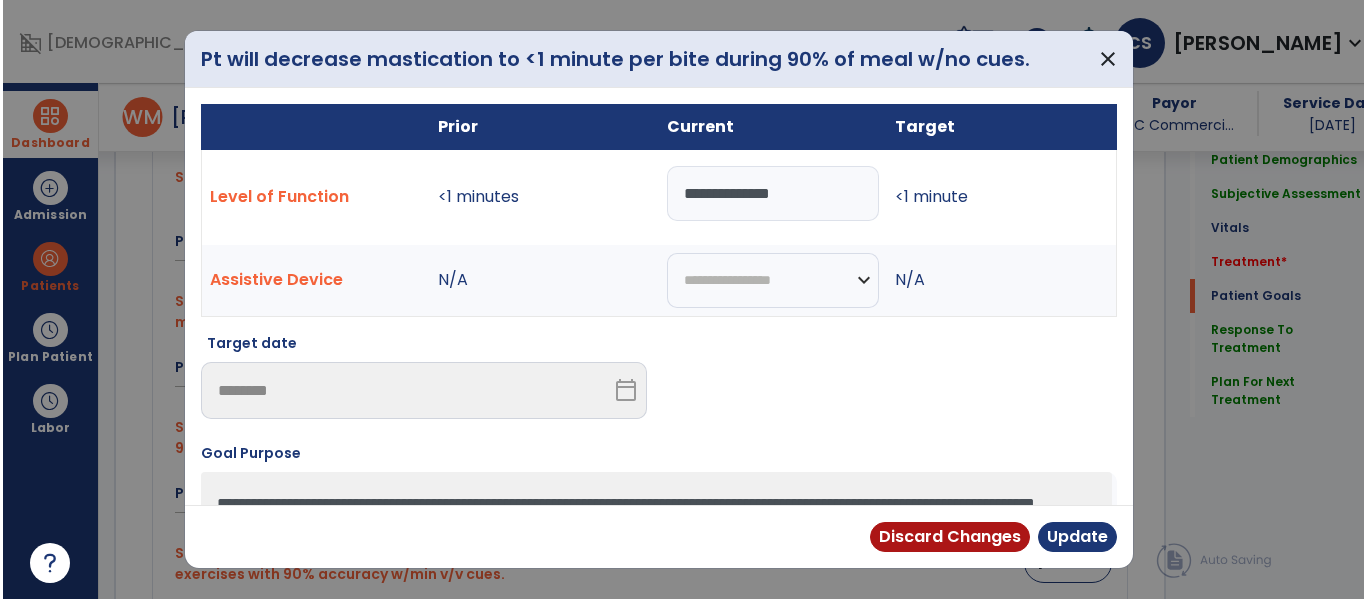 scroll, scrollTop: 1844, scrollLeft: 0, axis: vertical 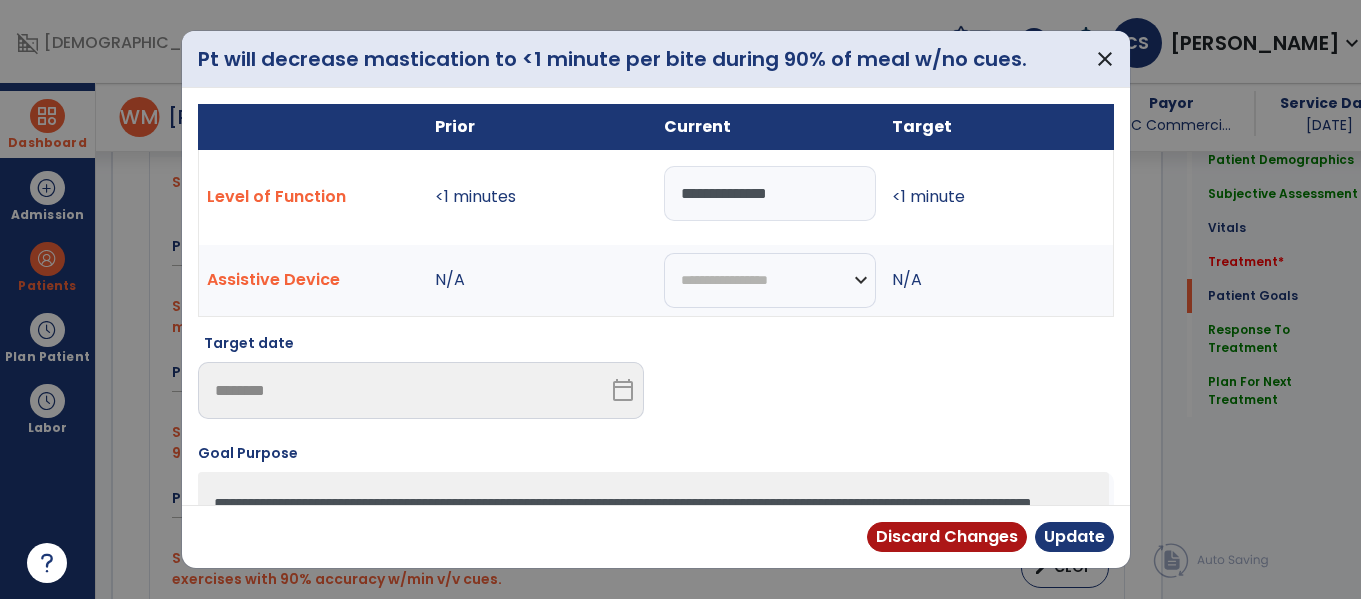 drag, startPoint x: 813, startPoint y: 203, endPoint x: 606, endPoint y: 185, distance: 207.78113 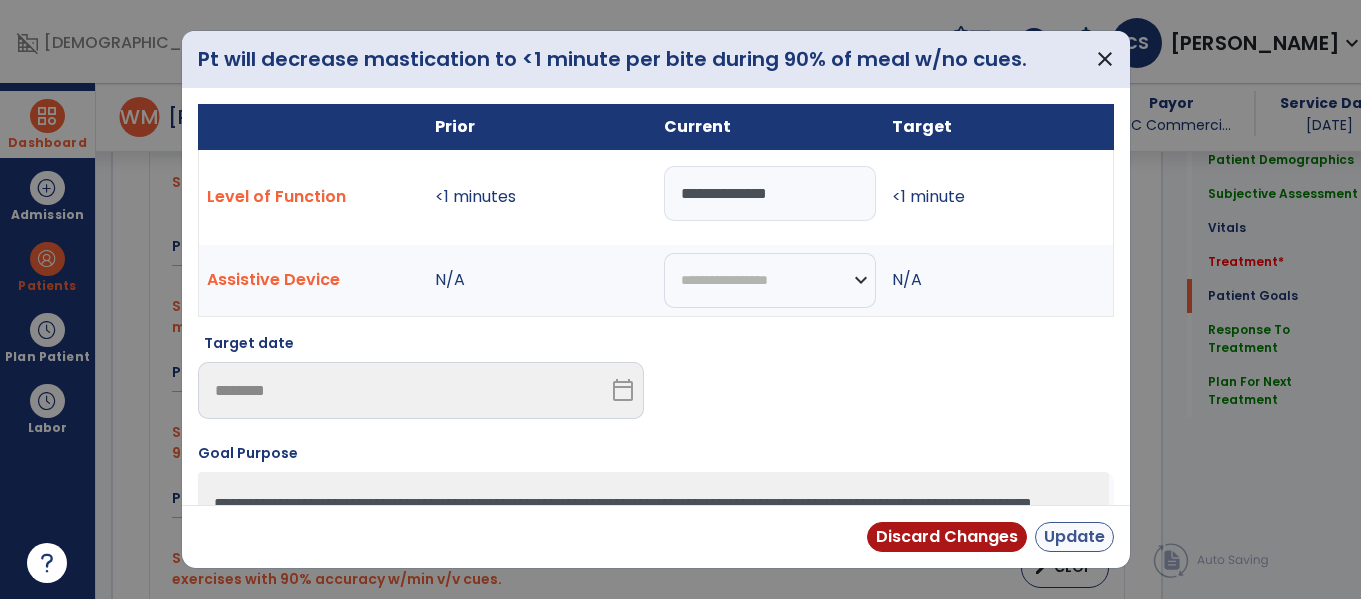 type on "**********" 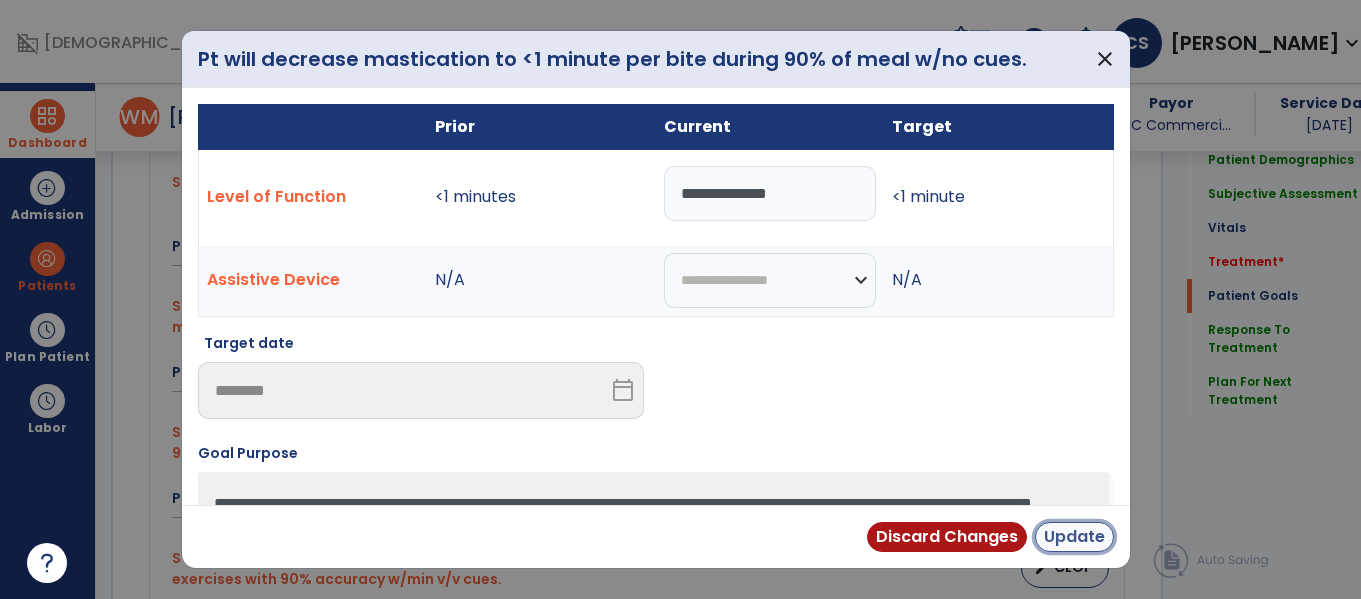 click on "Update" at bounding box center (1074, 537) 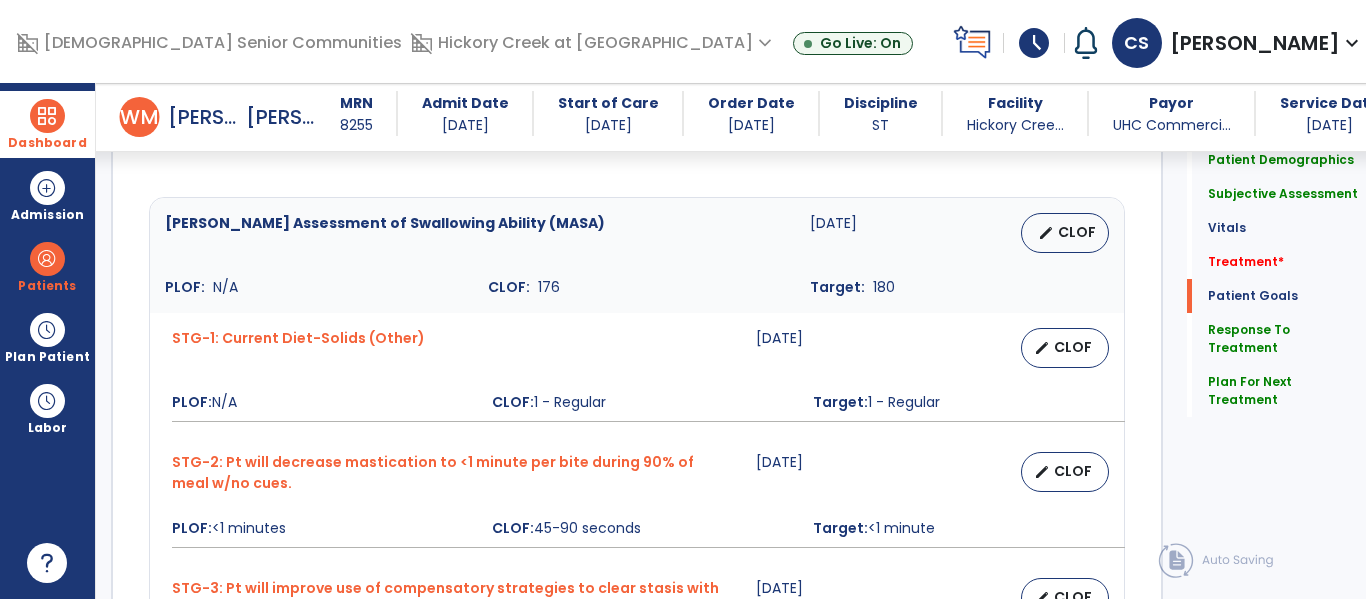scroll, scrollTop: 1670, scrollLeft: 0, axis: vertical 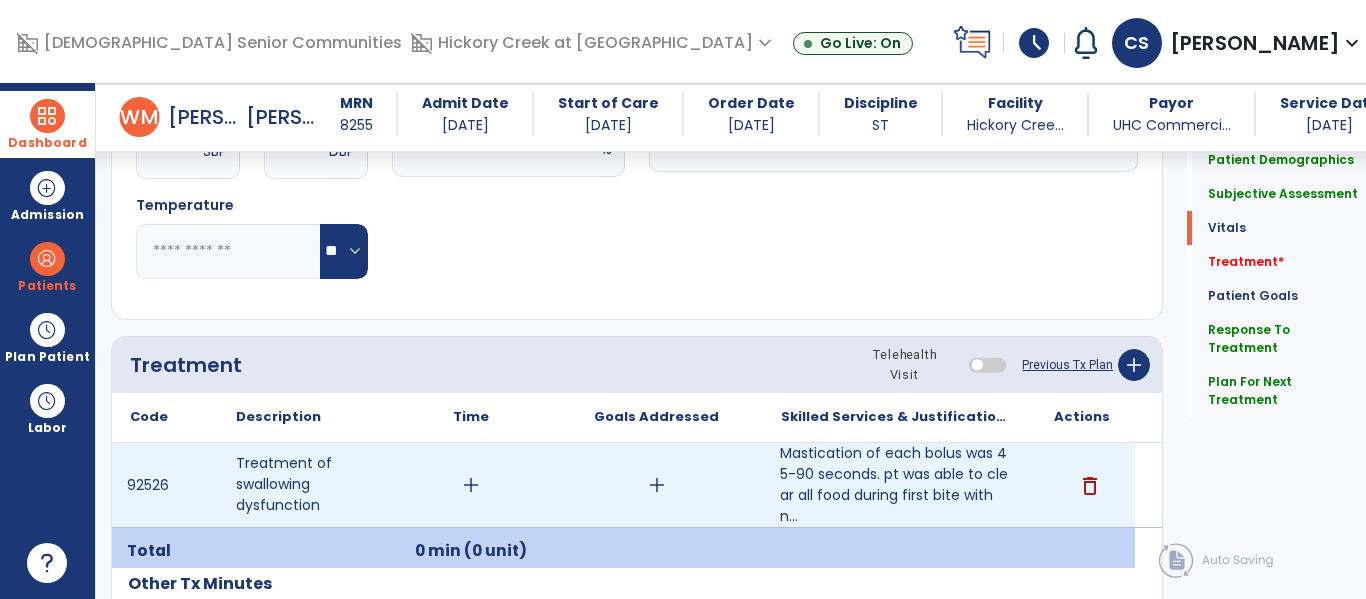 click on "add" at bounding box center [657, 485] 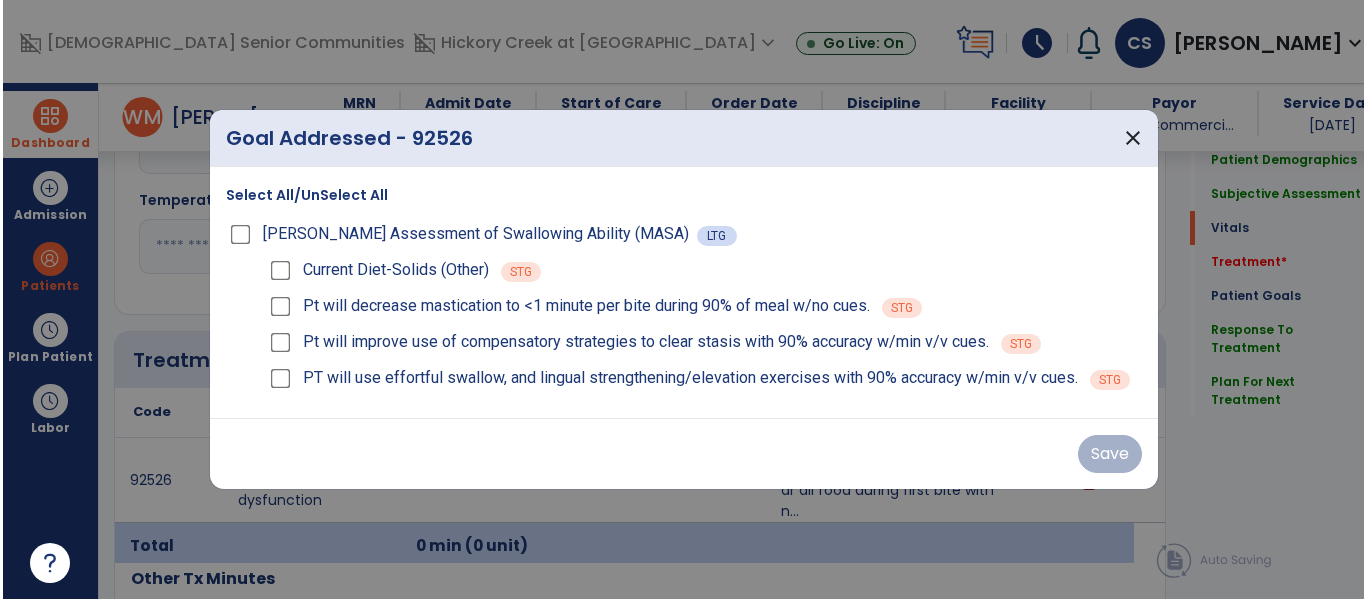 scroll, scrollTop: 1073, scrollLeft: 0, axis: vertical 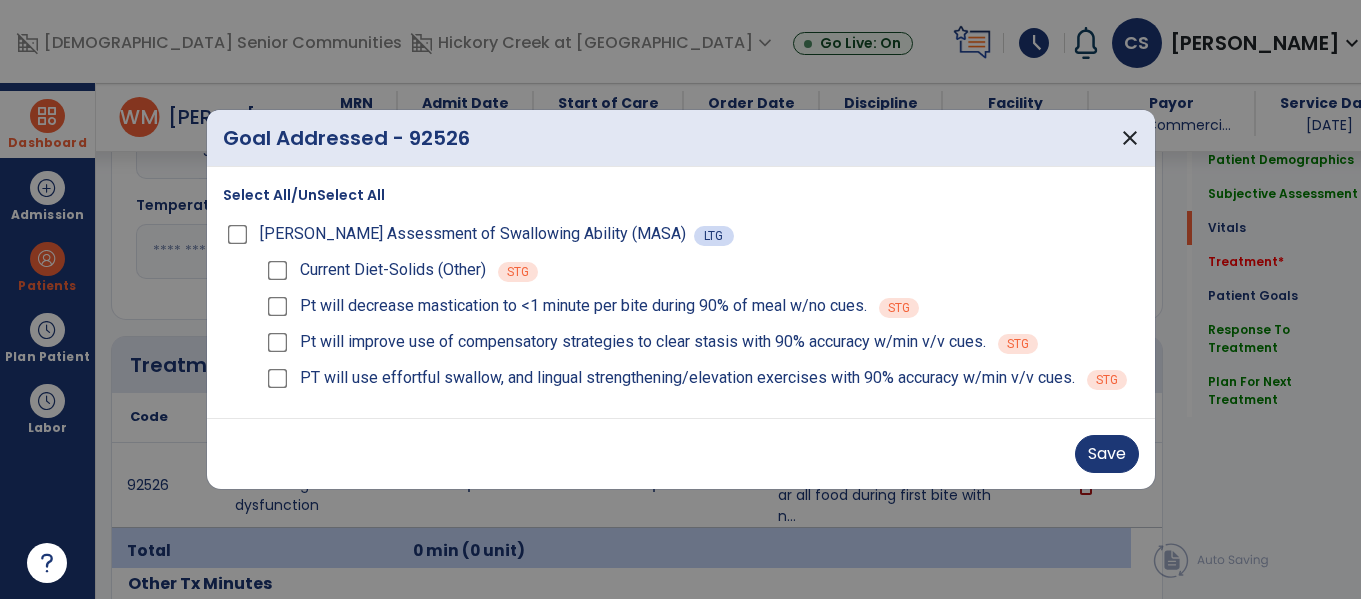click on "Pt will improve use of compensatory strategies to clear stasis with 90% accuracy w/min v/v cues." at bounding box center [624, 342] 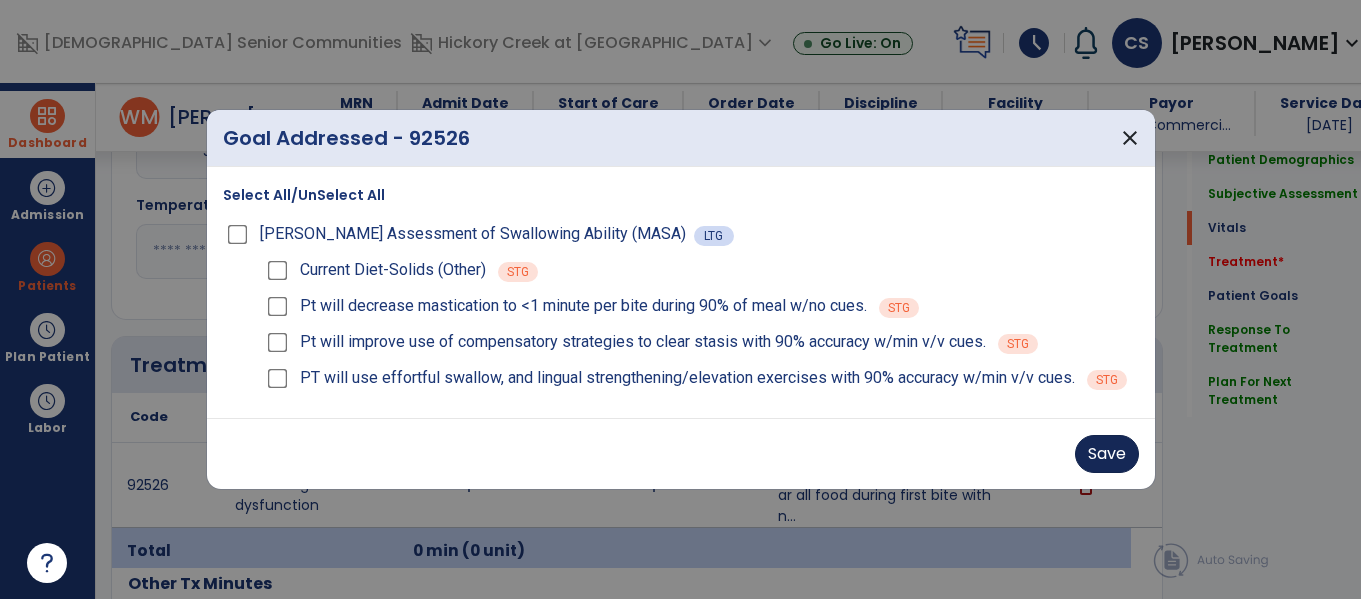 click on "Save" at bounding box center [681, 454] 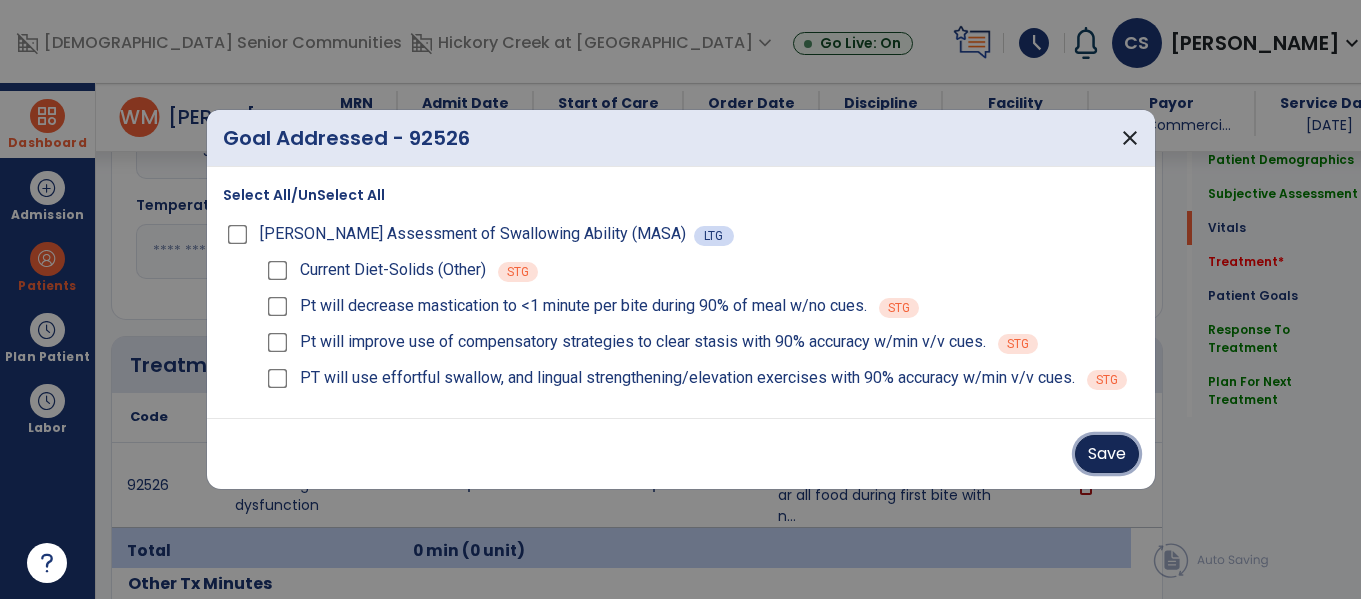 drag, startPoint x: 1076, startPoint y: 451, endPoint x: 1087, endPoint y: 454, distance: 11.401754 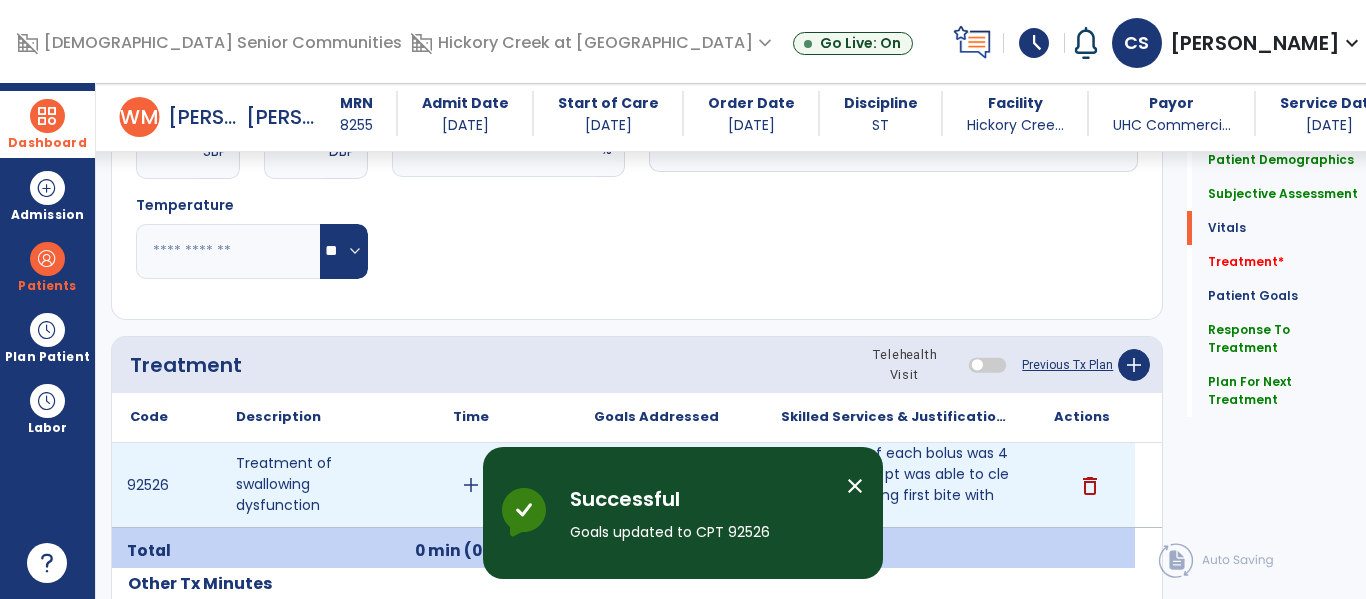 click on "add" at bounding box center (471, 485) 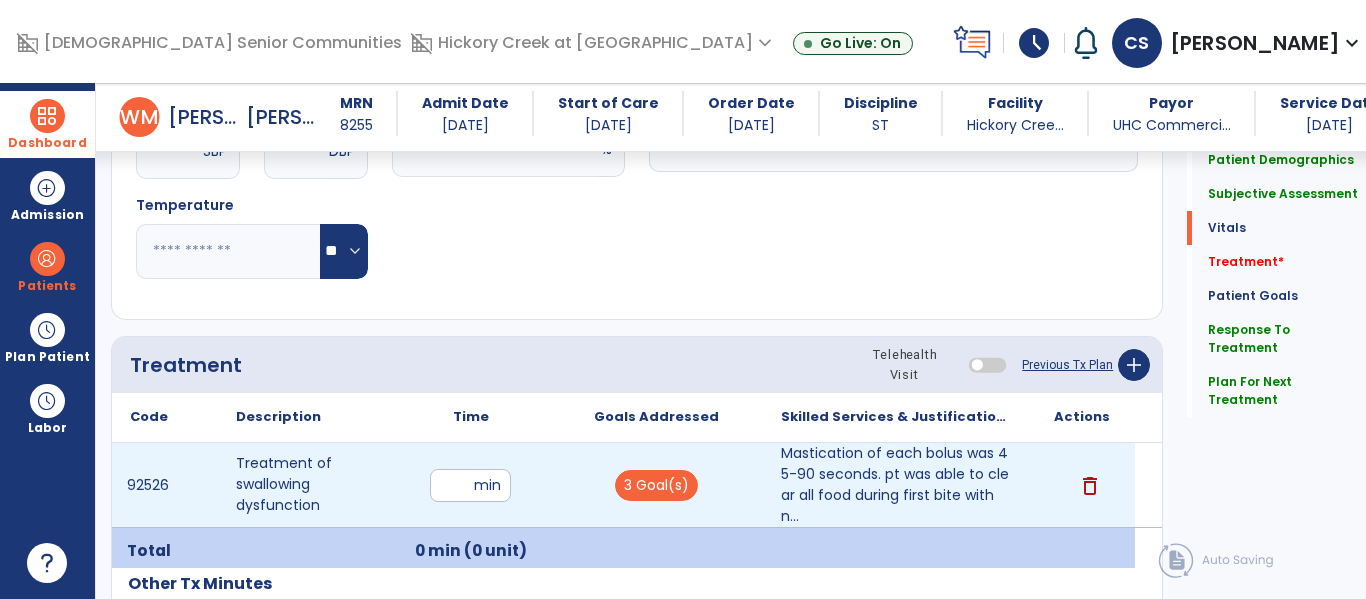 type on "**" 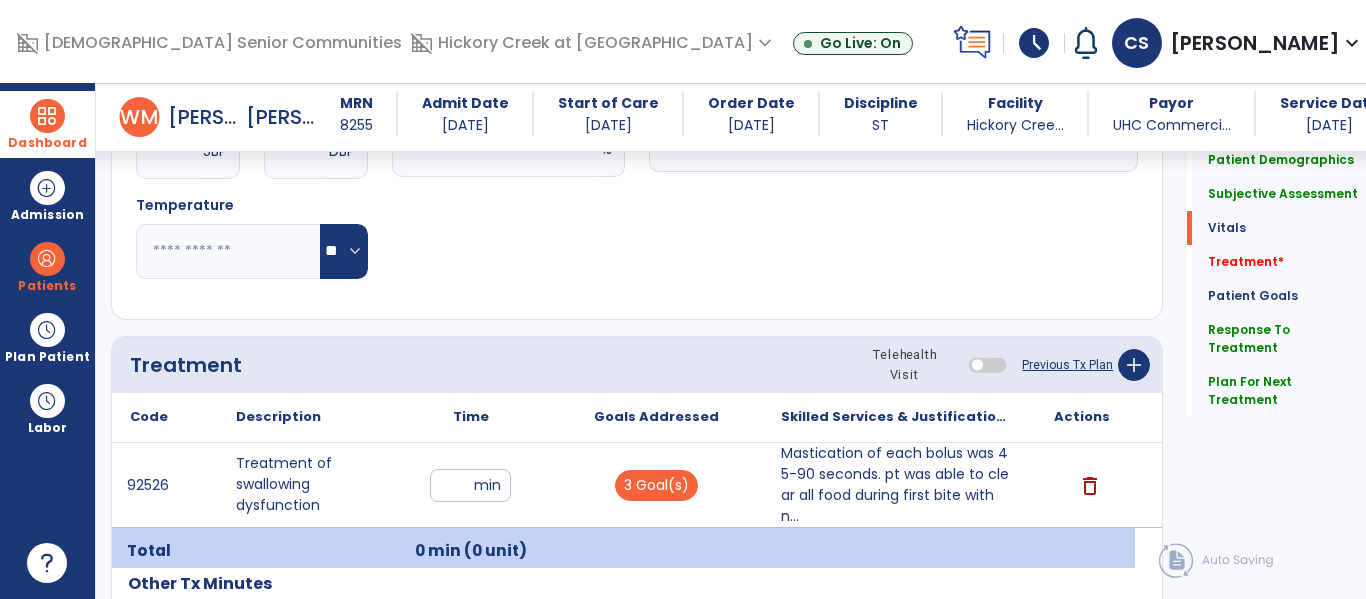 click on "Quick Links  Patient Demographics   Patient Demographics   Subjective Assessment   Subjective Assessment   Vitals   Vitals   Treatment   *  Treatment   *  Patient Goals   Patient Goals   Response To Treatment   Response To Treatment   Plan For Next Treatment   Plan For Next Treatment" 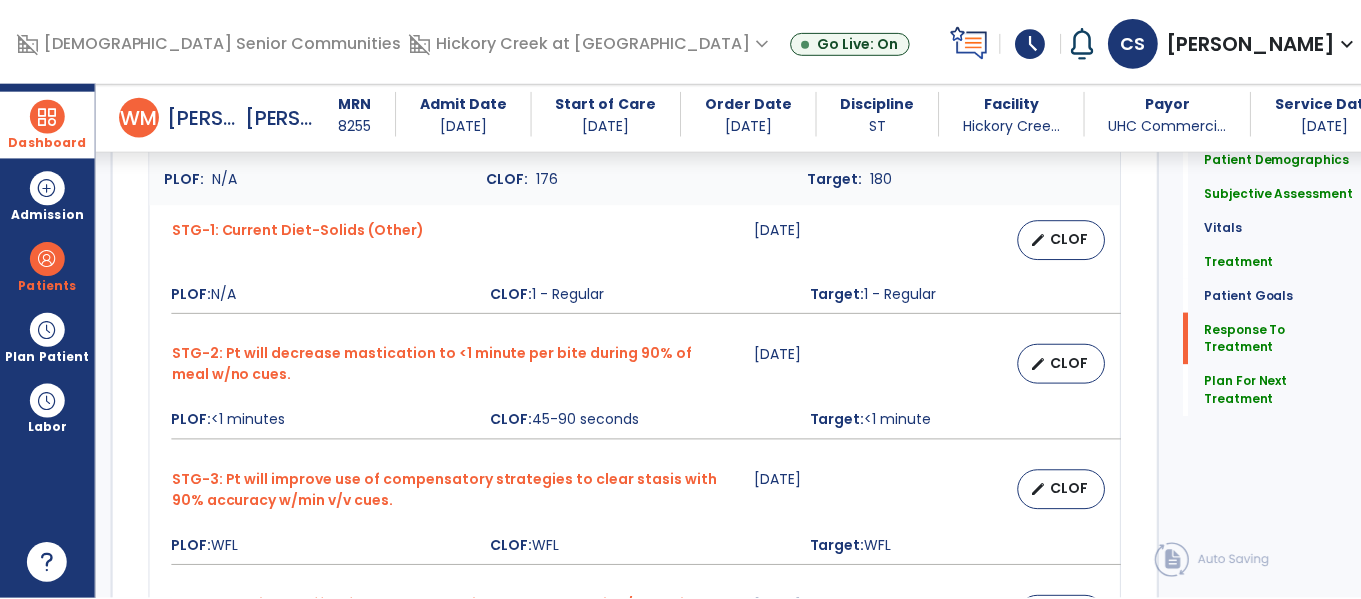 scroll, scrollTop: 2592, scrollLeft: 0, axis: vertical 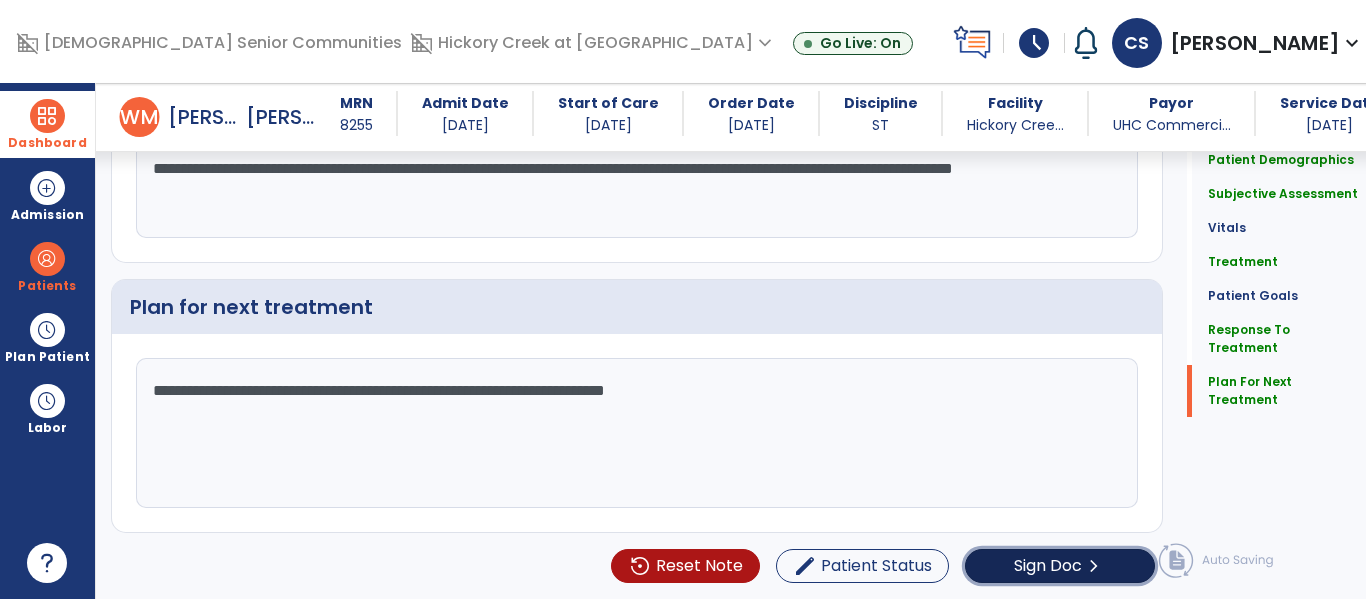 click on "Sign Doc  chevron_right" 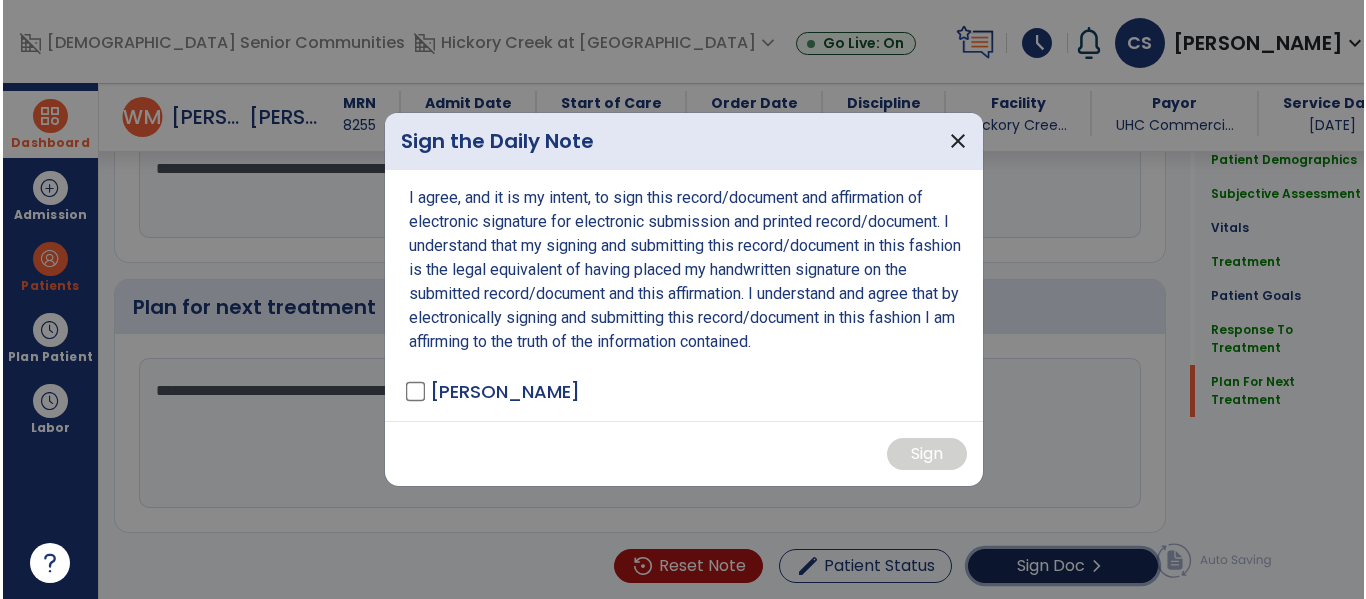 scroll, scrollTop: 2592, scrollLeft: 0, axis: vertical 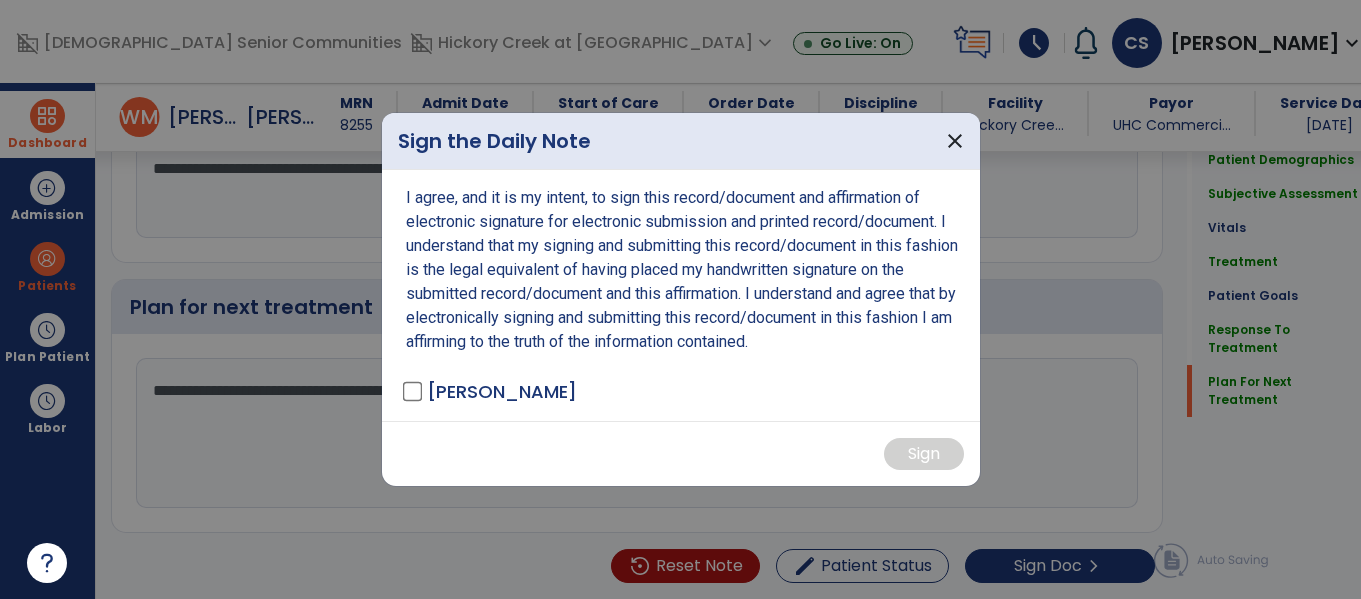 click on "I agree, and it is my intent, to sign this record/document and affirmation of electronic signature for electronic submission and printed record/document. I understand that my signing and submitting this record/document in this fashion is the legal equivalent of having placed my handwritten signature on the submitted record/document and this affirmation. I understand and agree that by electronically signing and submitting this record/document in this fashion I am affirming to the truth of the information contained.  [PERSON_NAME]  - ST" at bounding box center (681, 295) 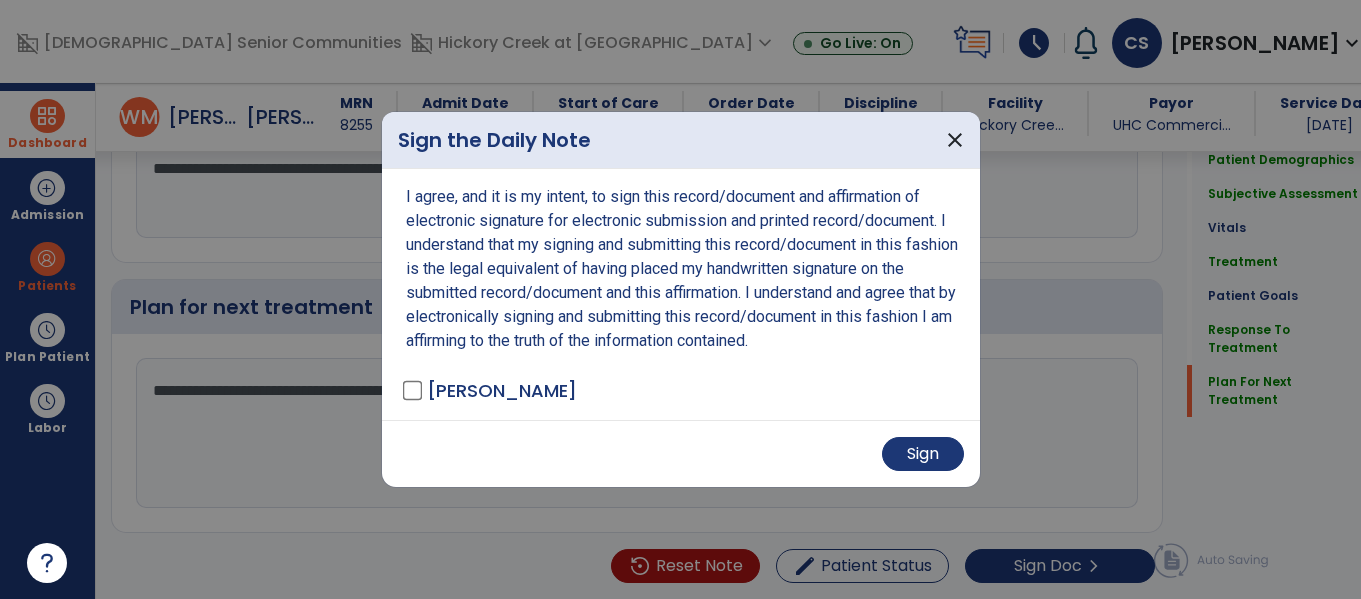 click at bounding box center [680, 299] 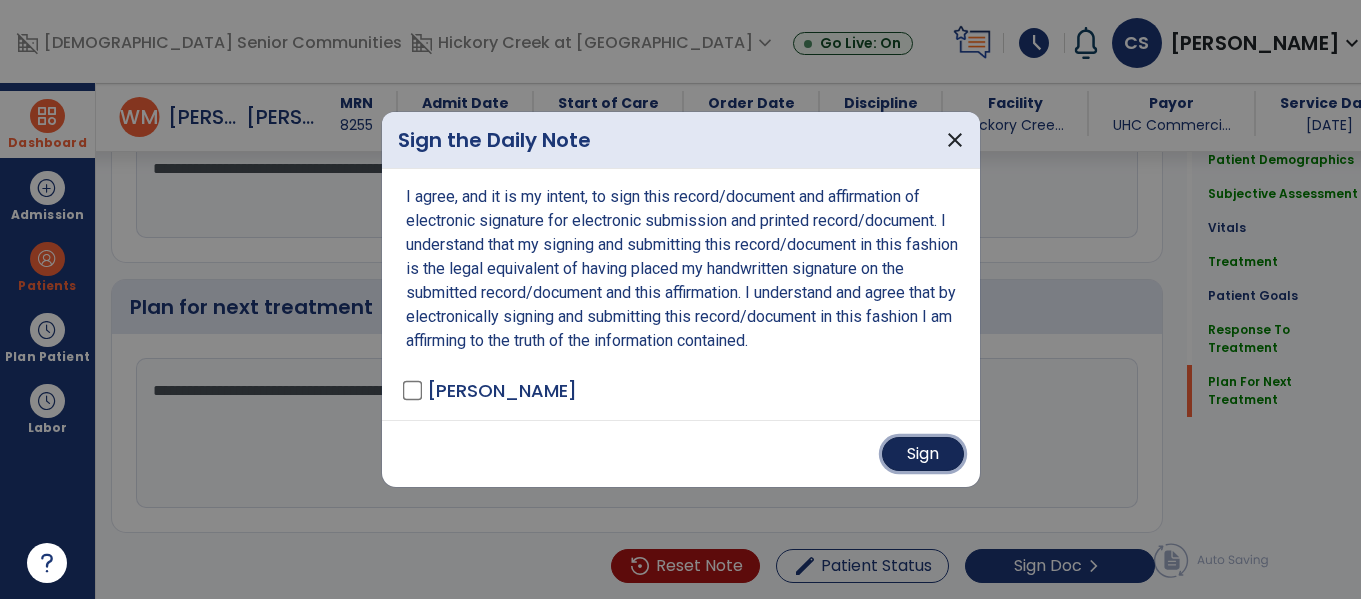 click on "Sign" at bounding box center (923, 454) 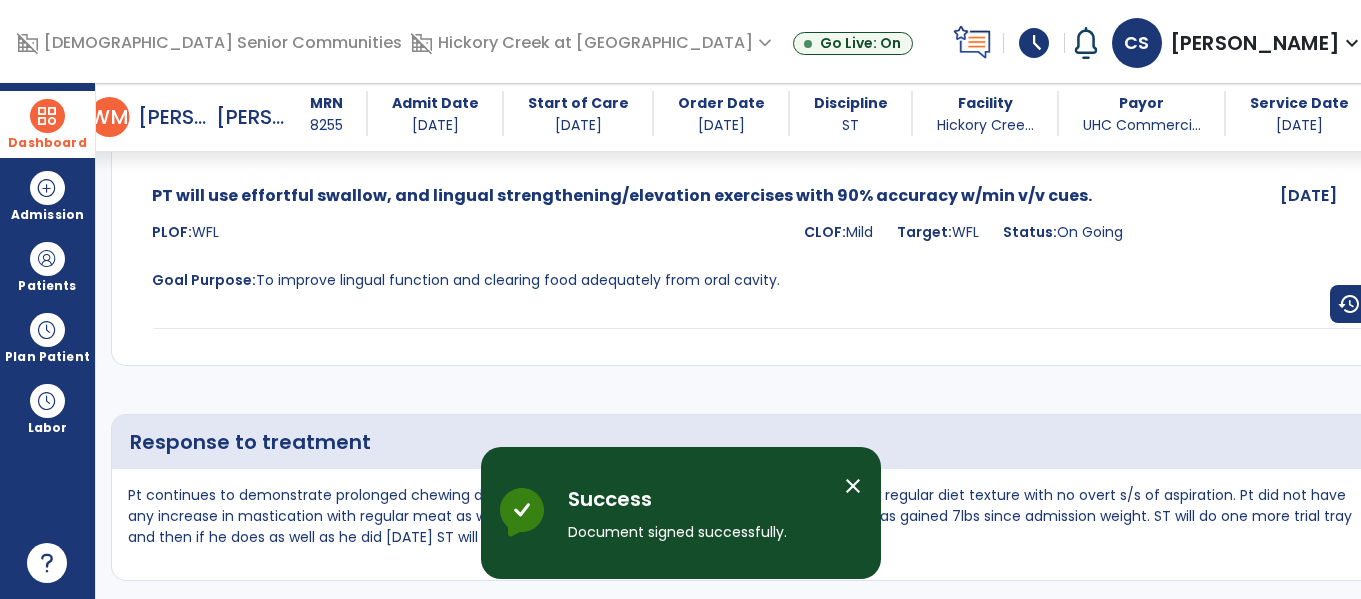 click at bounding box center (47, 116) 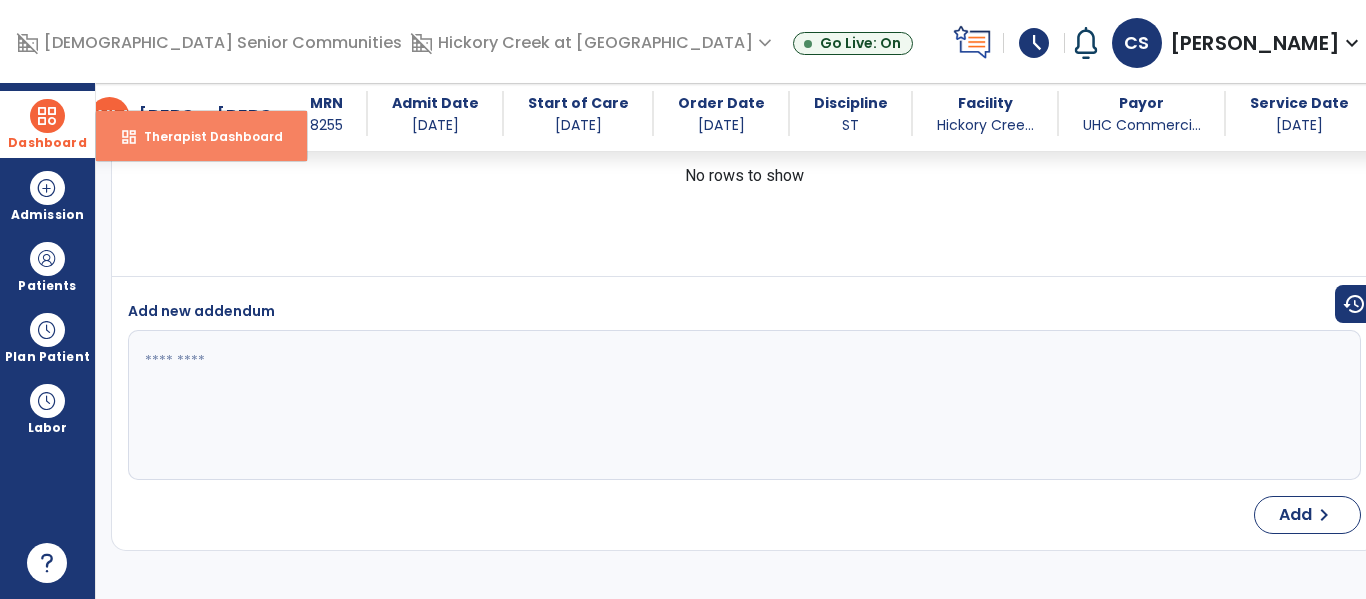 click on "Therapist Dashboard" at bounding box center (205, 136) 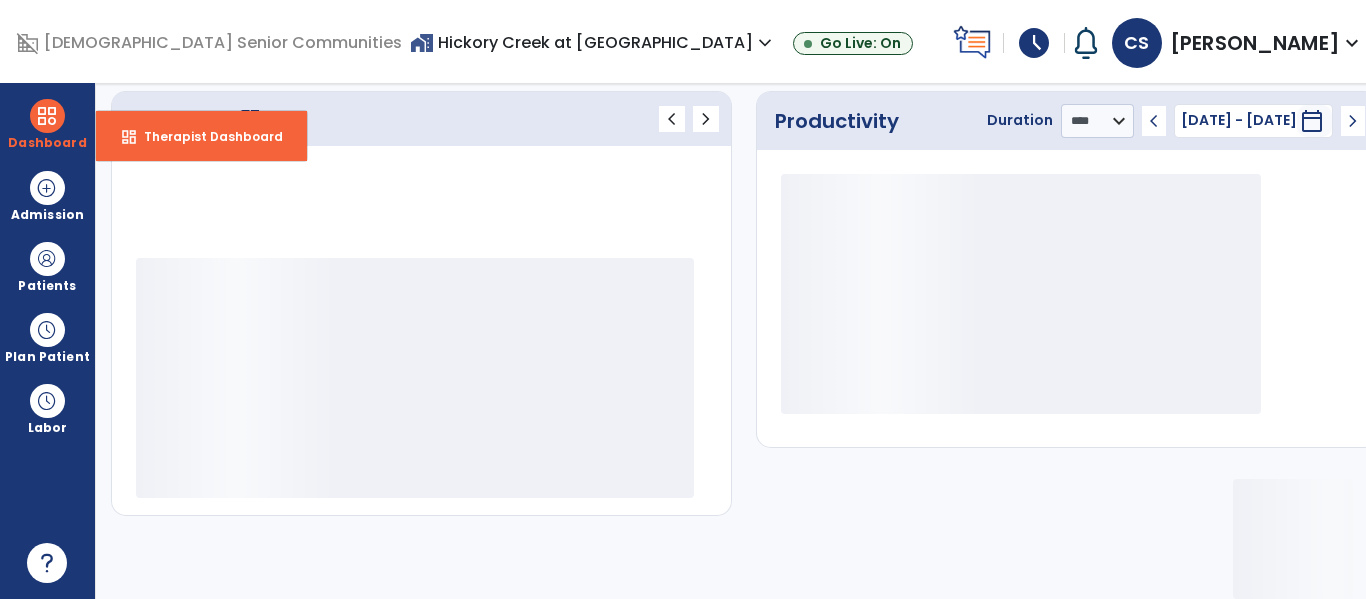 scroll, scrollTop: 278, scrollLeft: 0, axis: vertical 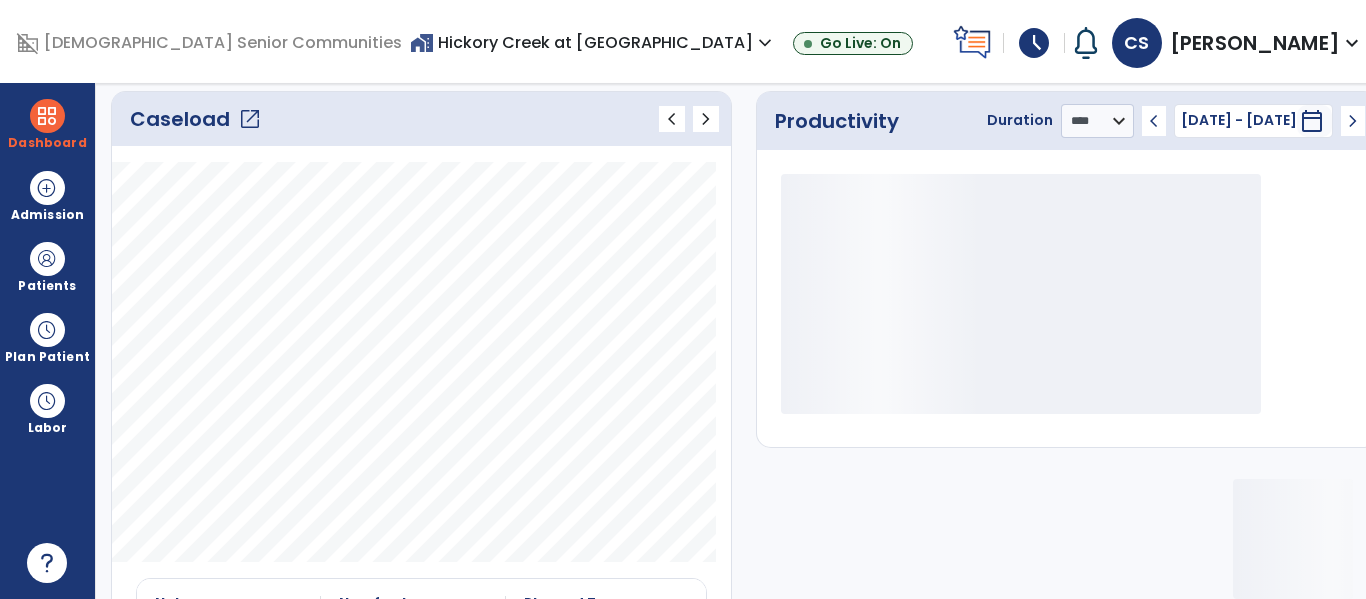 click on "Caseload   open_in_new" 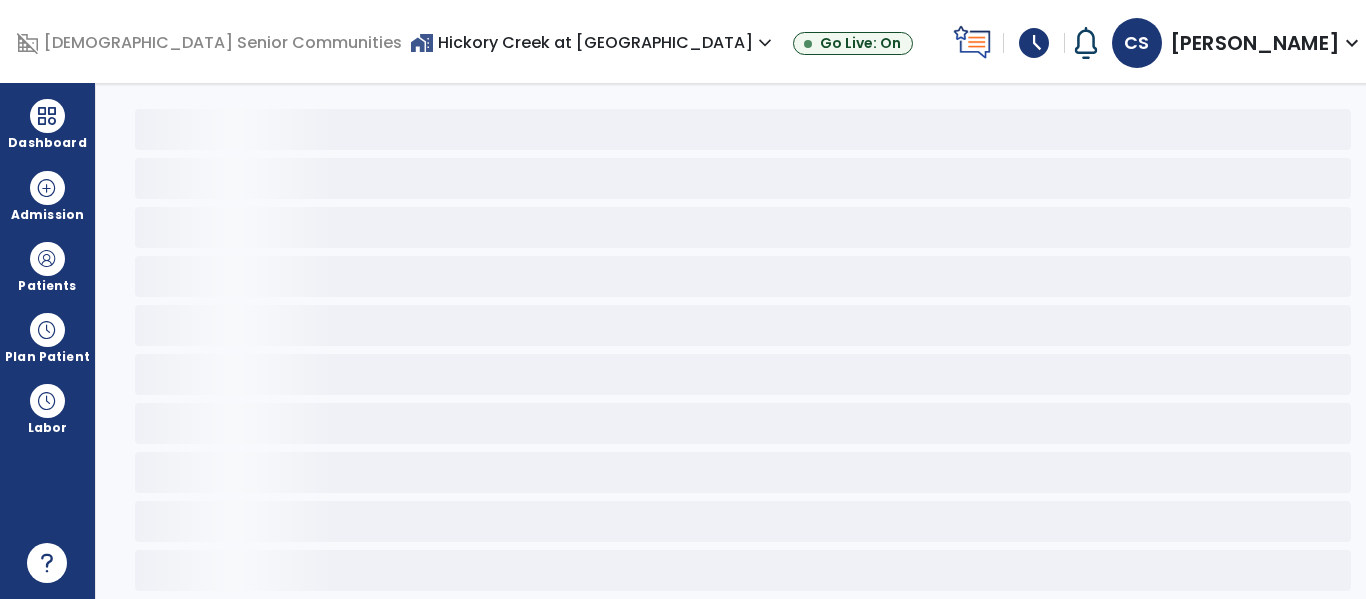 scroll, scrollTop: 78, scrollLeft: 0, axis: vertical 